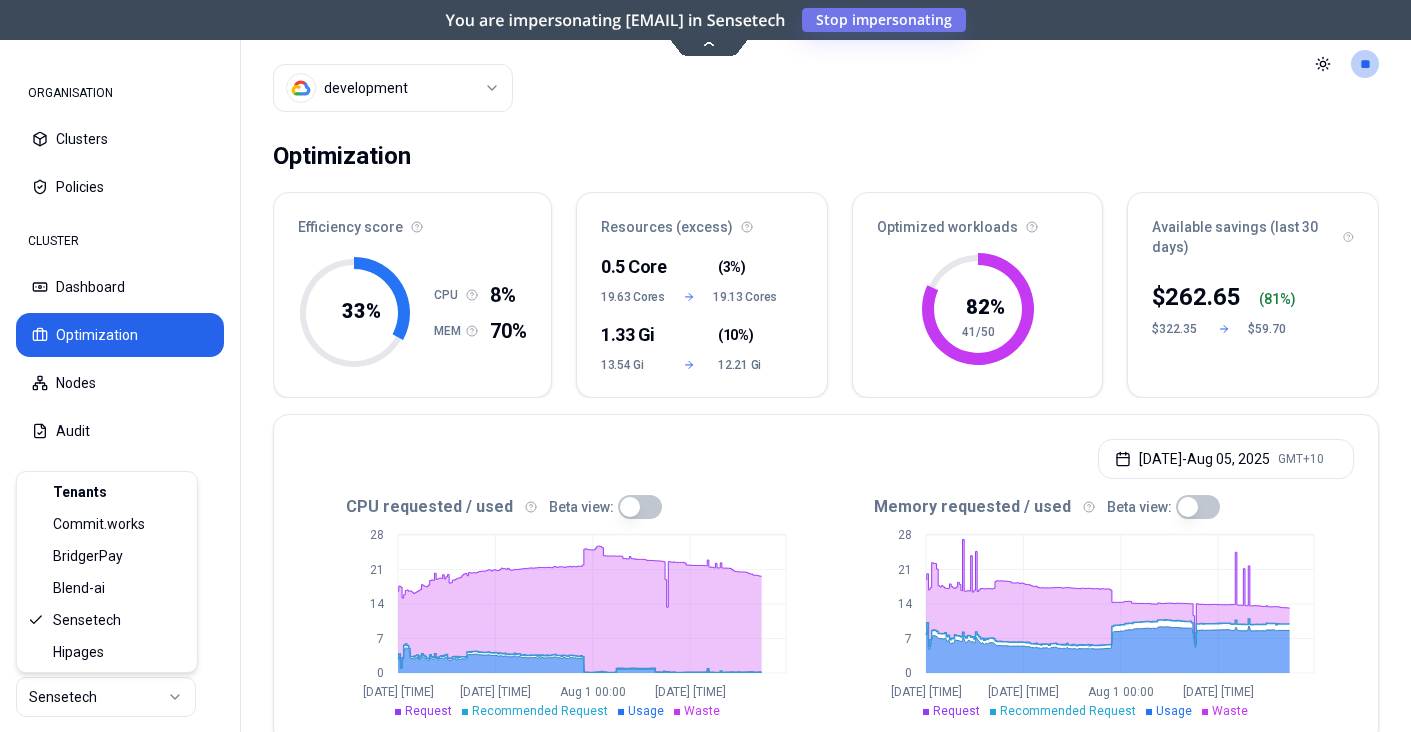 scroll, scrollTop: 0, scrollLeft: 0, axis: both 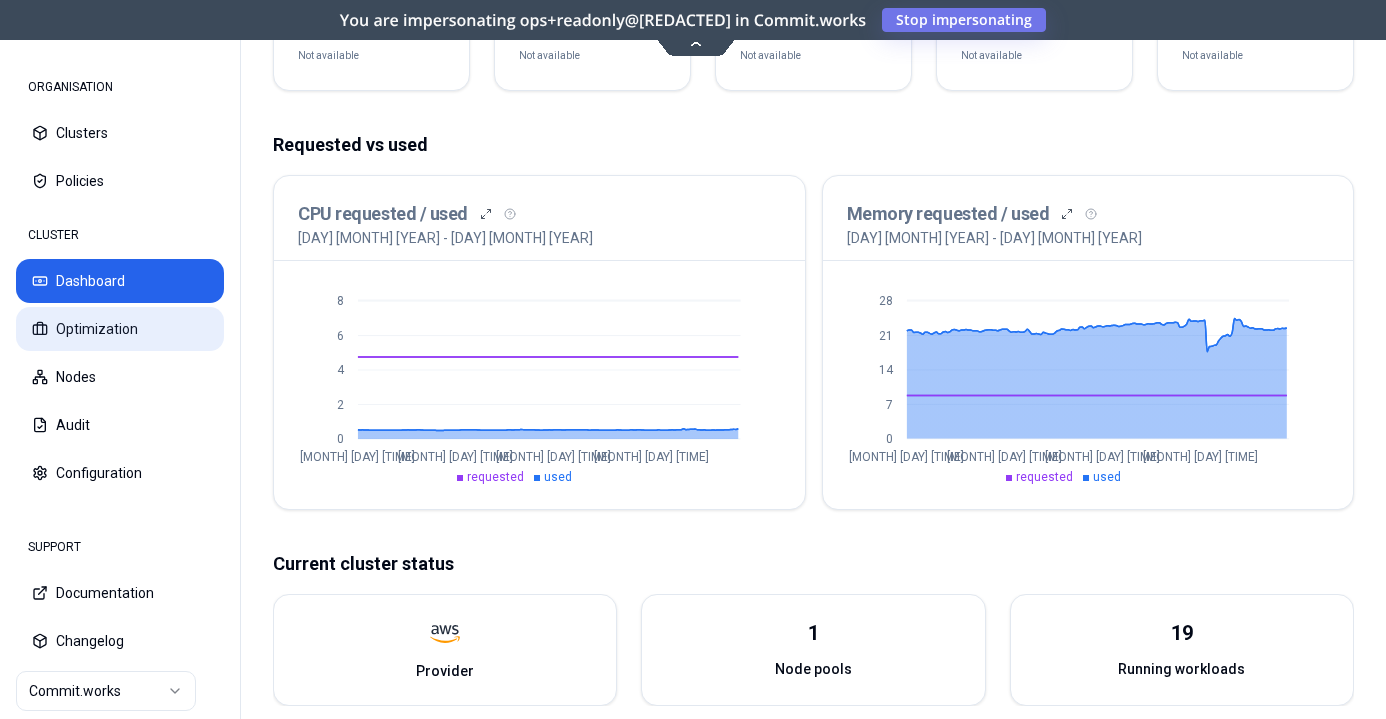 click on "Optimization" at bounding box center (120, 329) 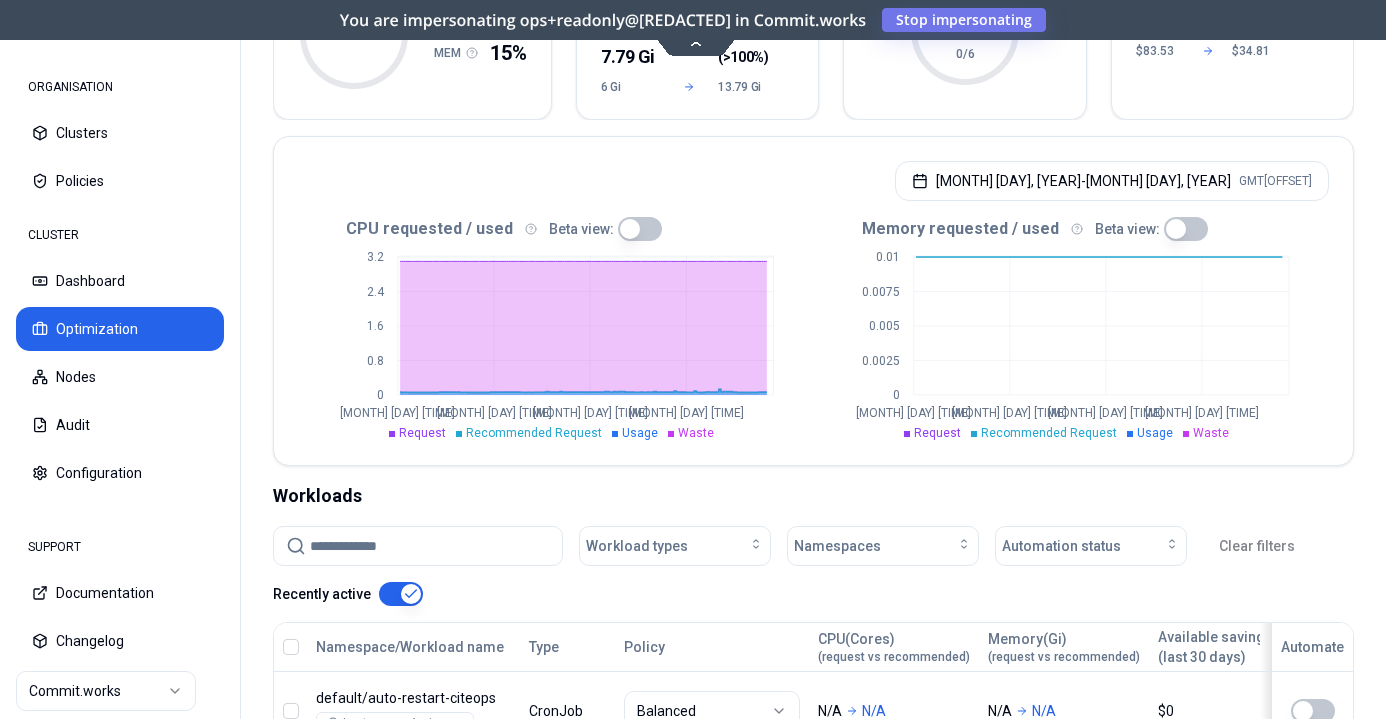 scroll, scrollTop: 285, scrollLeft: 0, axis: vertical 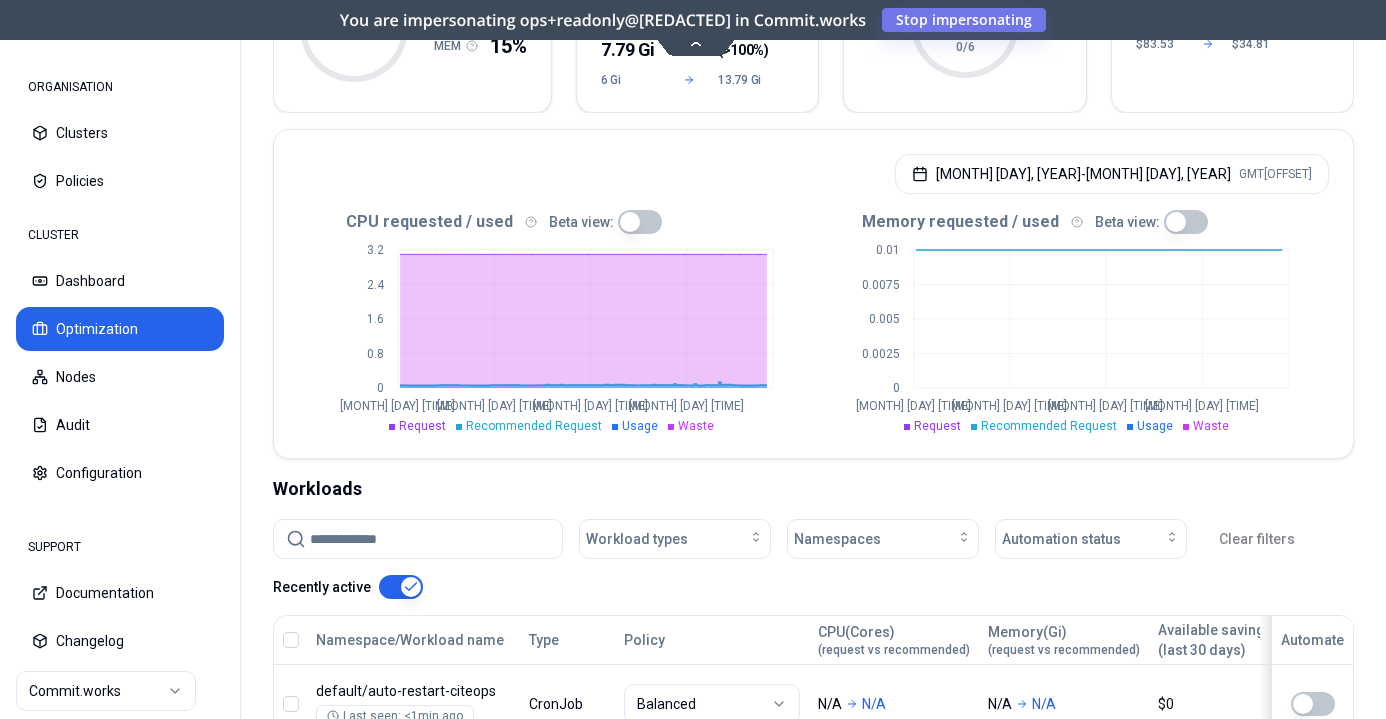 click at bounding box center (640, 222) 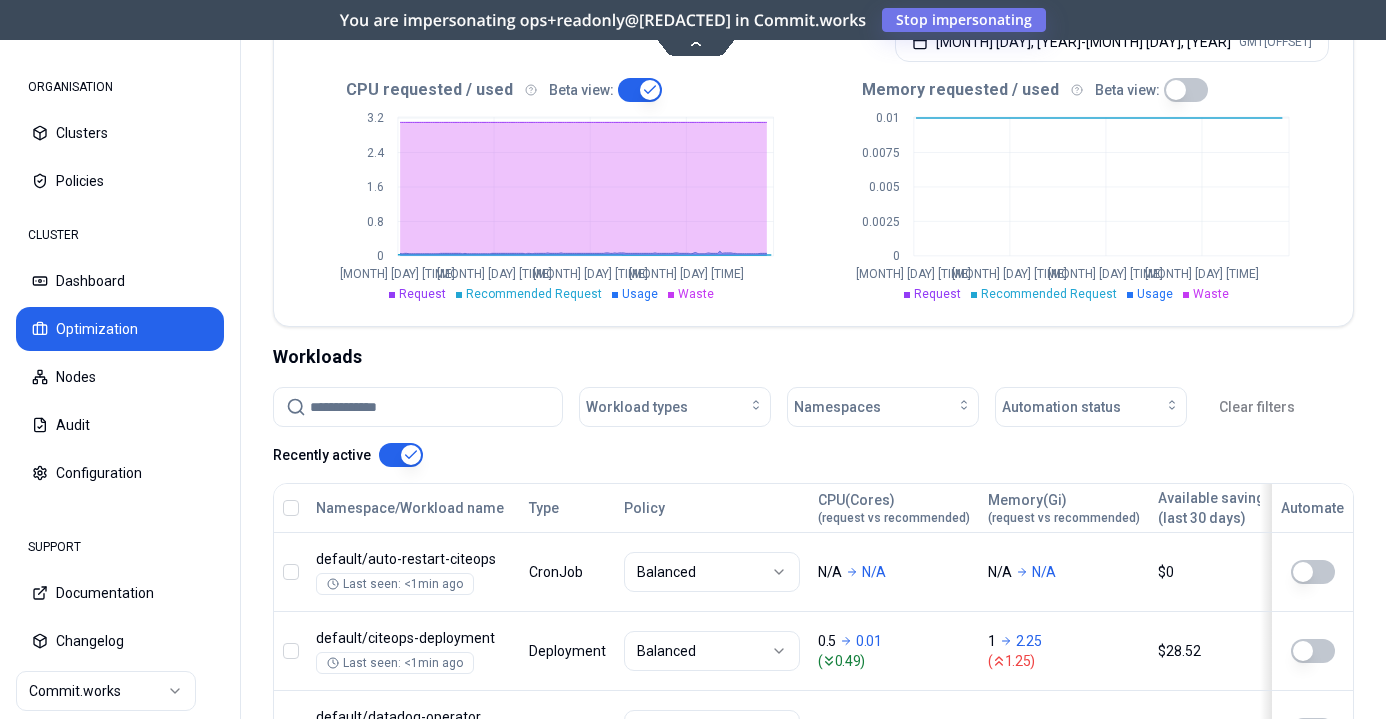 scroll, scrollTop: 414, scrollLeft: 0, axis: vertical 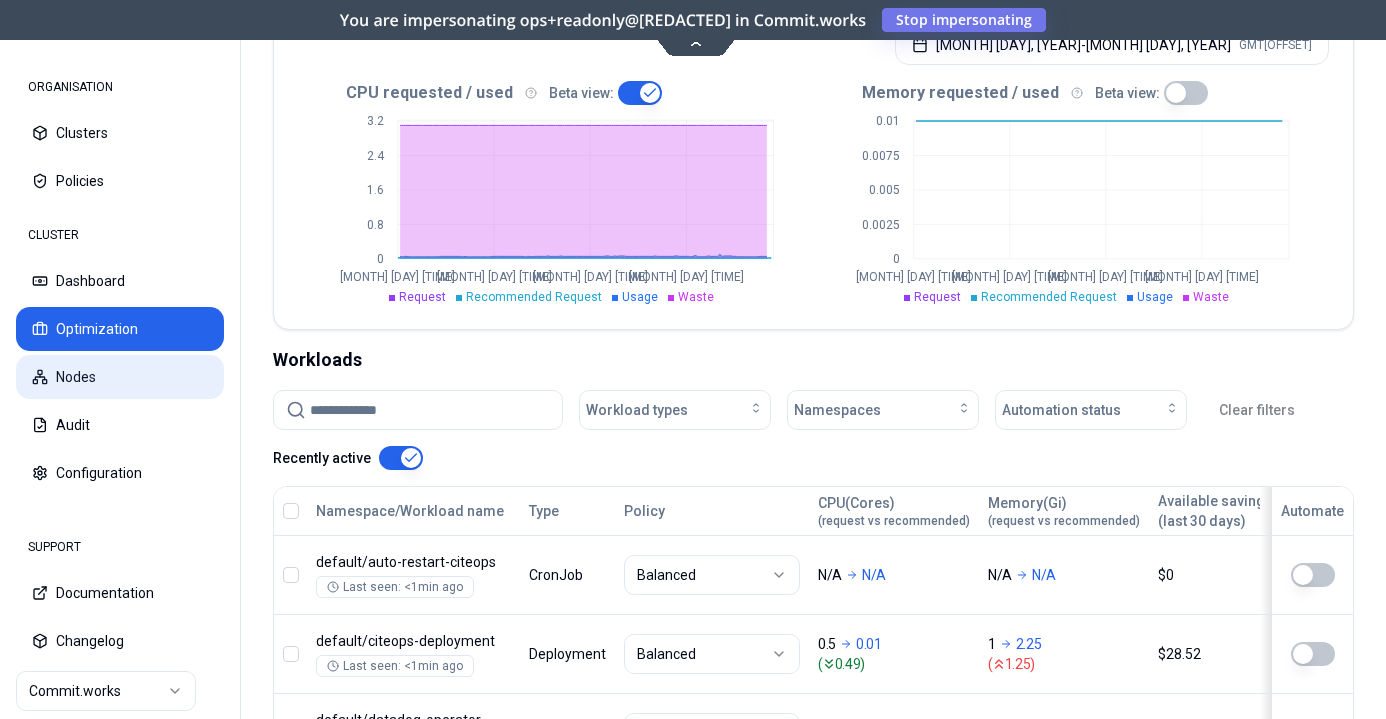 click on "Nodes" at bounding box center [120, 377] 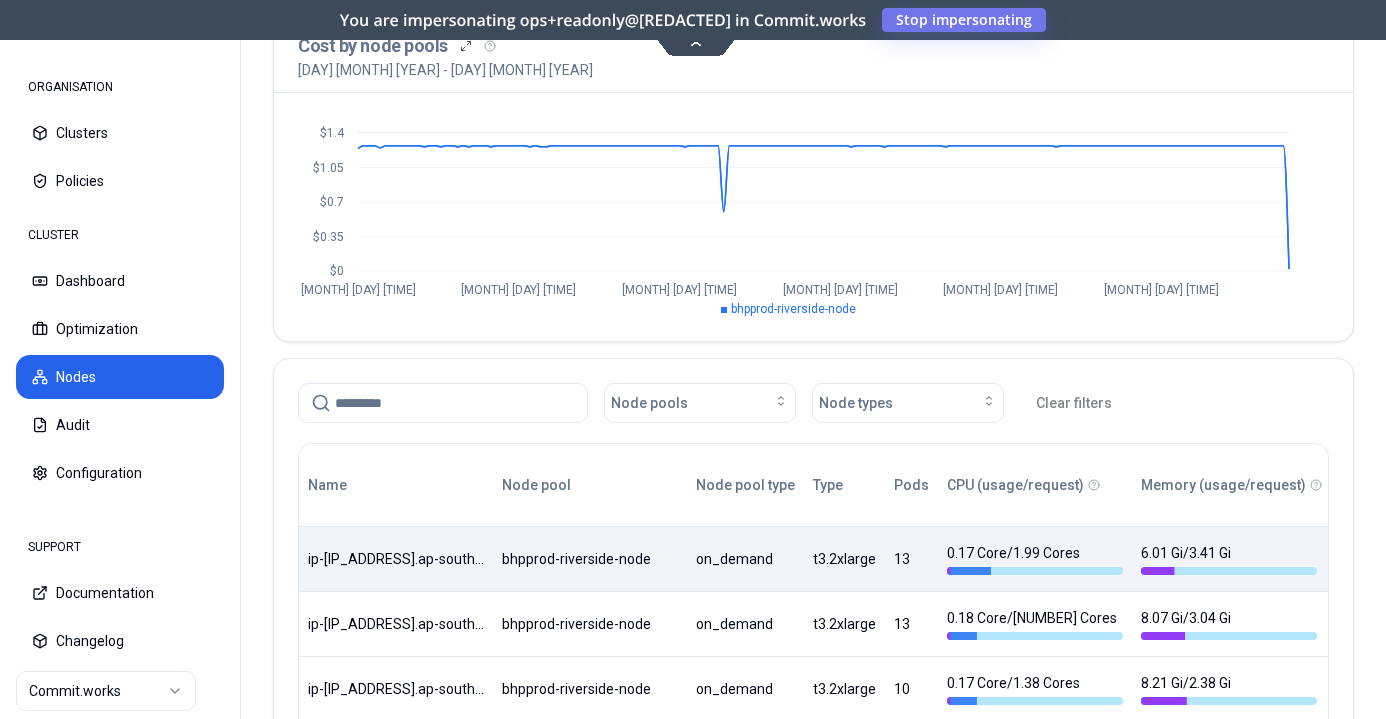scroll, scrollTop: 0, scrollLeft: 0, axis: both 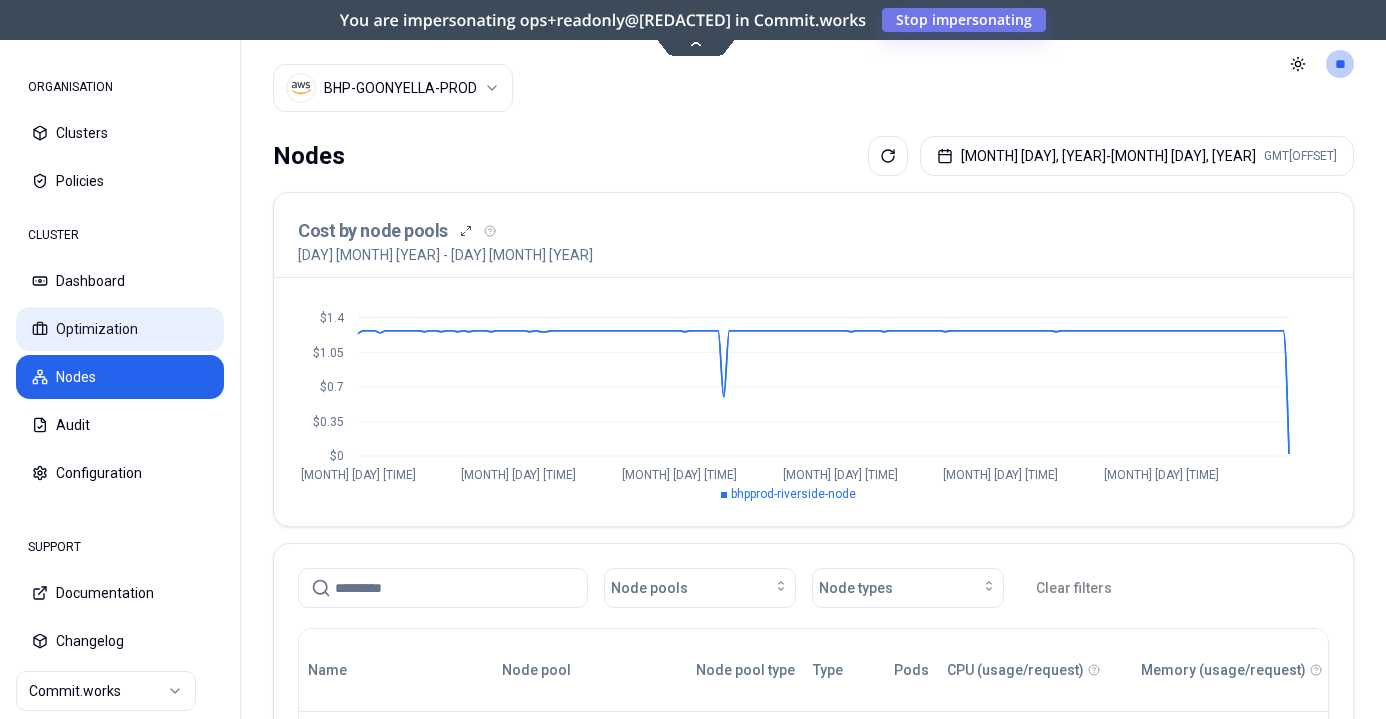 click on "Optimization" at bounding box center (120, 329) 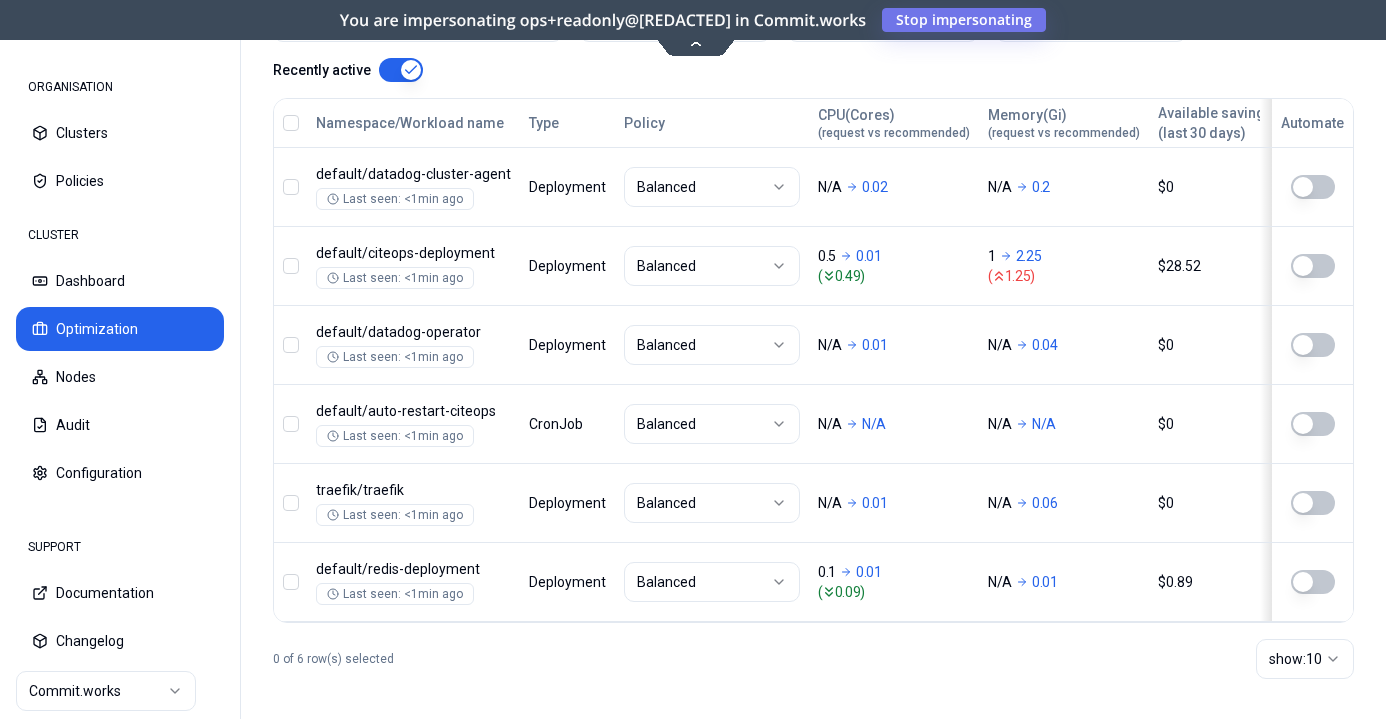 scroll, scrollTop: 804, scrollLeft: 0, axis: vertical 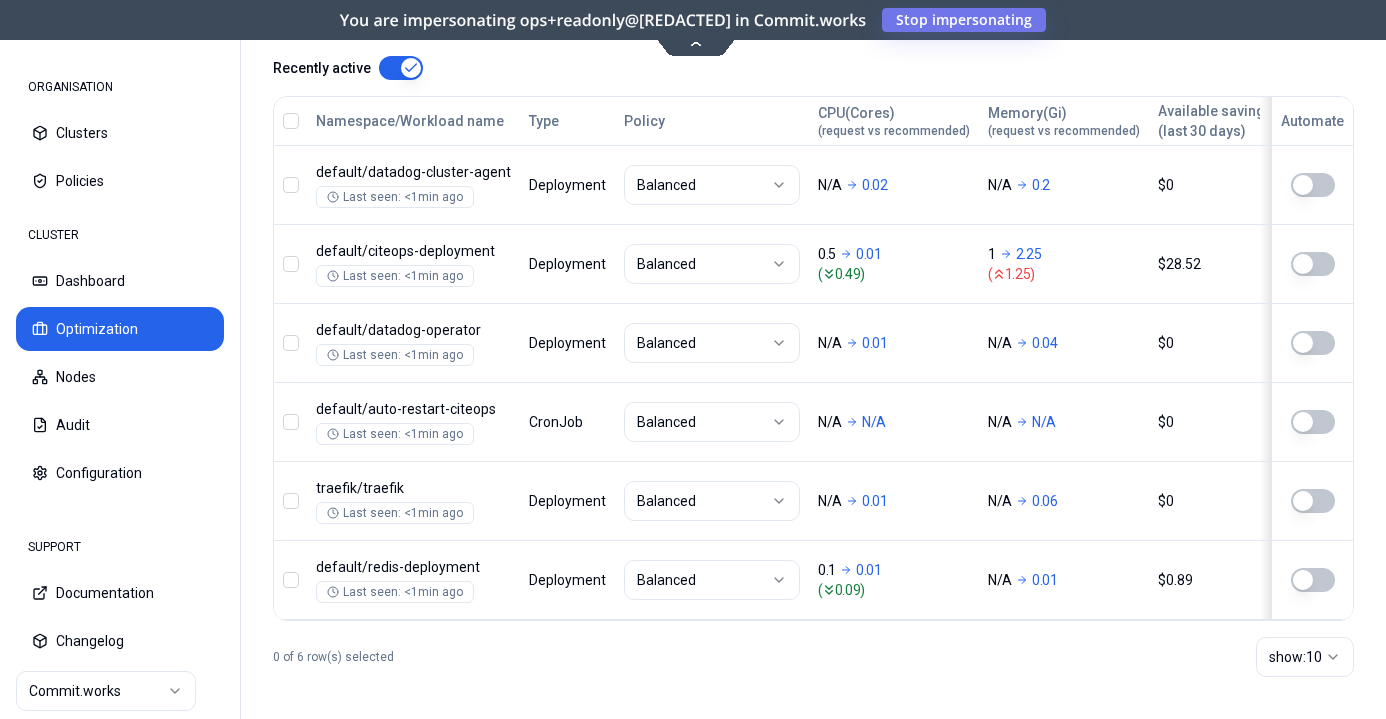 click on "ORGANISATION Clusters Policies CLUSTER Dashboard Optimization Nodes Audit Configuration SUPPORT Documentation Changelog Commit.works Cluster BHP-GOONYELLA-PROD Toggle theme ** ORGANISATION CLUSTER Optimization Efficiency score 10 % CPU 6% MEM 15% Resources (excess) 2.97 Core   ( 96% ) 3.1 Cores 0.13 Core 7.79 Gi   ( >100% ) 6 Gi 13.79 Gi Optimized workloads 0 % 0/6 Available savings (last 30 days) $ 48.72   ( 58 %) $83.53 $34.81 Jul 29, 2025  -  Aug 05, 2025 GMT+10 CPU requested / used Beta view: 0 0.8 1.6 2.4 3.2 Jul 29 11:00 Jul 31 06:00 Aug 2 01:00 Aug 3 20:00 Request Recommended Request Usage Waste Memory requested / used Beta view: 0 0.0025 0.005 0.0075 0.01 Jul 29 11:00 Jul 31 06:00 Aug 2 01:00 Aug 3 20:00 Request Recommended Request Usage Waste Workloads Workload types Namespaces Automation status Clear filters Recently active Namespace/Workload name Type Policy CPU(Cores) (request vs recommended) Memory(Gi) (request vs recommended) Available savings (last 30 days) Replica(s) Automate default / N/A" at bounding box center [693, 359] 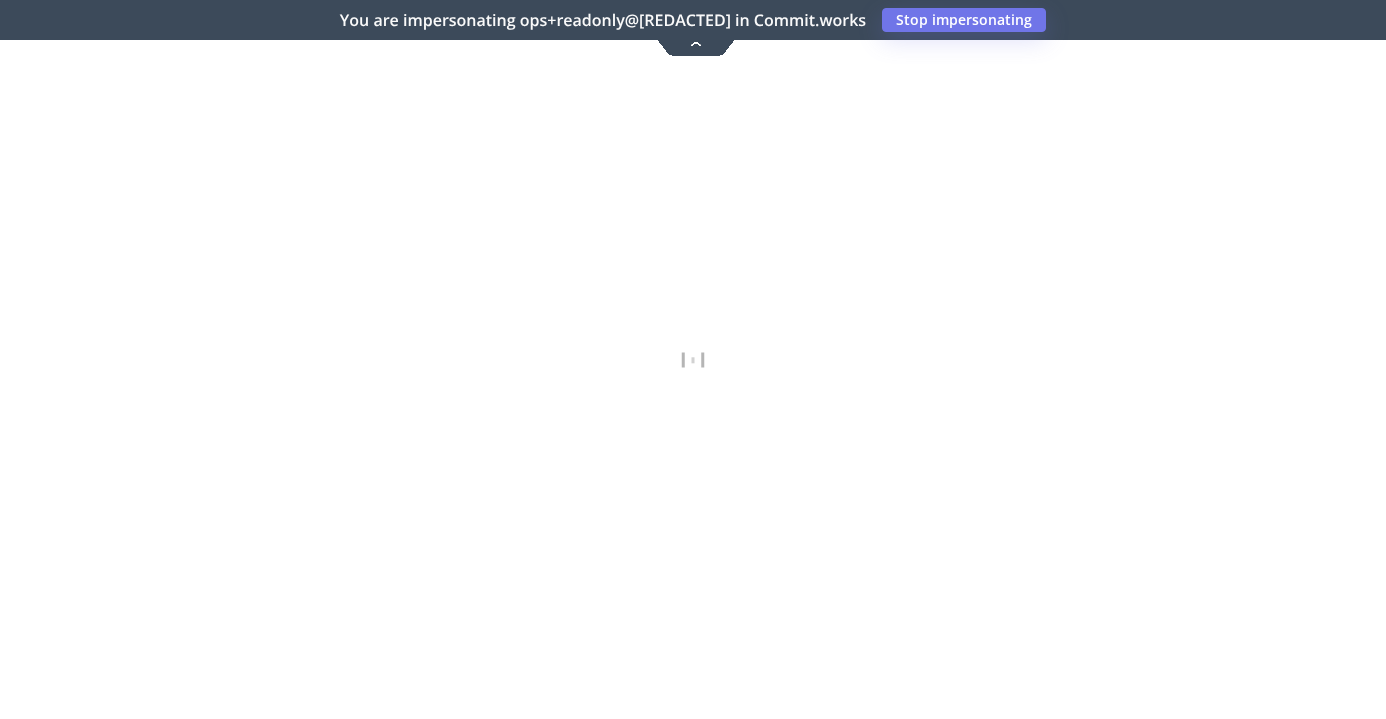 scroll, scrollTop: 804, scrollLeft: 0, axis: vertical 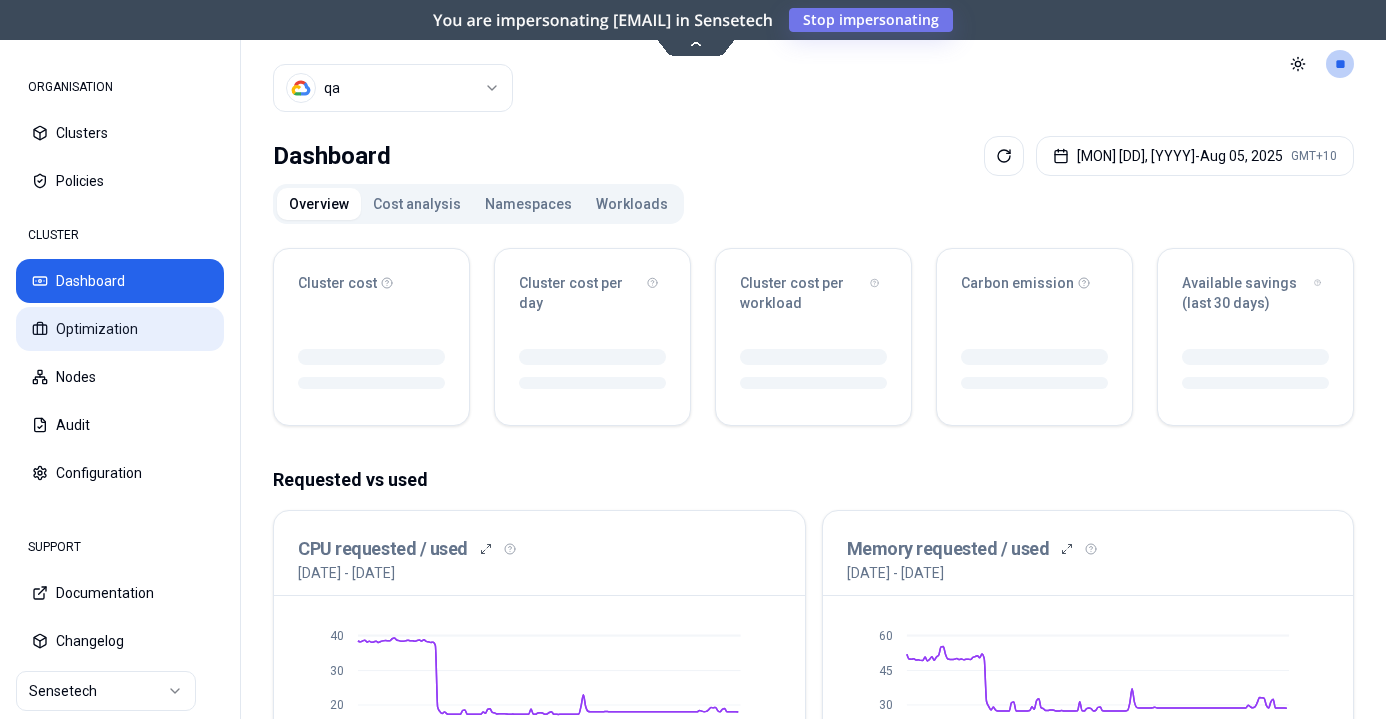 click on "Optimization" at bounding box center (120, 329) 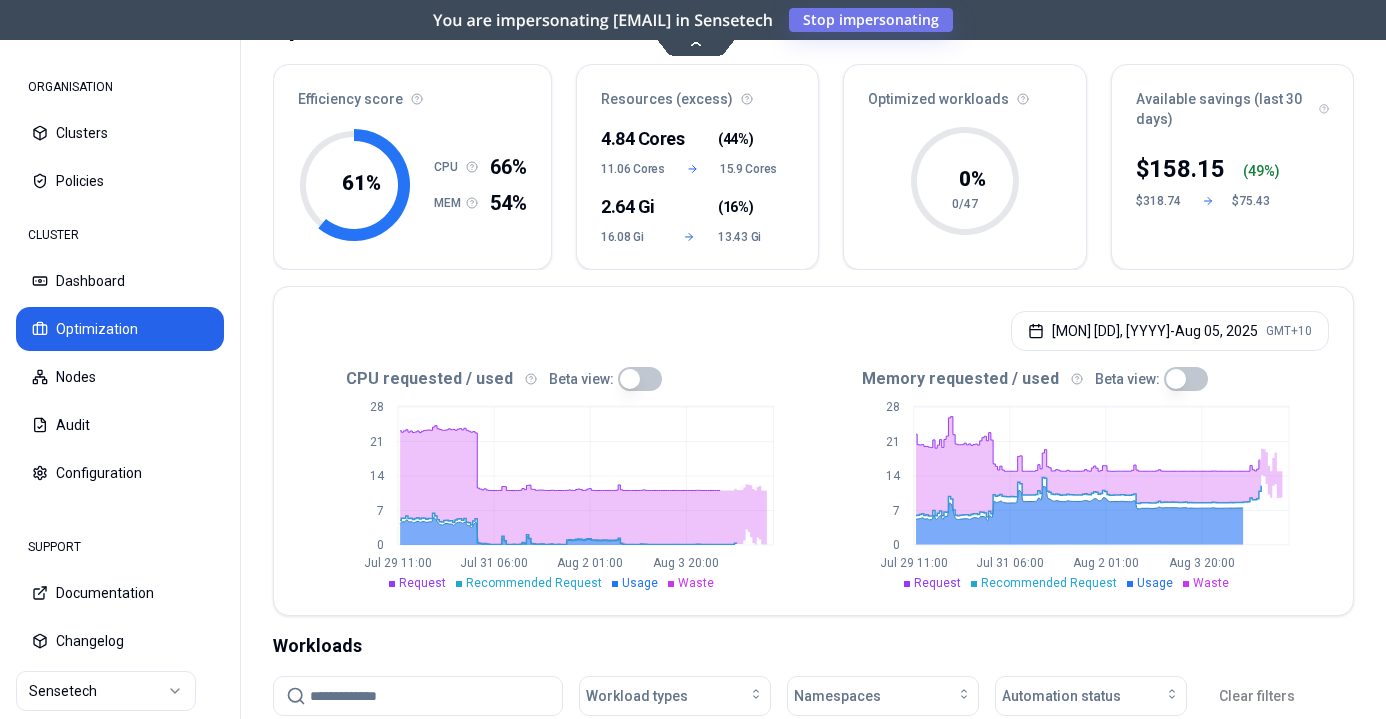 scroll, scrollTop: 126, scrollLeft: 0, axis: vertical 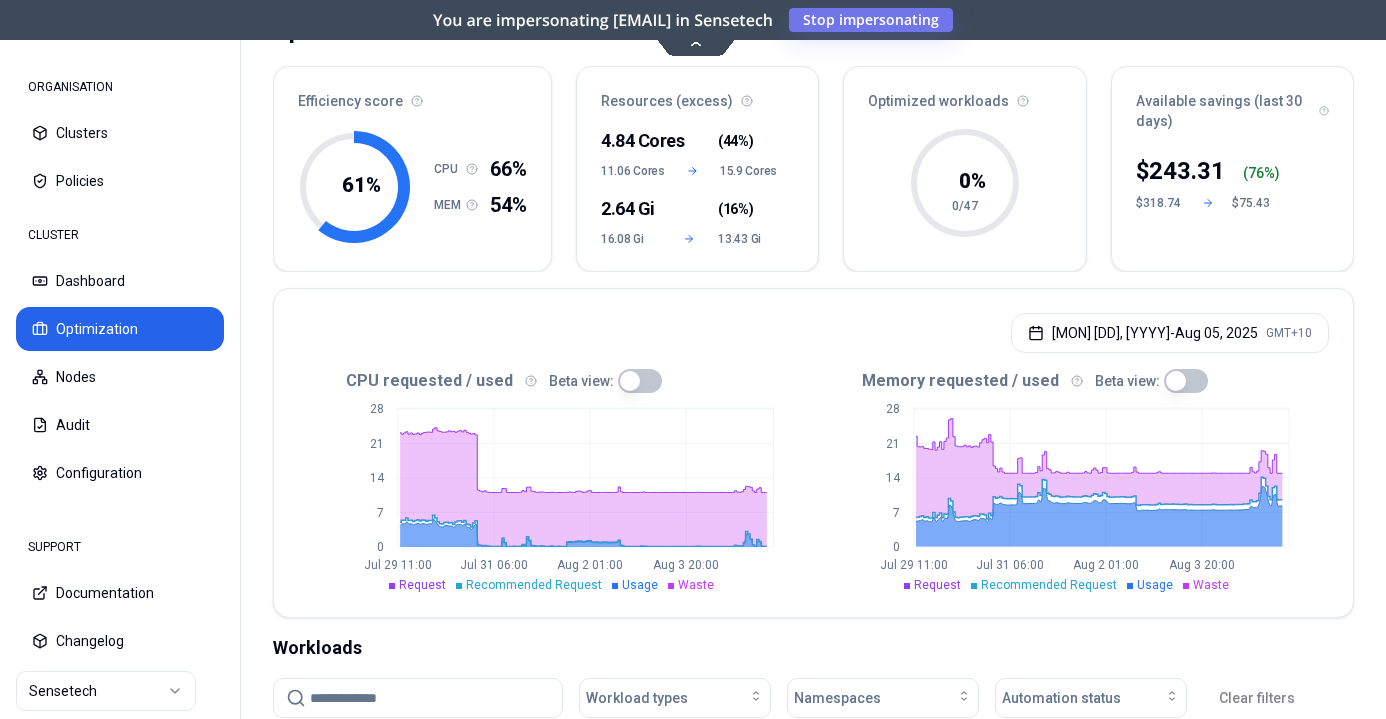 drag, startPoint x: 942, startPoint y: 207, endPoint x: 963, endPoint y: 207, distance: 21 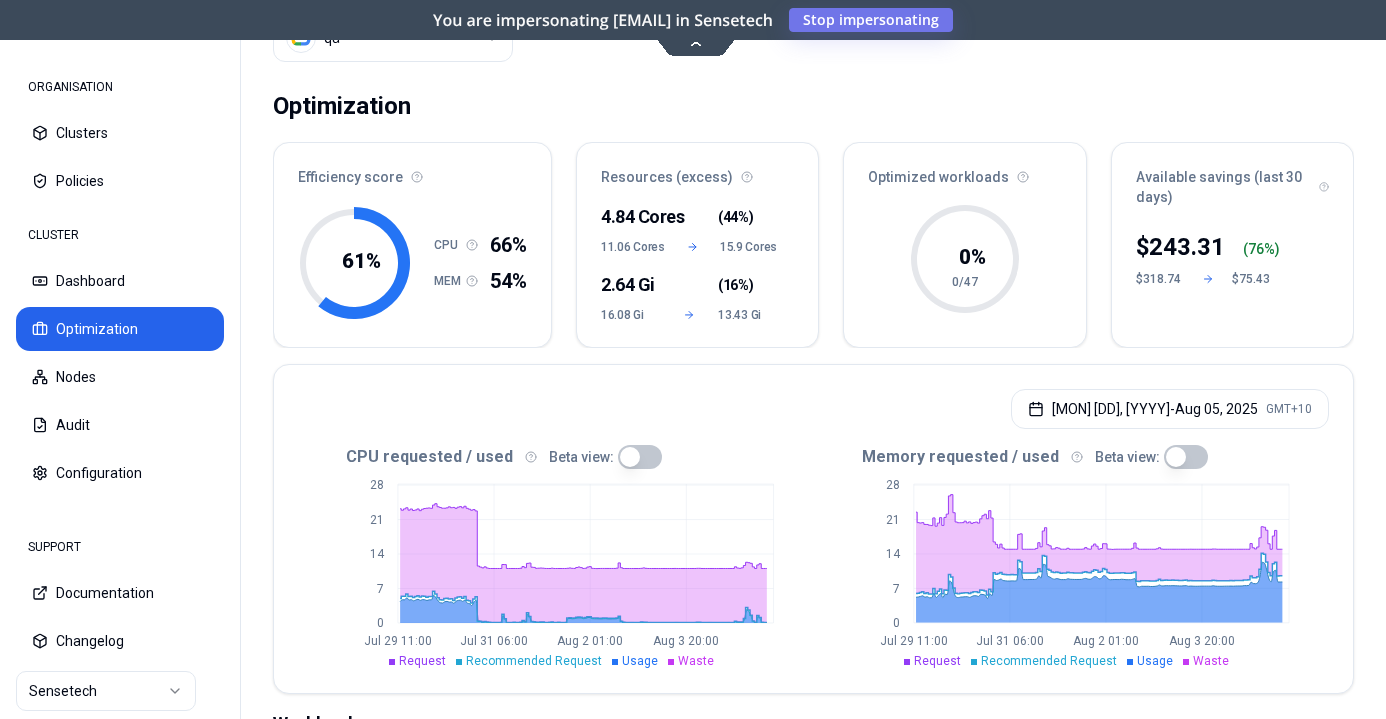 scroll, scrollTop: 0, scrollLeft: 0, axis: both 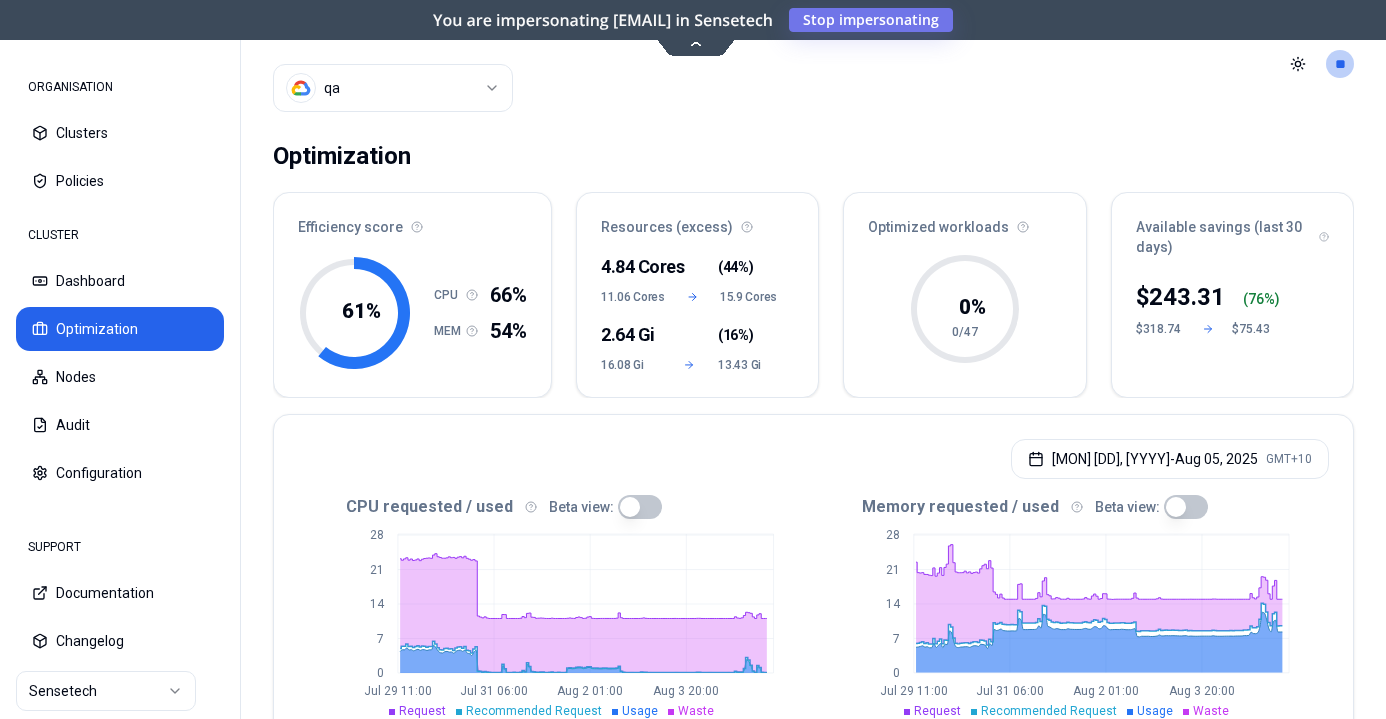click on "ORGANISATION Clusters Policies CLUSTER Dashboard Optimization Nodes Audit Configuration SUPPORT Documentation Changelog Sensetech Cluster qa Toggle theme ** ORGANISATION CLUSTER Optimization Efficiency score 61 % CPU 66% MEM 54% Resources (excess) 4.84 Cores   ( 44% ) 11.06 Cores 15.9 Cores 2.64 Gi   ( 16% ) 16.08 Gi 13.43 Gi Optimized workloads 0 % 0/47 Available savings (last 30 days) $ 243.31   ( 76 %) $318.74 $75.43 Jul 29, 2025  -  Aug 05, 2025 GMT+10 CPU requested / used Beta view: 0 7 14 21 28 Jul 29 11:00 Jul 31 06:00 Aug 2 01:00 Aug 3 20:00 Request Recommended Request Usage Waste Memory requested / used Beta view: 0 7 14 21 28 Jul 29 11:00 Jul 31 06:00 Aug 2 01:00 Aug 3 20:00 Request Recommended Request Usage Waste Workloads Workload types Namespaces Automation status Clear filters Recently active Namespace/Workload name Type Policy CPU(Cores) (request vs recommended) Memory(Gi) (request vs recommended) Available savings (last 30 days) Replica(s) Automate qa / sell-lead-partners HPA Deployment 0.1" at bounding box center (693, 359) 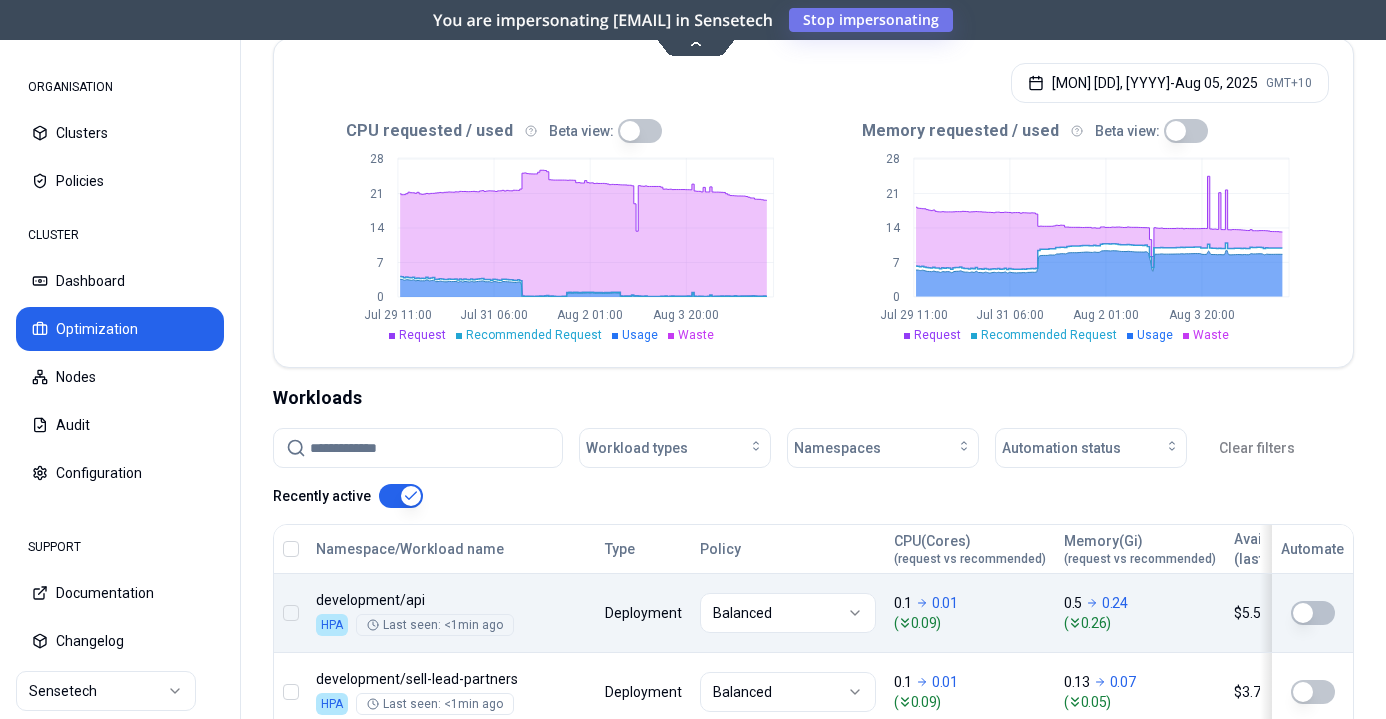 scroll, scrollTop: 187, scrollLeft: 0, axis: vertical 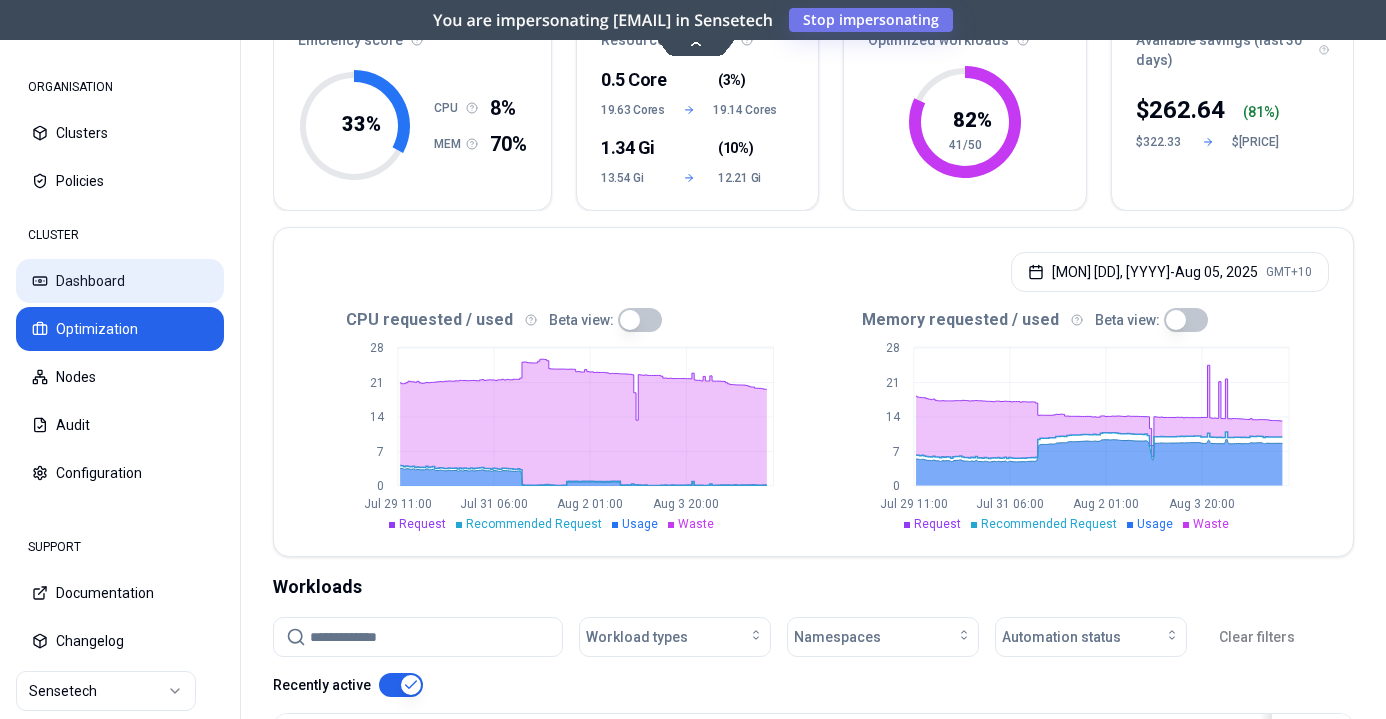 click on "Dashboard" at bounding box center (120, 281) 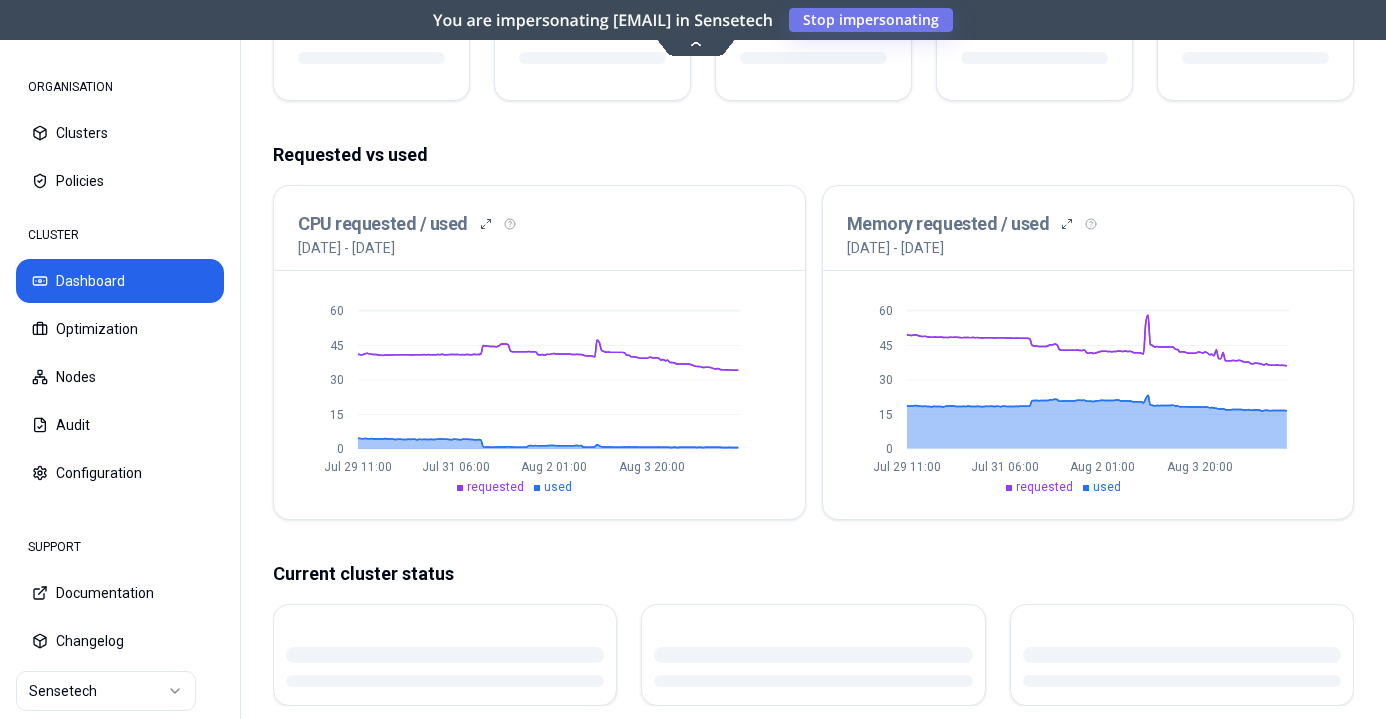 scroll, scrollTop: 361, scrollLeft: 0, axis: vertical 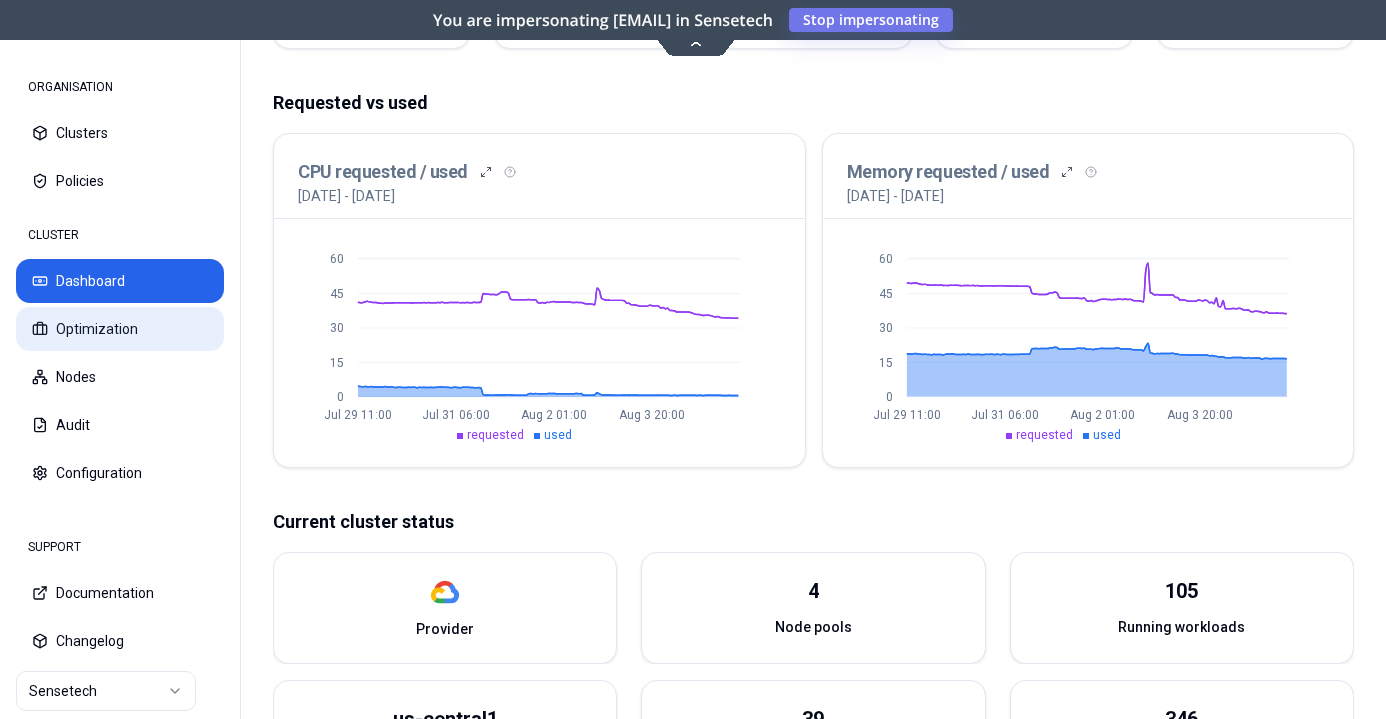 click on "Optimization" at bounding box center (120, 329) 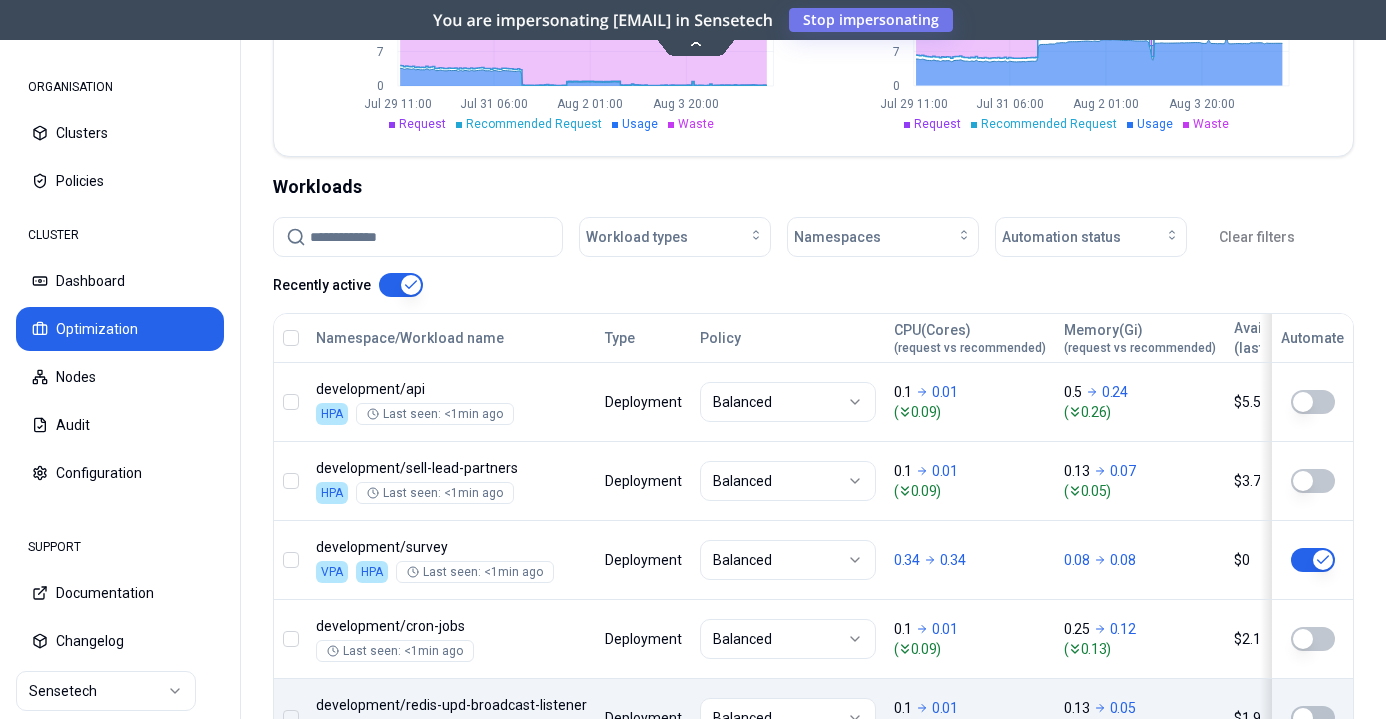 scroll, scrollTop: 585, scrollLeft: 0, axis: vertical 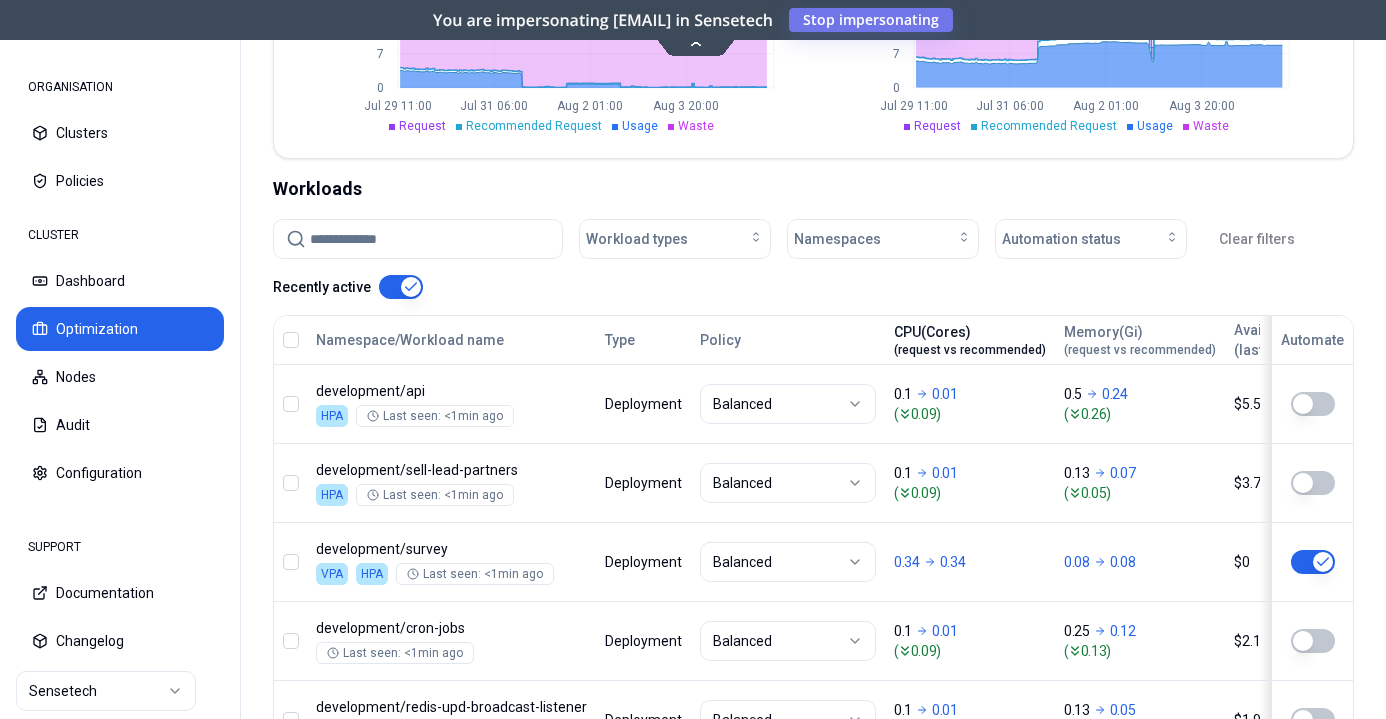 click on "CPU(Cores) (request vs recommended)" at bounding box center [970, 340] 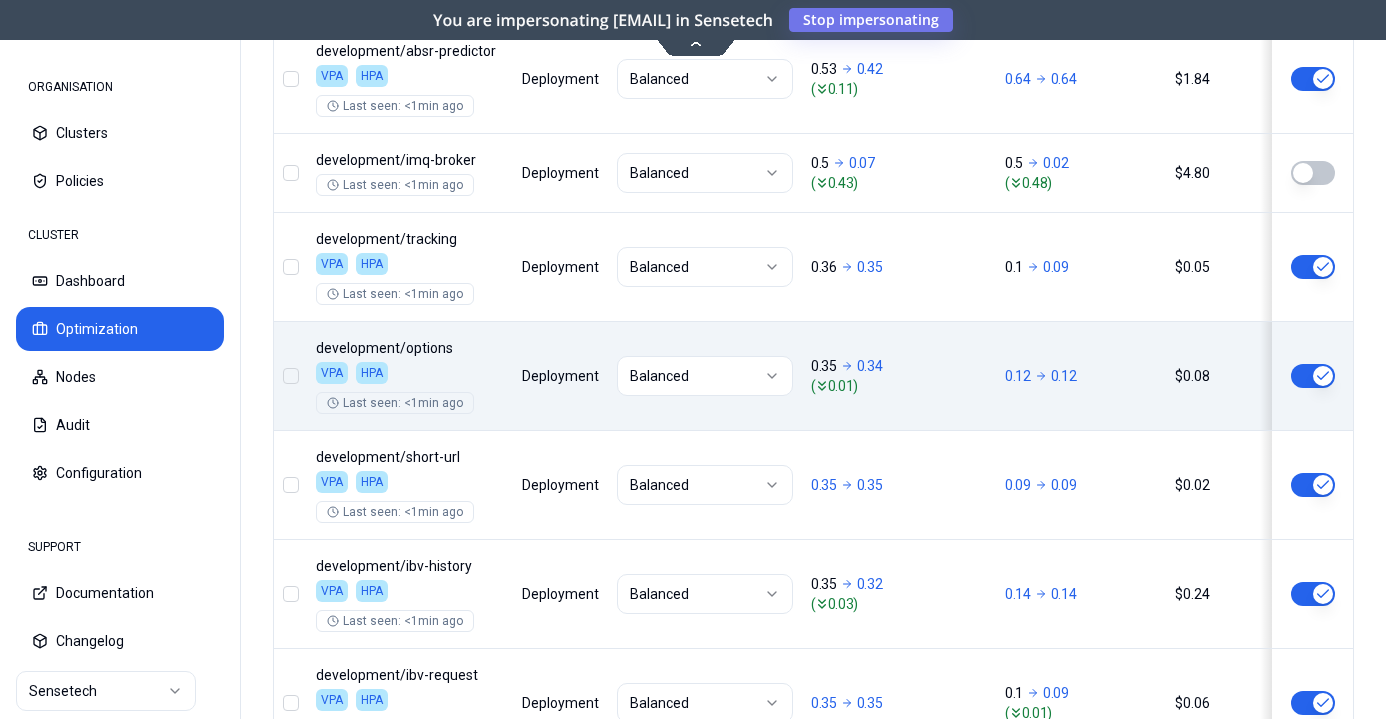 scroll, scrollTop: 927, scrollLeft: 0, axis: vertical 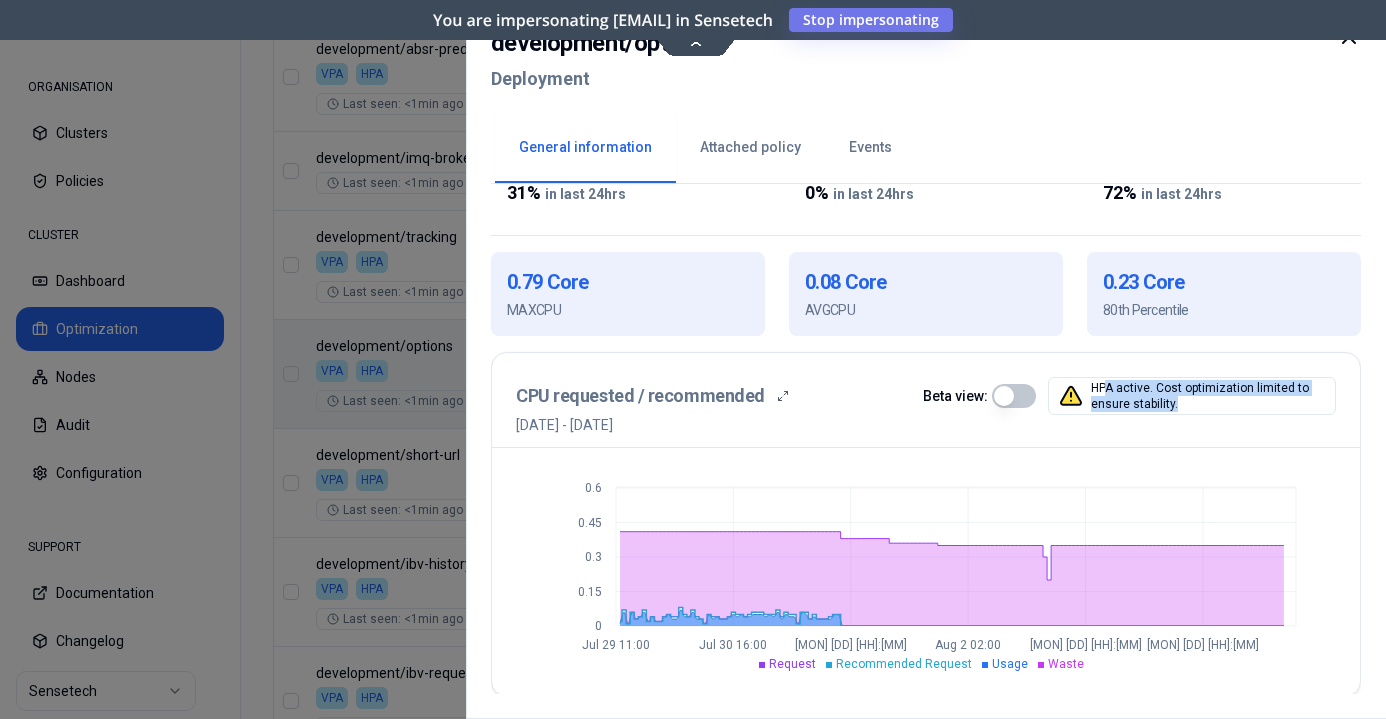 drag, startPoint x: 1111, startPoint y: 389, endPoint x: 1239, endPoint y: 406, distance: 129.12398 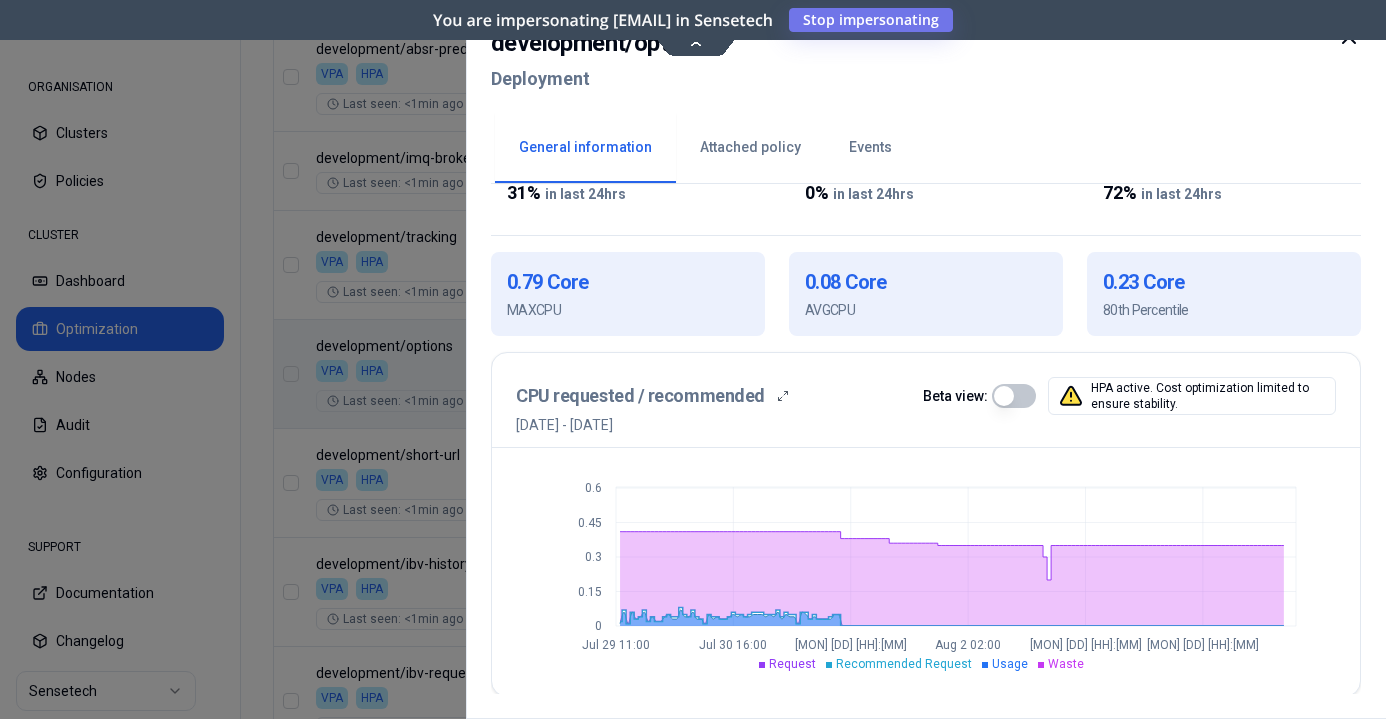click on "HPA active. Cost optimization limited to ensure stability." at bounding box center [1192, 396] 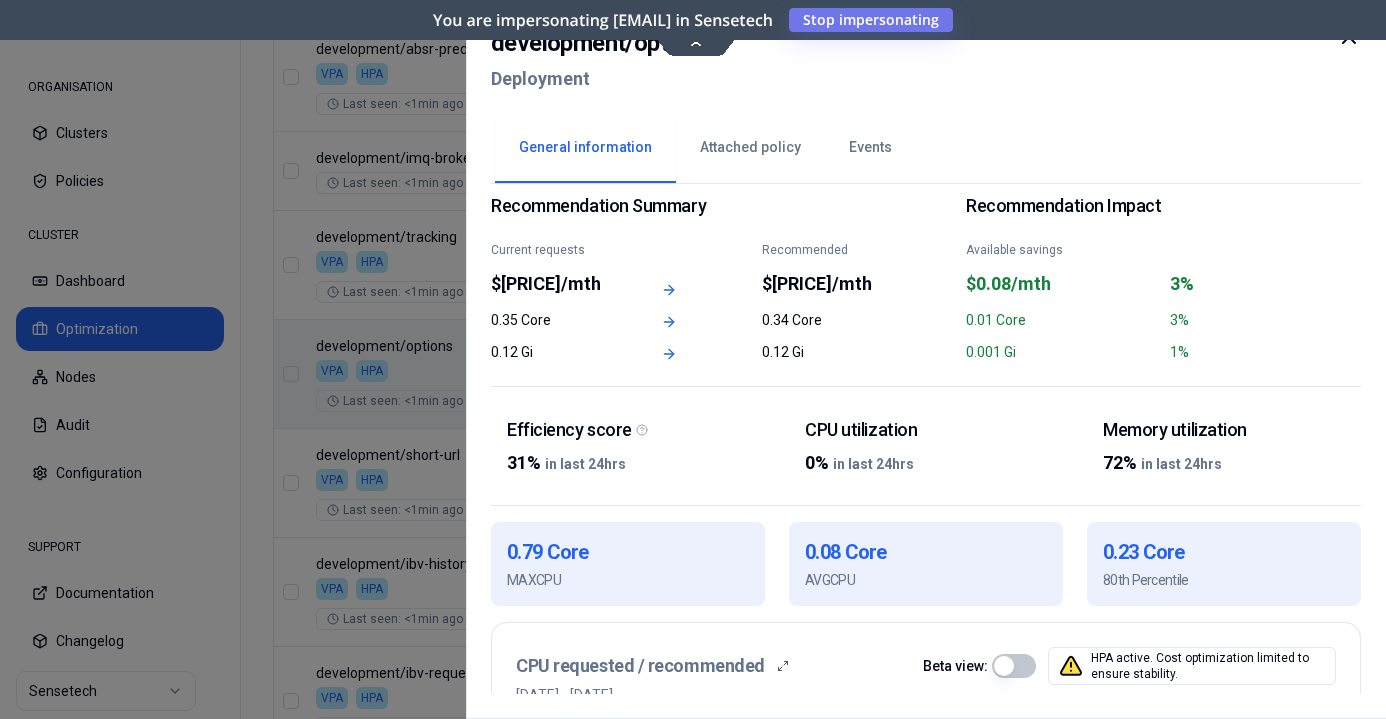 scroll, scrollTop: 0, scrollLeft: 0, axis: both 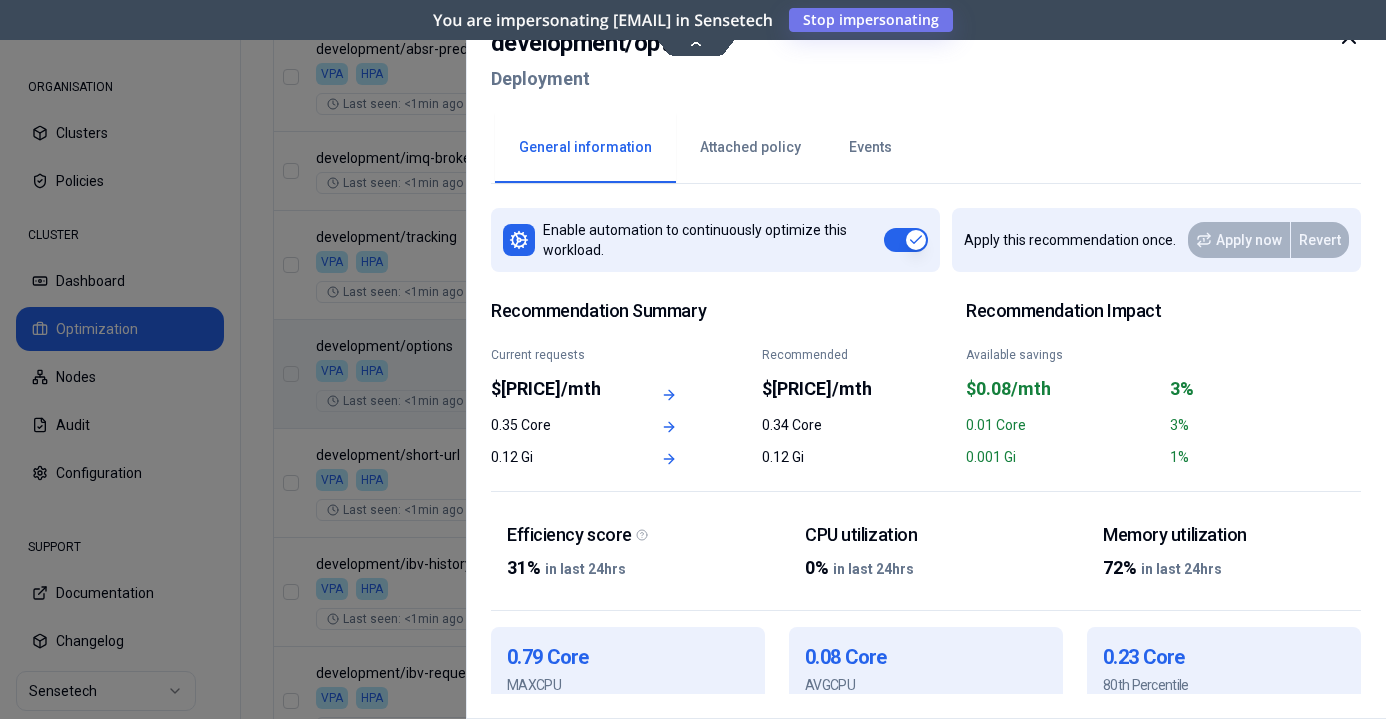 click 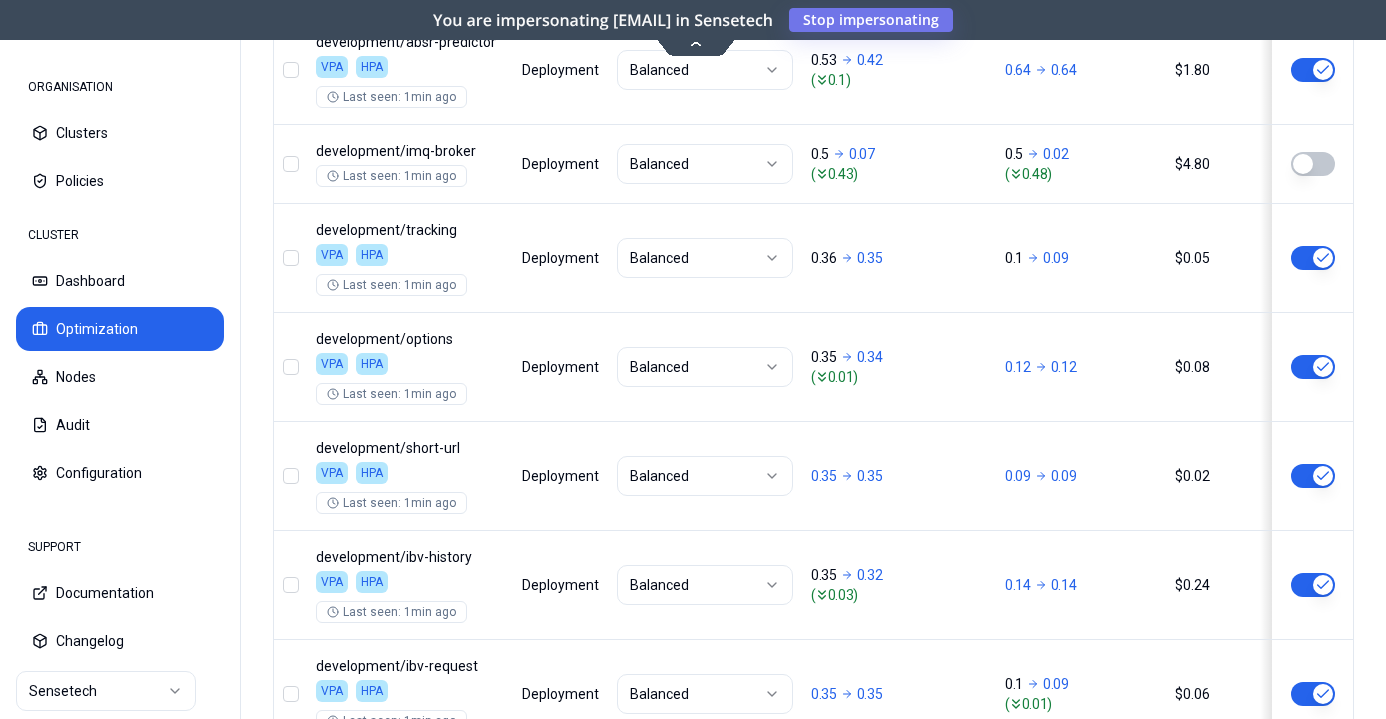scroll, scrollTop: 935, scrollLeft: 0, axis: vertical 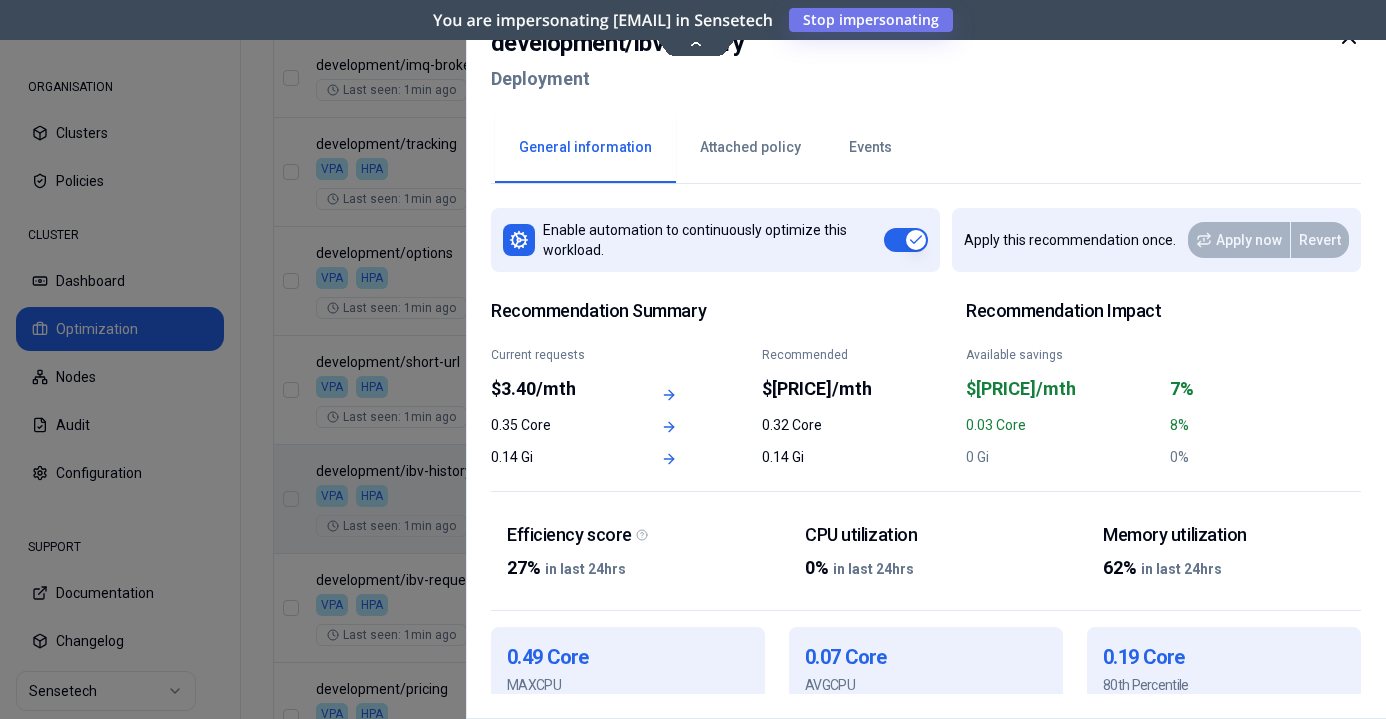 click 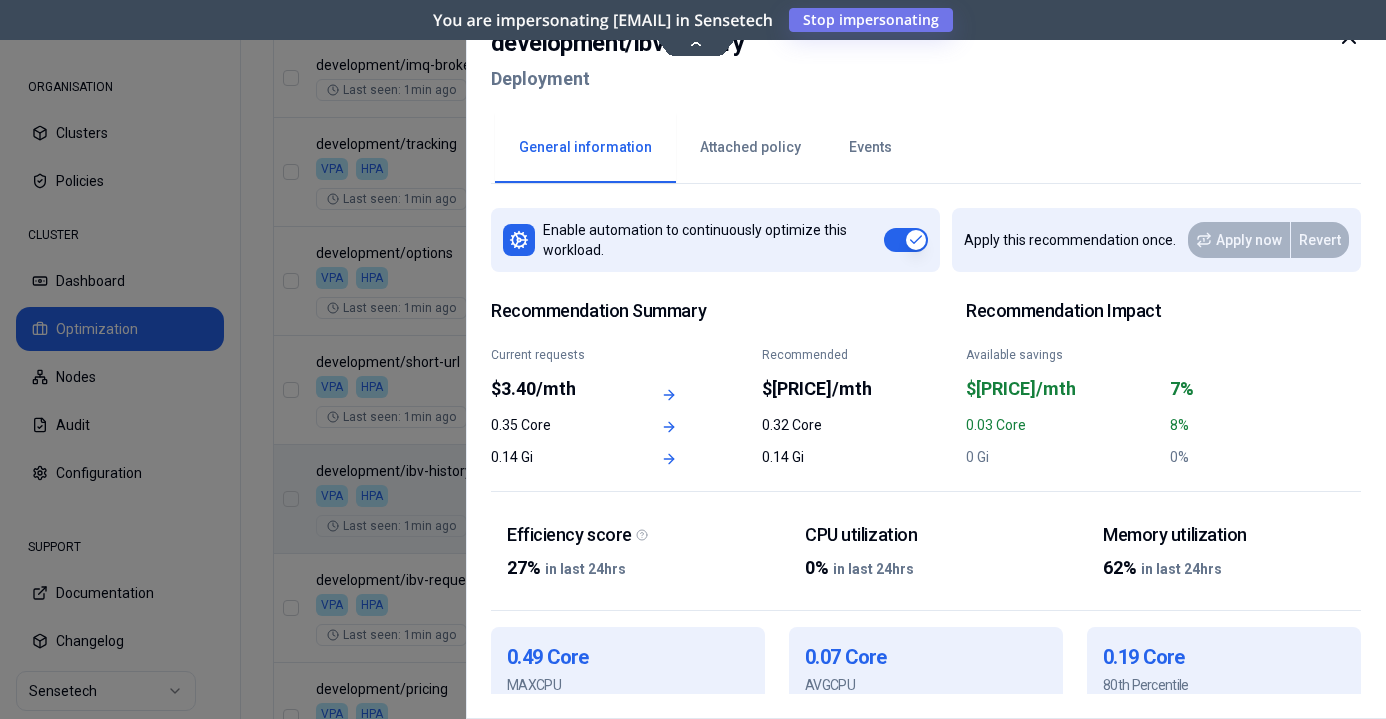 scroll, scrollTop: 0, scrollLeft: 0, axis: both 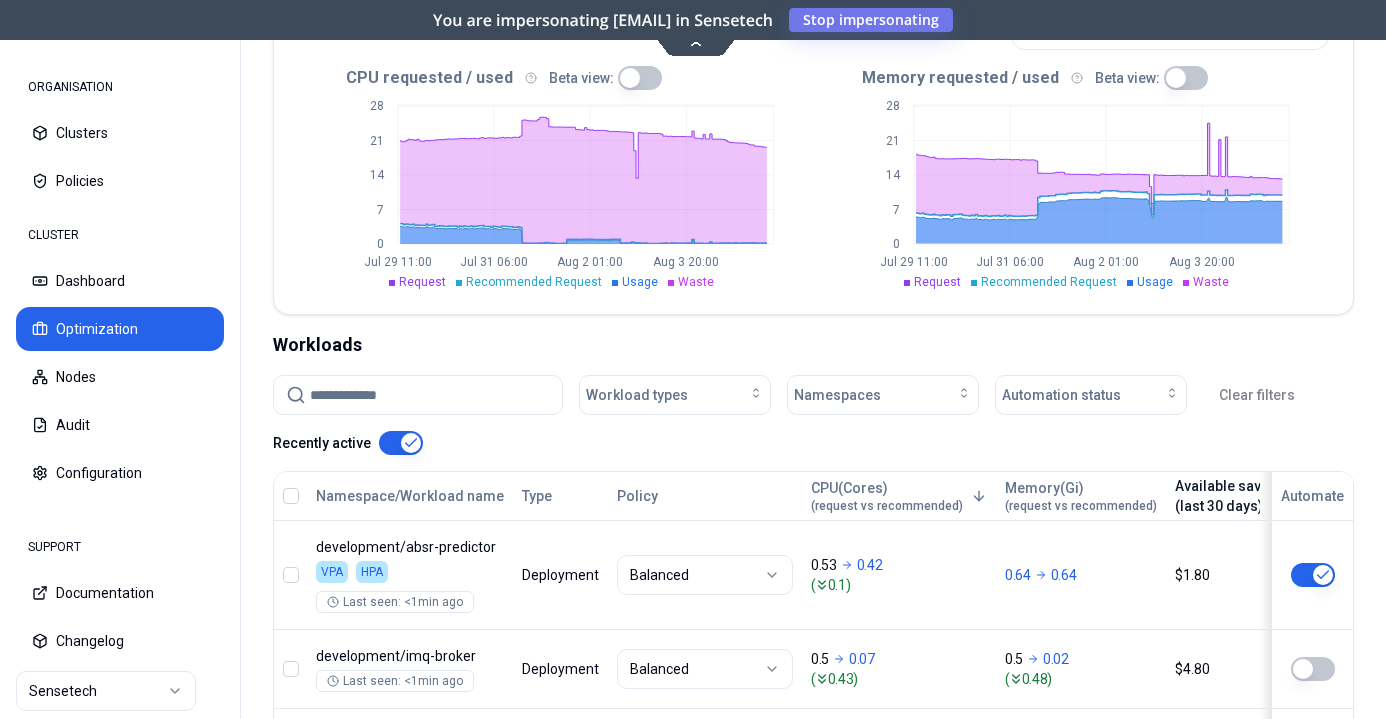 click on "Available savings (last 30 days)" at bounding box center [1232, 496] 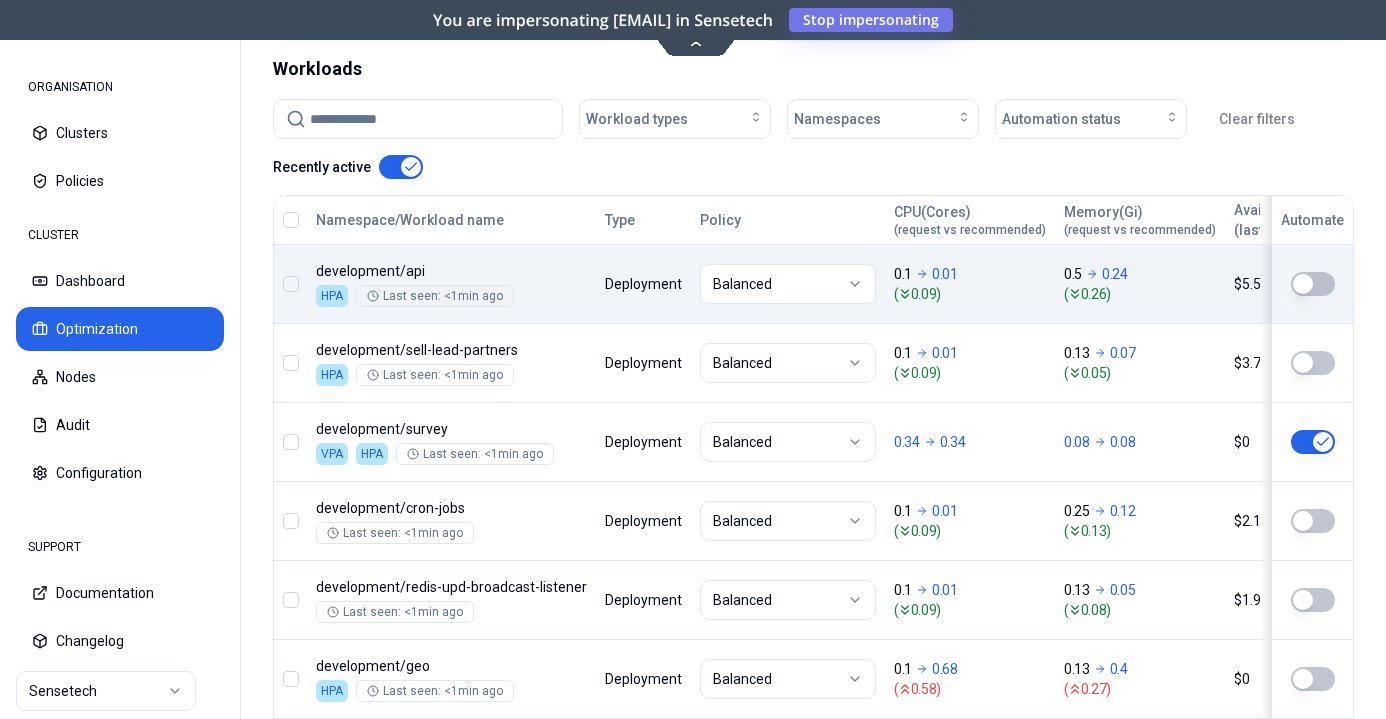scroll, scrollTop: 711, scrollLeft: 0, axis: vertical 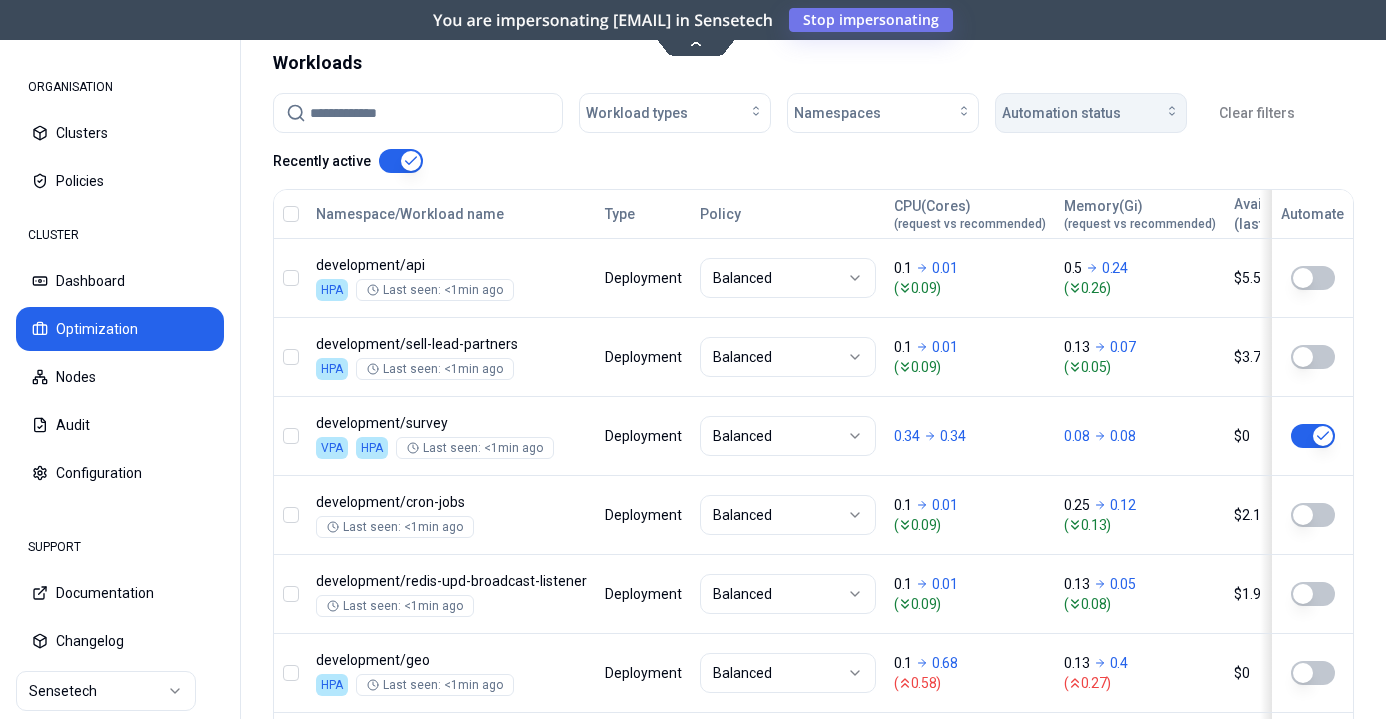 click on "Automation status" at bounding box center [1061, 113] 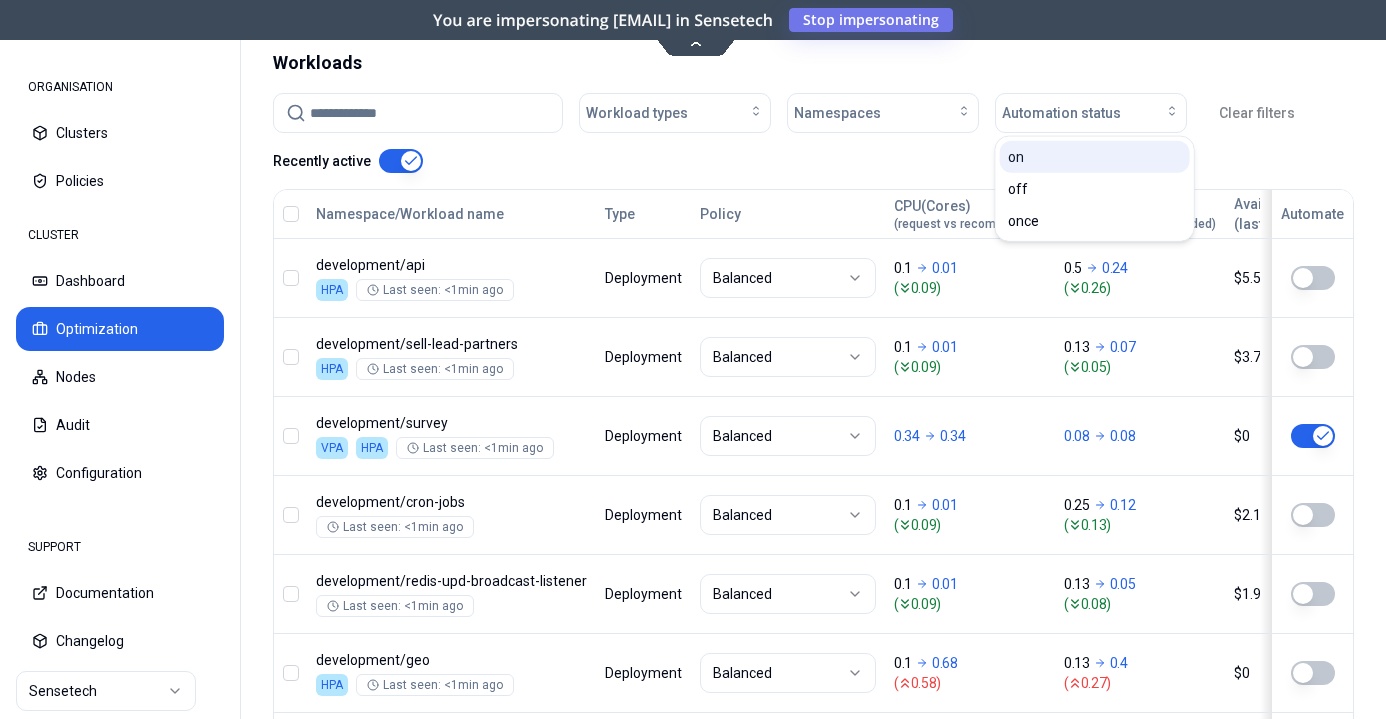 click on "on" at bounding box center [1095, 157] 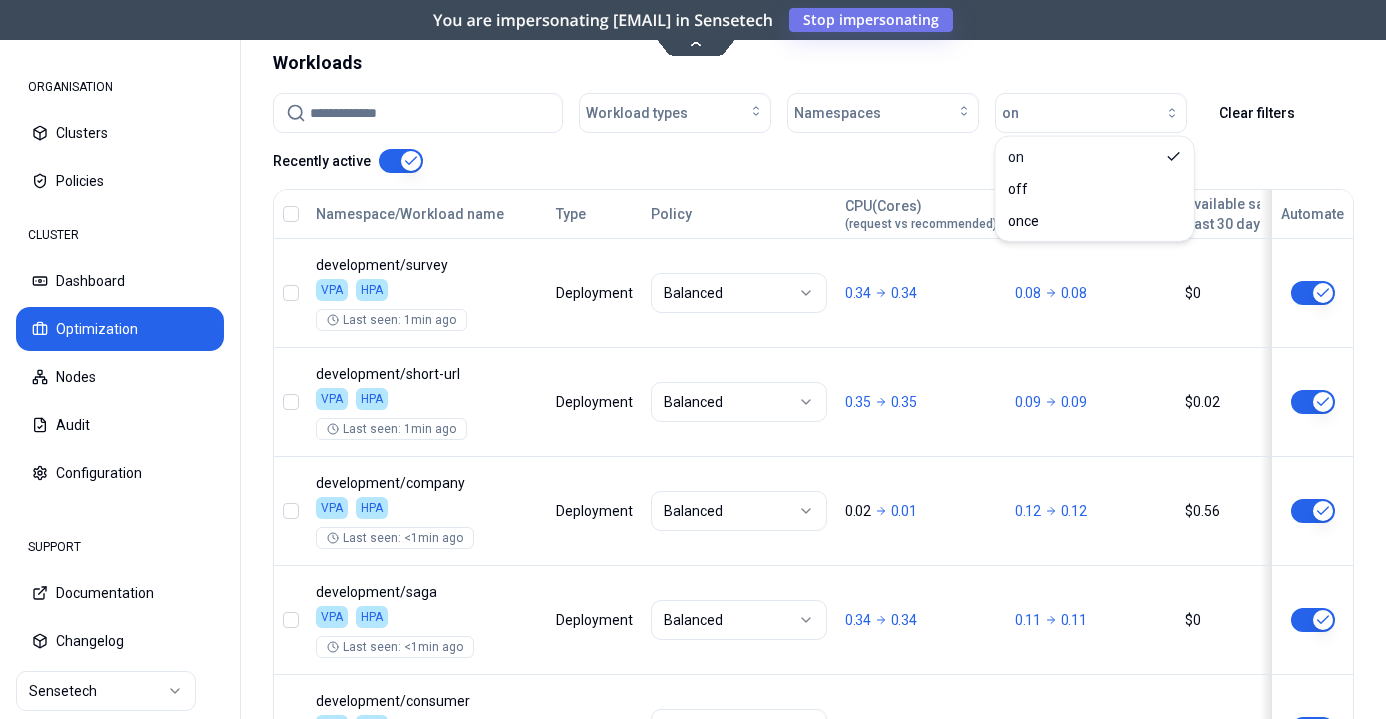 click on "Workloads" at bounding box center (813, 63) 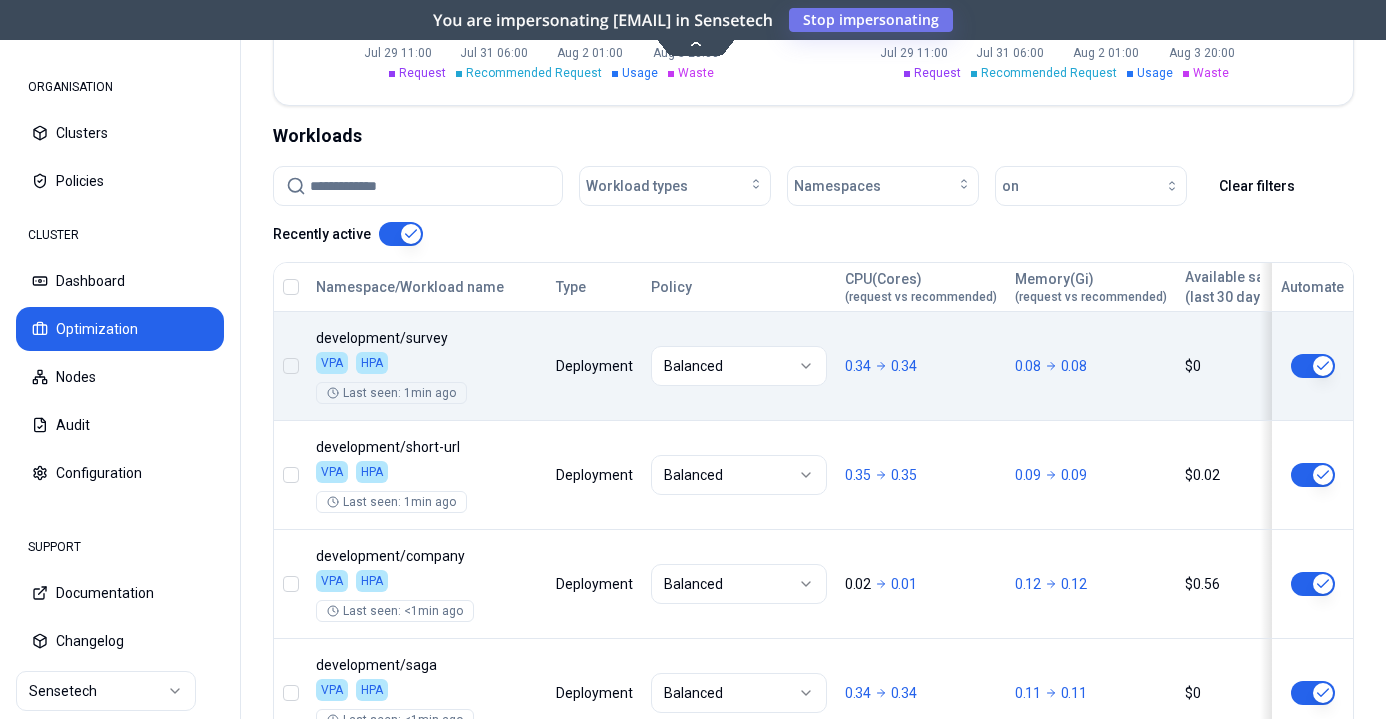 scroll, scrollTop: 631, scrollLeft: 0, axis: vertical 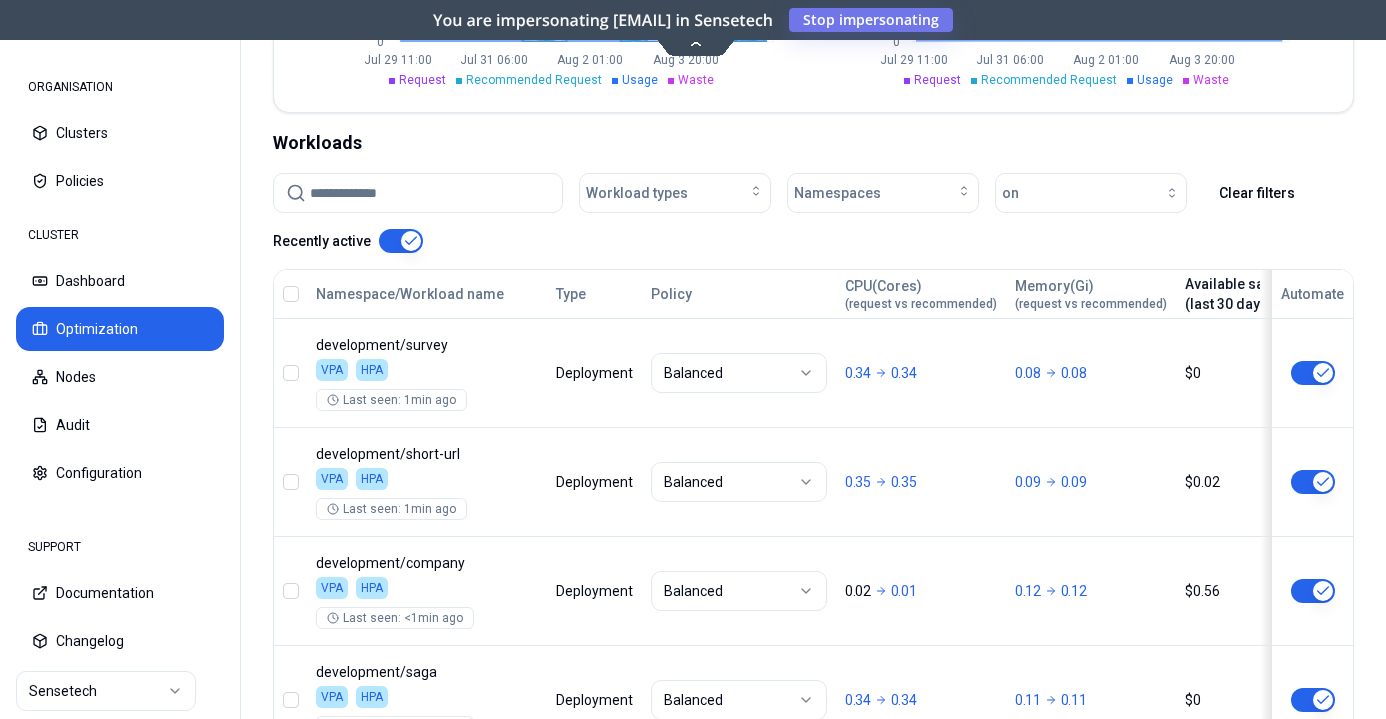 click on "Available savings (last 30 days)" at bounding box center [1254, 294] 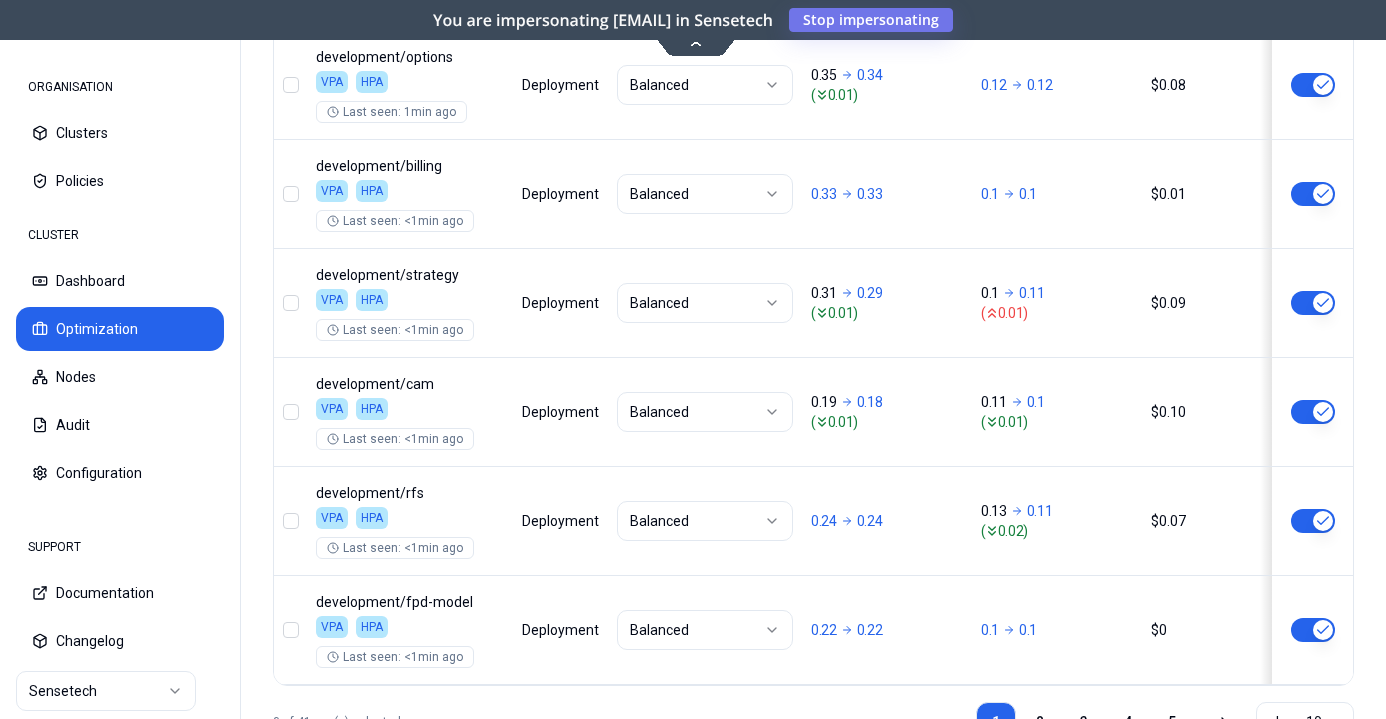 scroll, scrollTop: 1394, scrollLeft: 0, axis: vertical 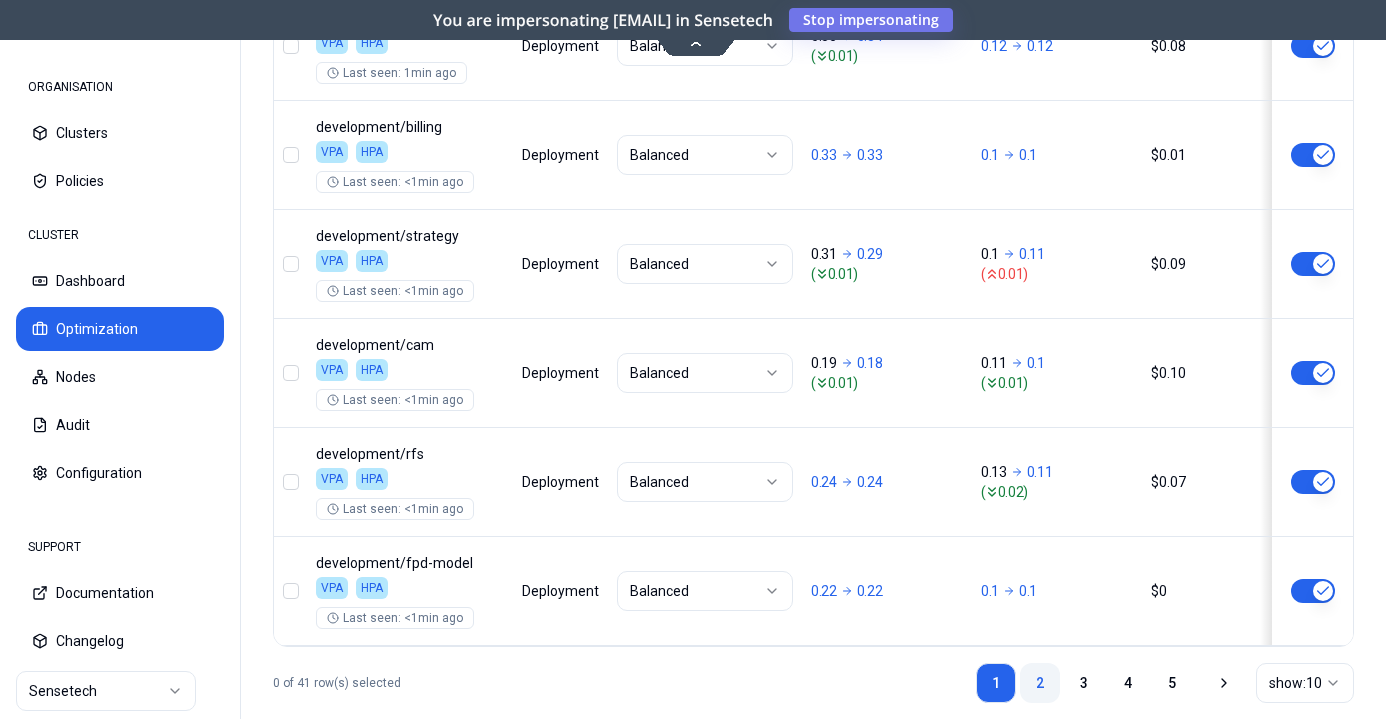 click on "2" at bounding box center [1040, 683] 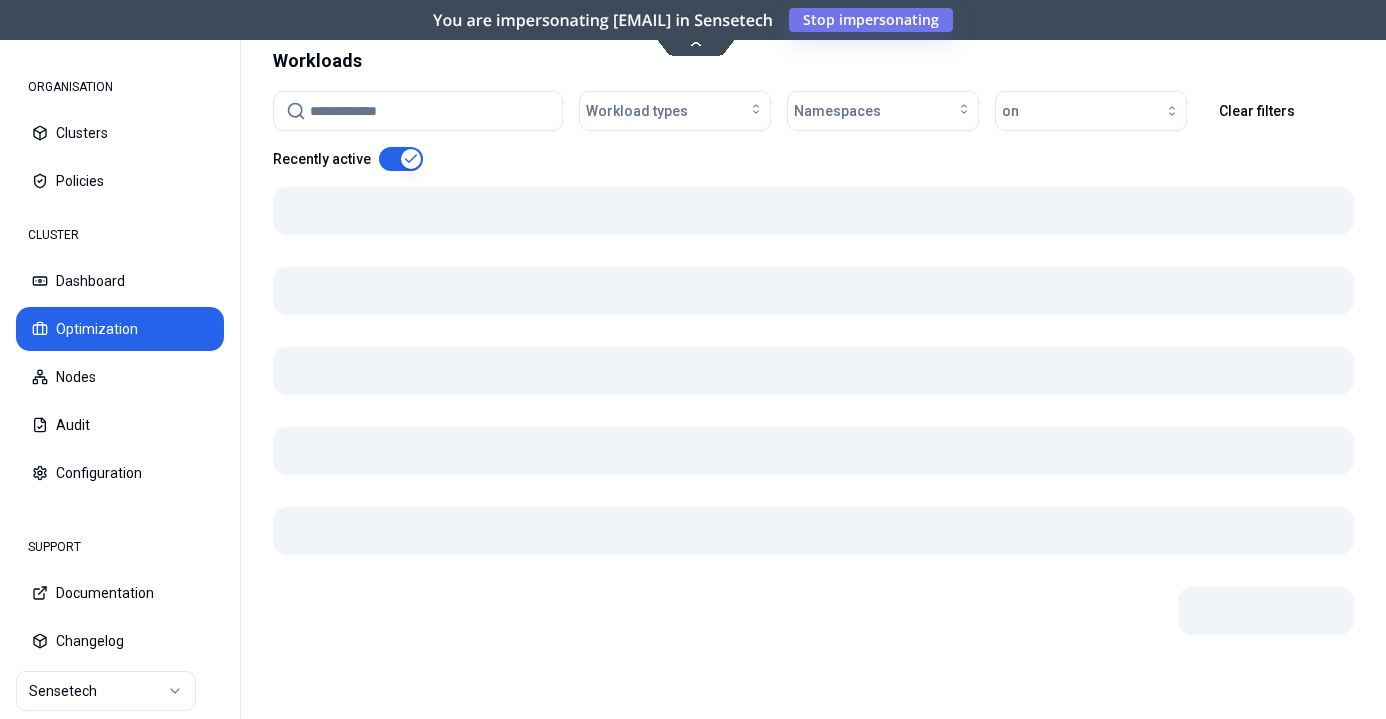 scroll, scrollTop: 712, scrollLeft: 0, axis: vertical 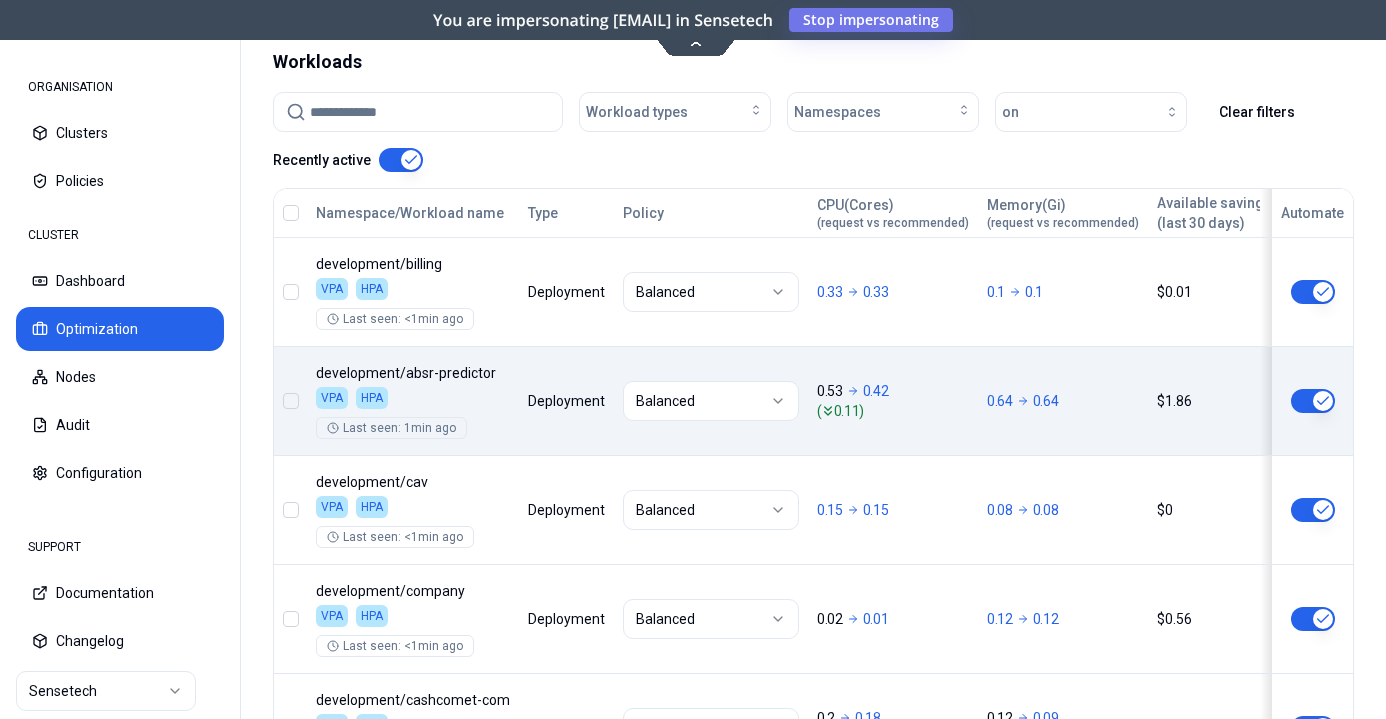click on "Namespace/Workload name Type Policy CPU(Cores) (request vs recommended) Memory(Gi) (request vs recommended) Available savings (last 30 days) Replica(s) Automate development / billing VPA HPA Last seen: <1min ago Deployment Balanced 0.33   0.33 0.1   0.1 $0.01 2 development / absr-predictor VPA HPA Last seen: 1min ago Deployment Balanced 0.53   0.42 ( 0.11 ) 0.64   0.64 $1.86 2 development / cav VPA HPA Last seen: <1min ago Deployment Balanced 0.15   0.15 0.08   0.08 $0 2 development / company VPA HPA Last seen: <1min ago Deployment Balanced 0.02   0.01 0.12   0.12 $0.56 2 development / cashcomet-com VPA HPA Last seen: <1min ago Deployment Balanced 0.2   0.18 ( 0.01 ) 0.12   0.09 ( 0.02 ) $0.16 1 development / data-fetcher VPA HPA Last seen: <1min ago Deployment Balanced 0.01   0.01 0.16   0.16 $0 2 development / ibv-history VPA HPA Last seen: 1min ago Deployment Balanced 0.35   0.32 ( 0.03 ) 0.14   0.14 $0.24 2 development / dmm VPA HPA Last seen: 1min ago Deployment Balanced 0.34   0.35 0.12   0.11 ( 0.01 )" at bounding box center (813, 758) 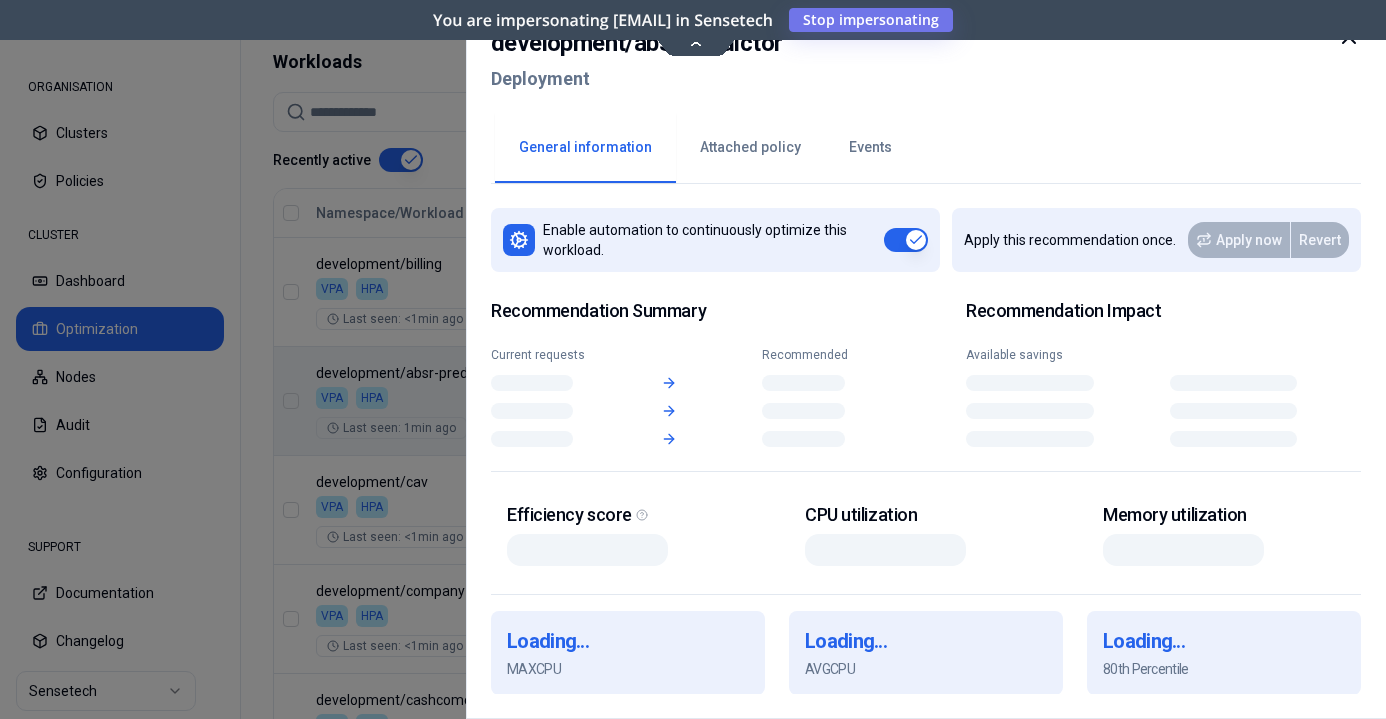 scroll, scrollTop: 712, scrollLeft: 0, axis: vertical 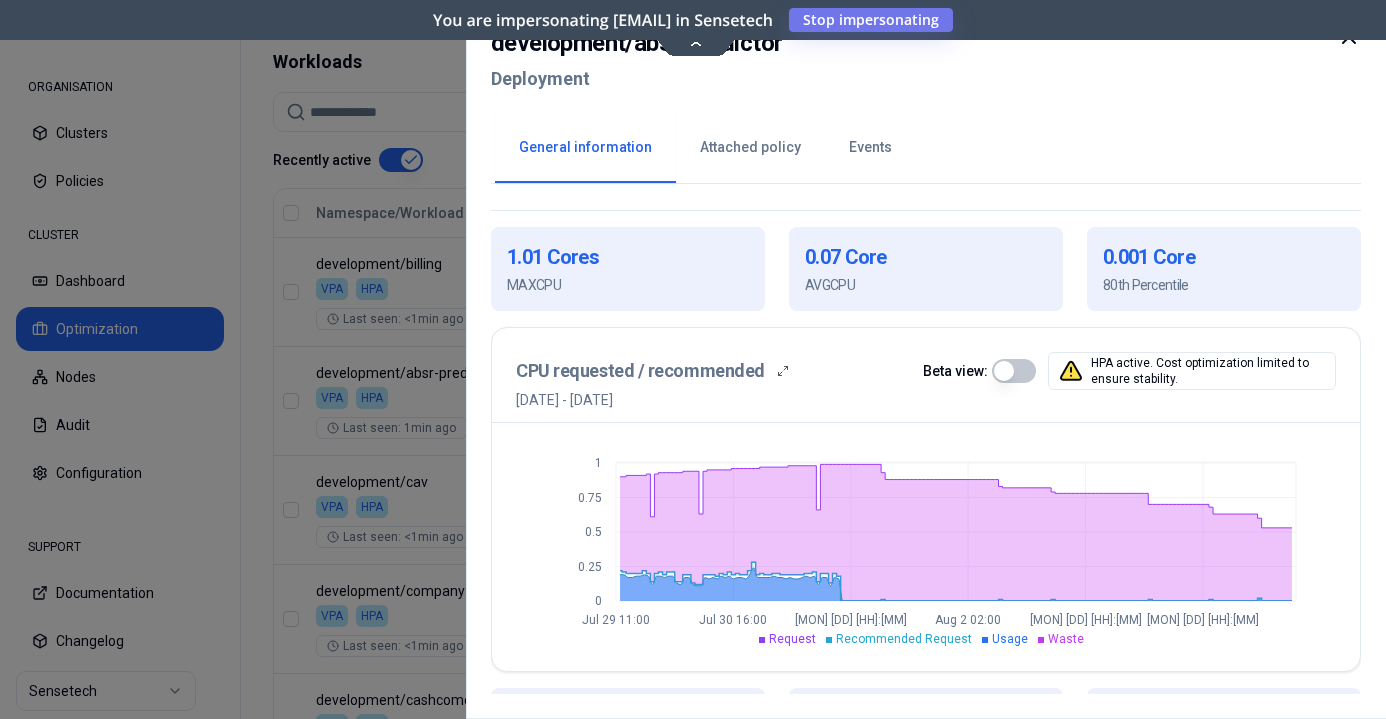 click at bounding box center (693, 359) 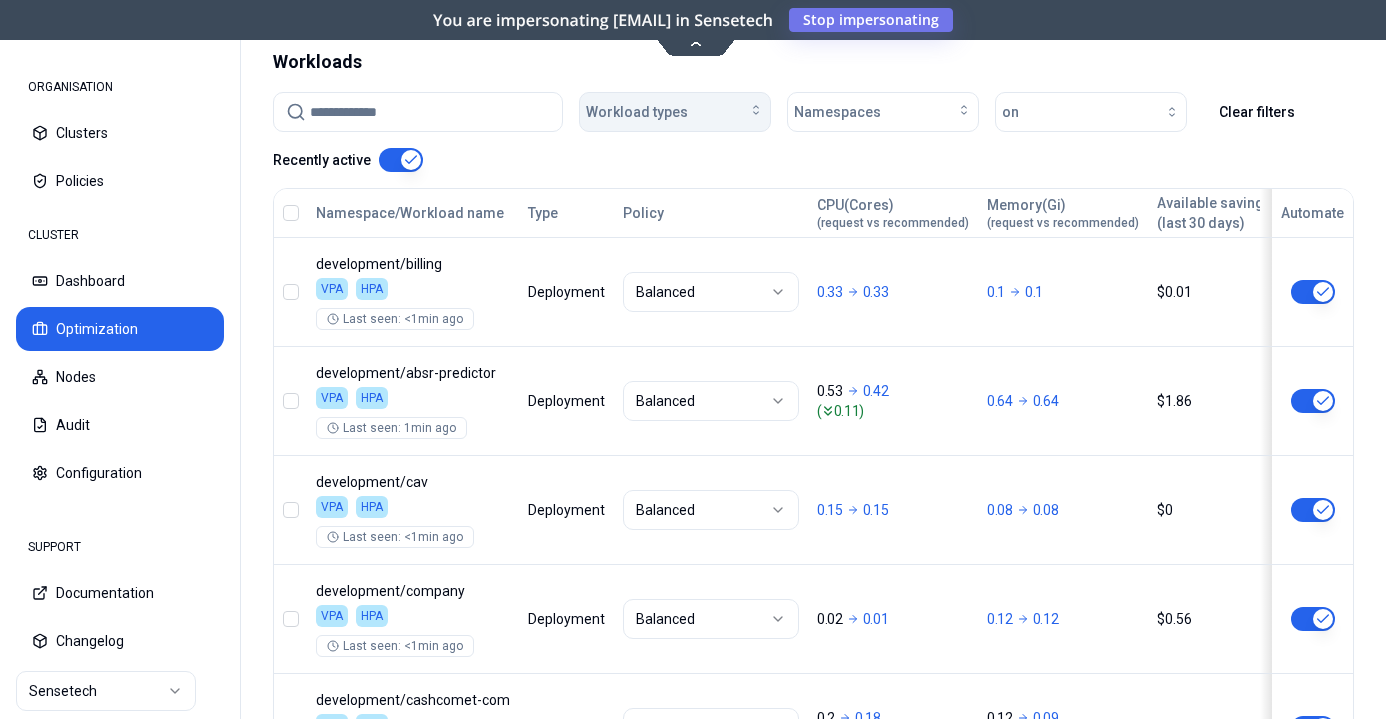scroll, scrollTop: 712, scrollLeft: 0, axis: vertical 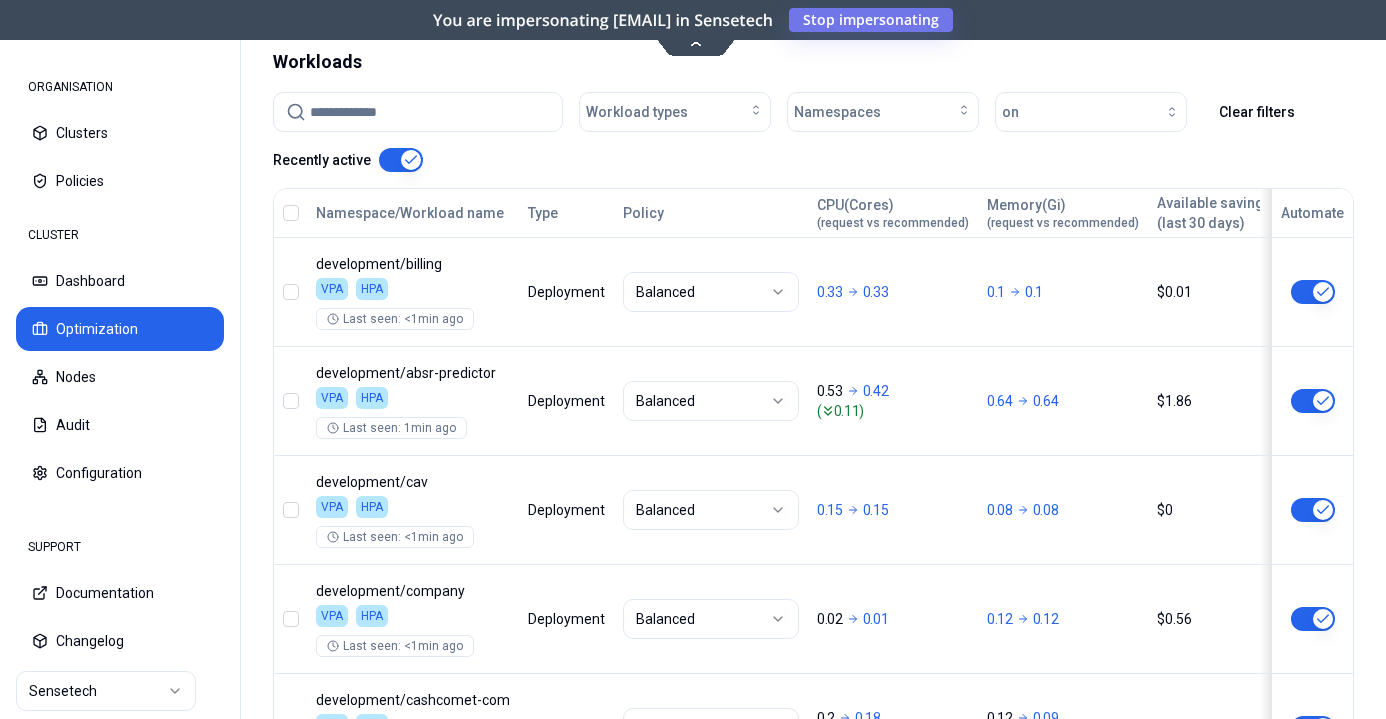 click 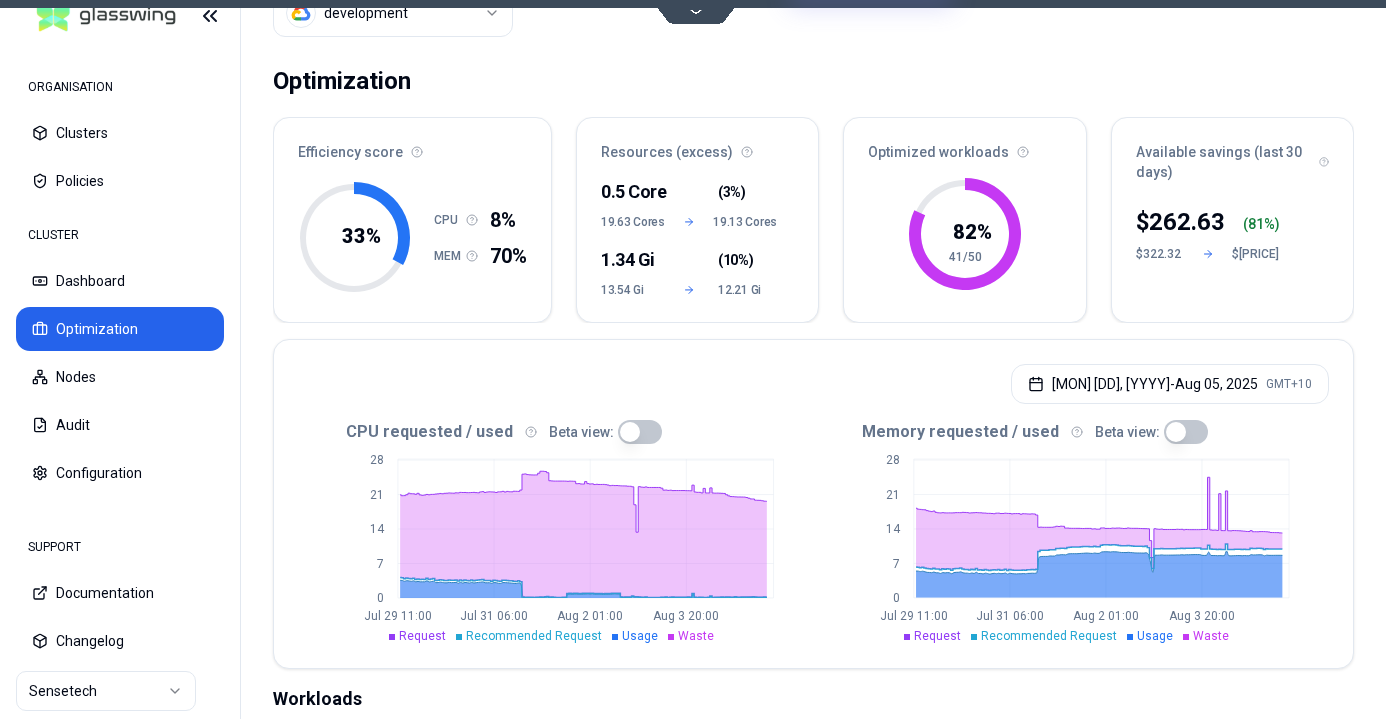 scroll, scrollTop: 0, scrollLeft: 0, axis: both 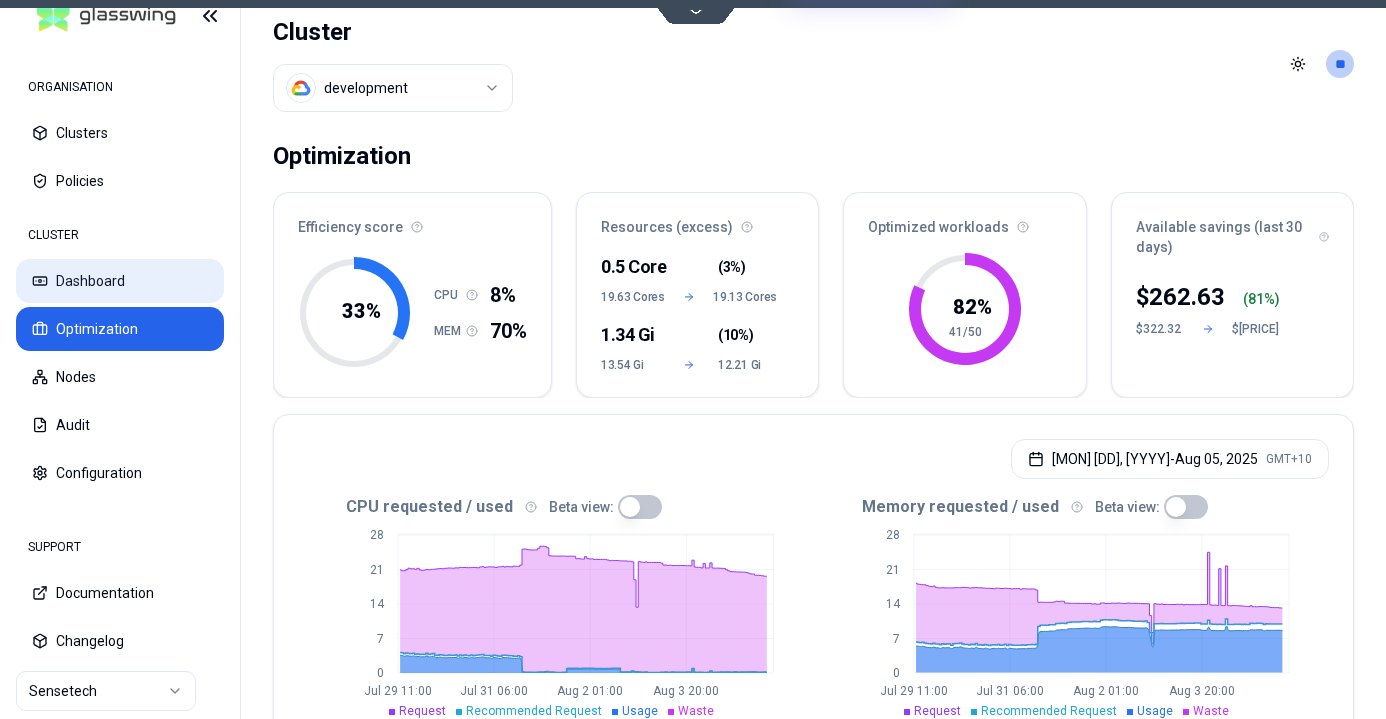 click on "Dashboard" at bounding box center (120, 281) 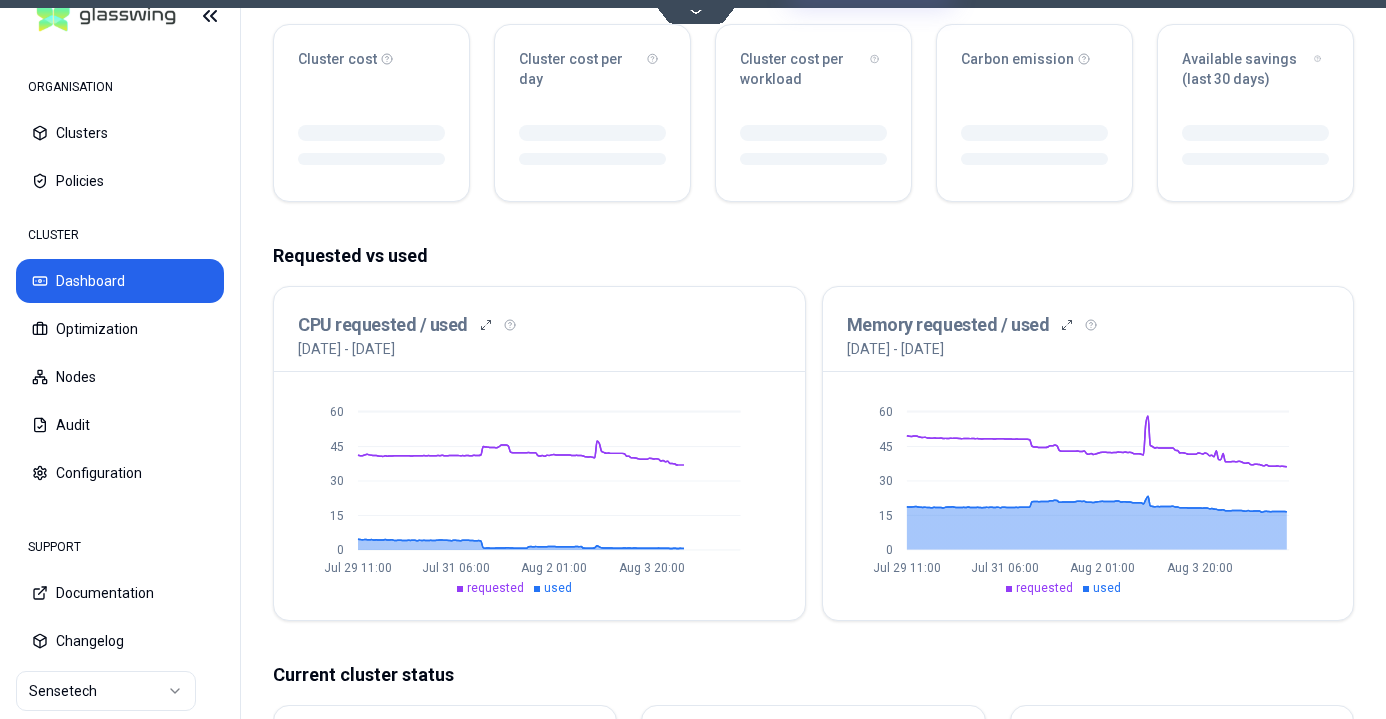 scroll, scrollTop: 279, scrollLeft: 0, axis: vertical 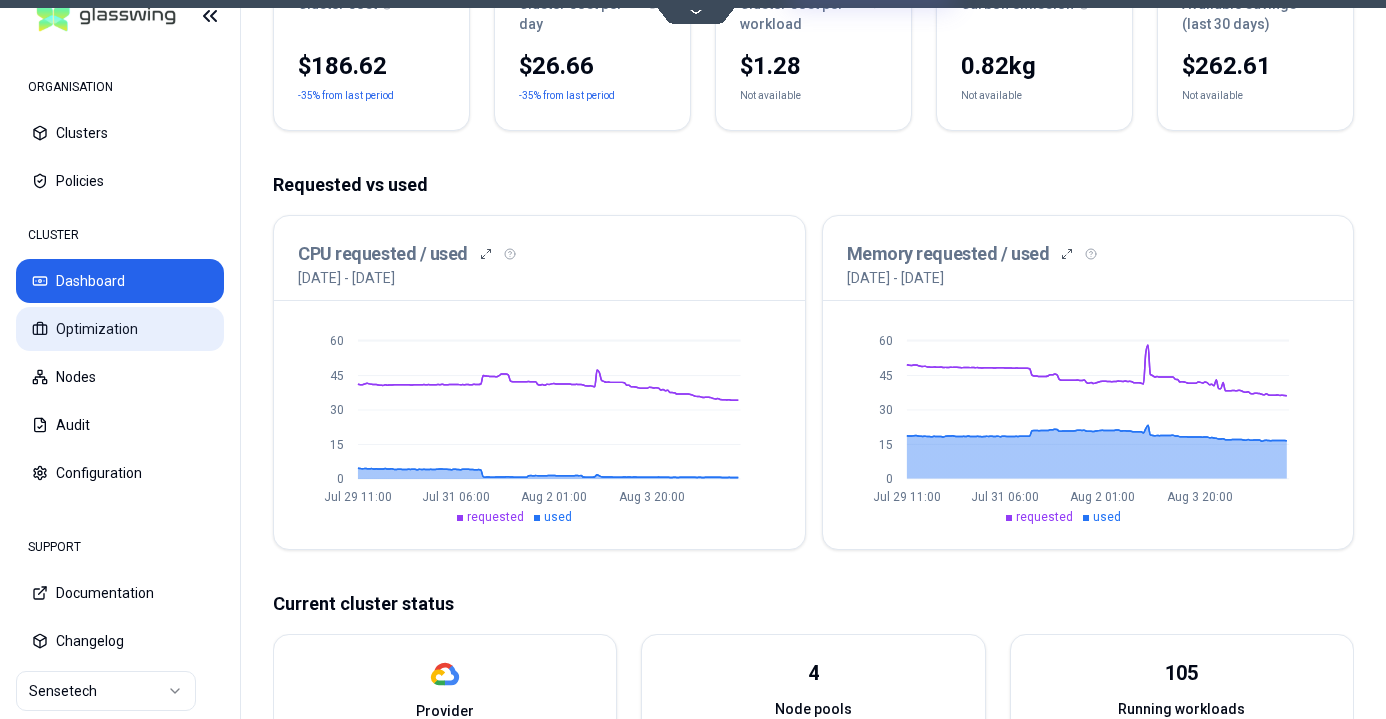 click on "Optimization" at bounding box center [120, 329] 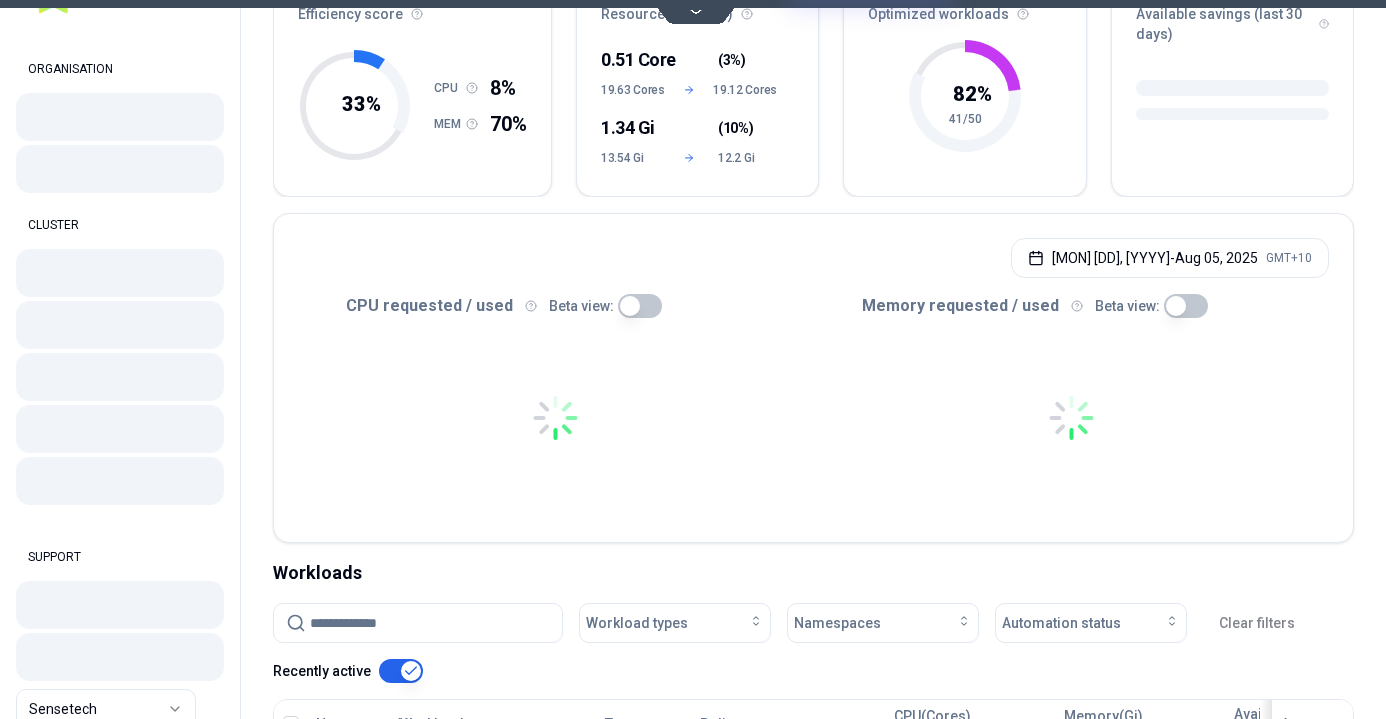 scroll, scrollTop: 213, scrollLeft: 0, axis: vertical 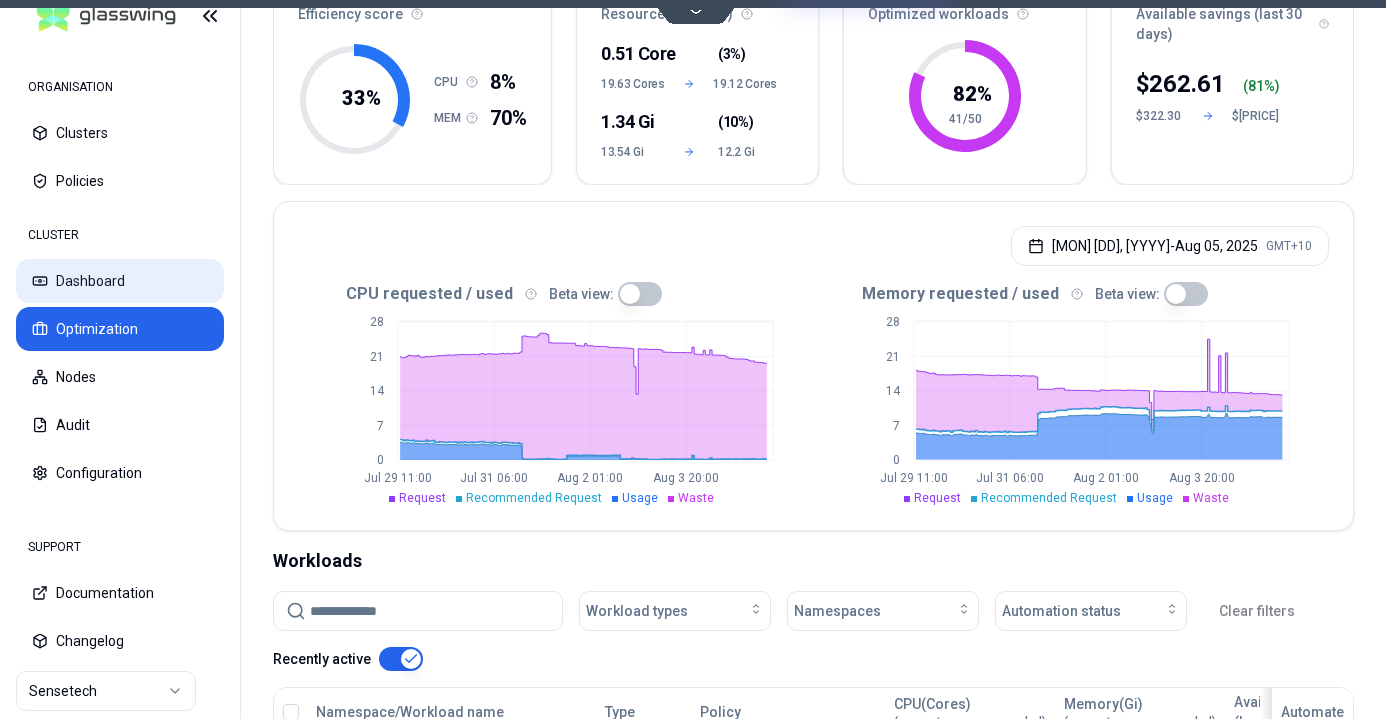 click on "Dashboard" at bounding box center [120, 281] 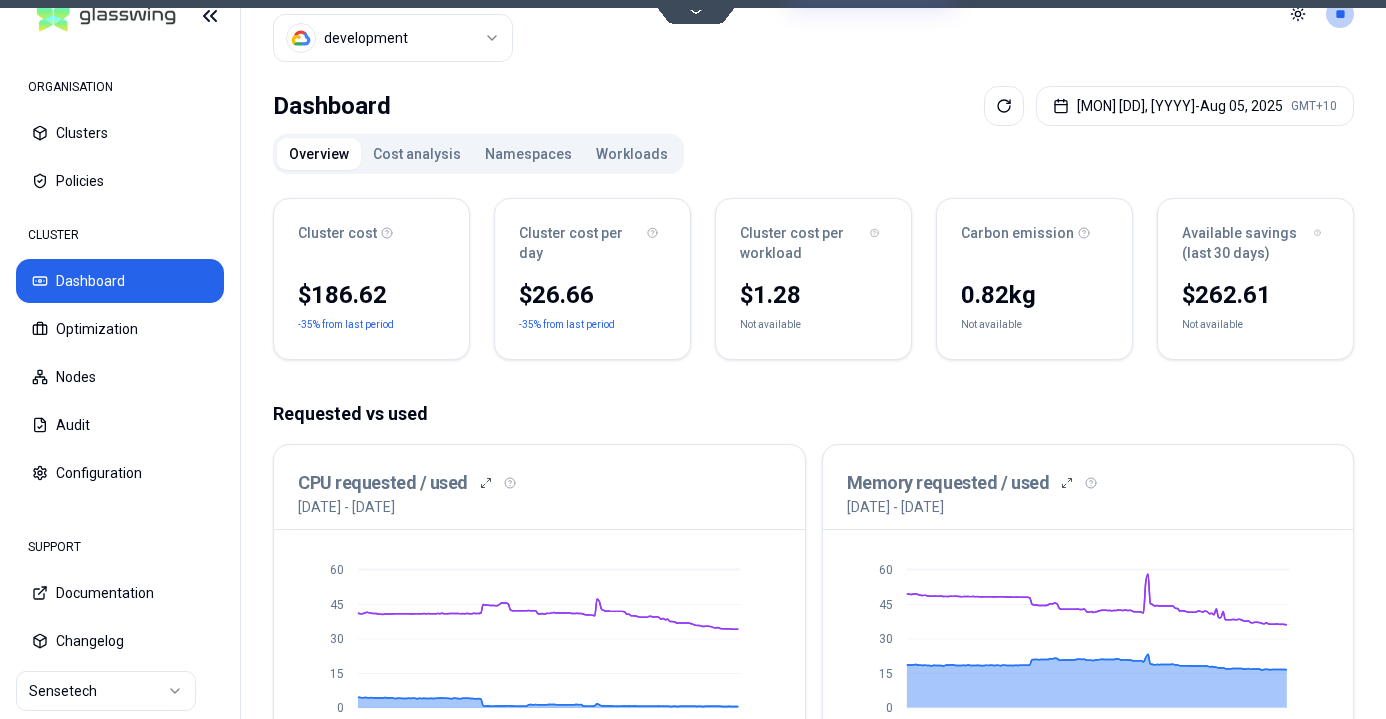scroll, scrollTop: 0, scrollLeft: 0, axis: both 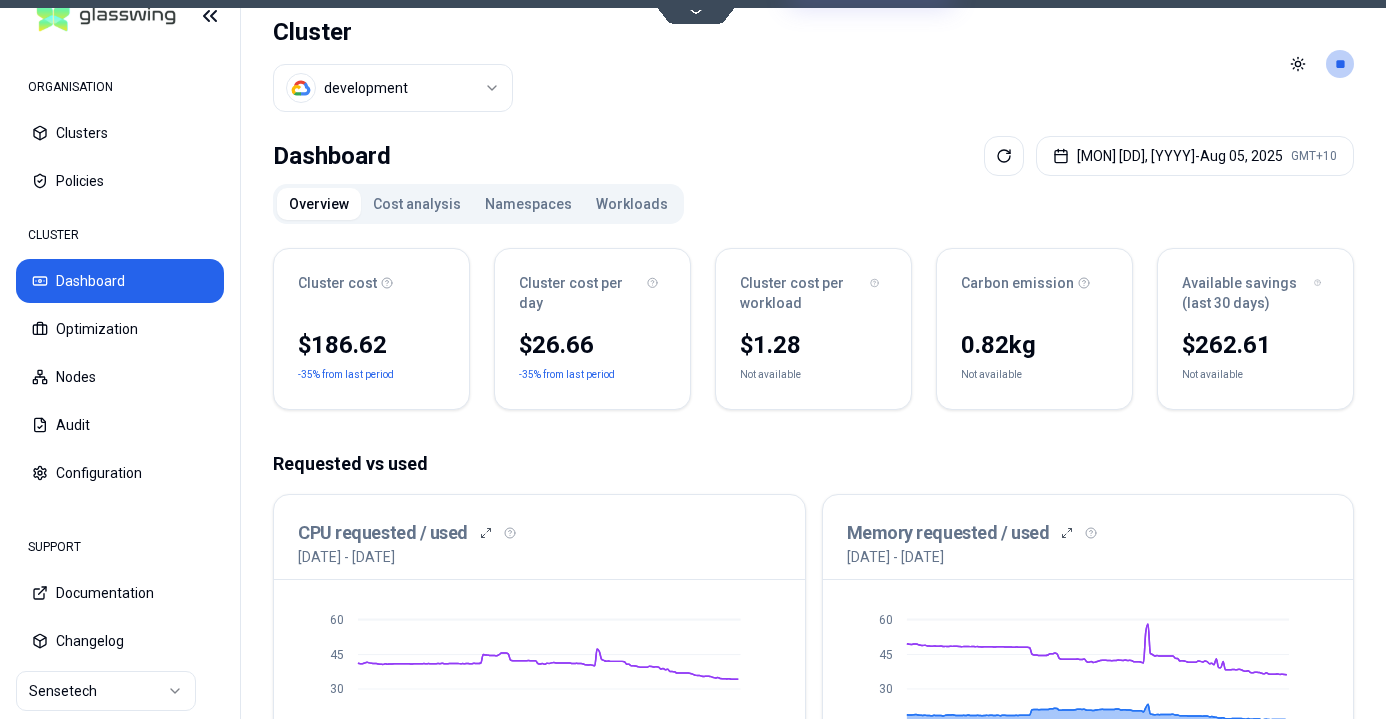 click on "Workloads" at bounding box center [632, 204] 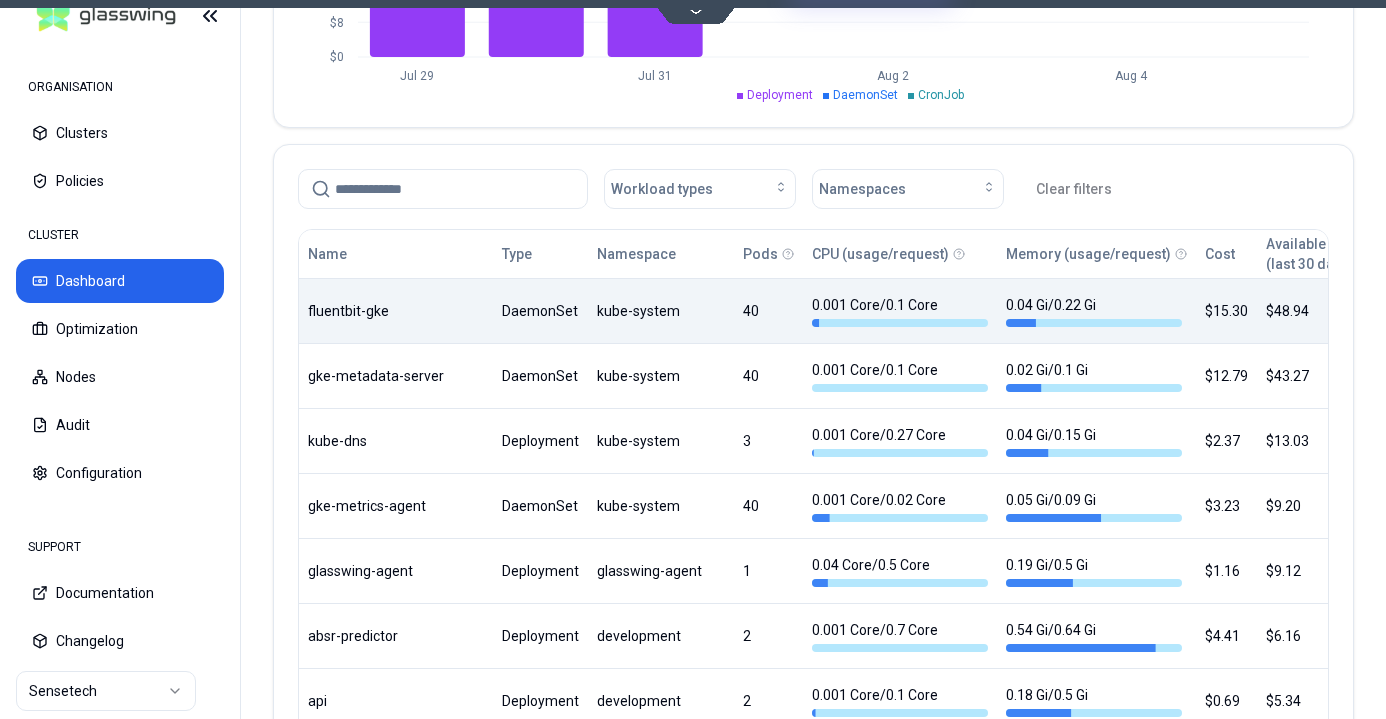 scroll, scrollTop: 982, scrollLeft: 0, axis: vertical 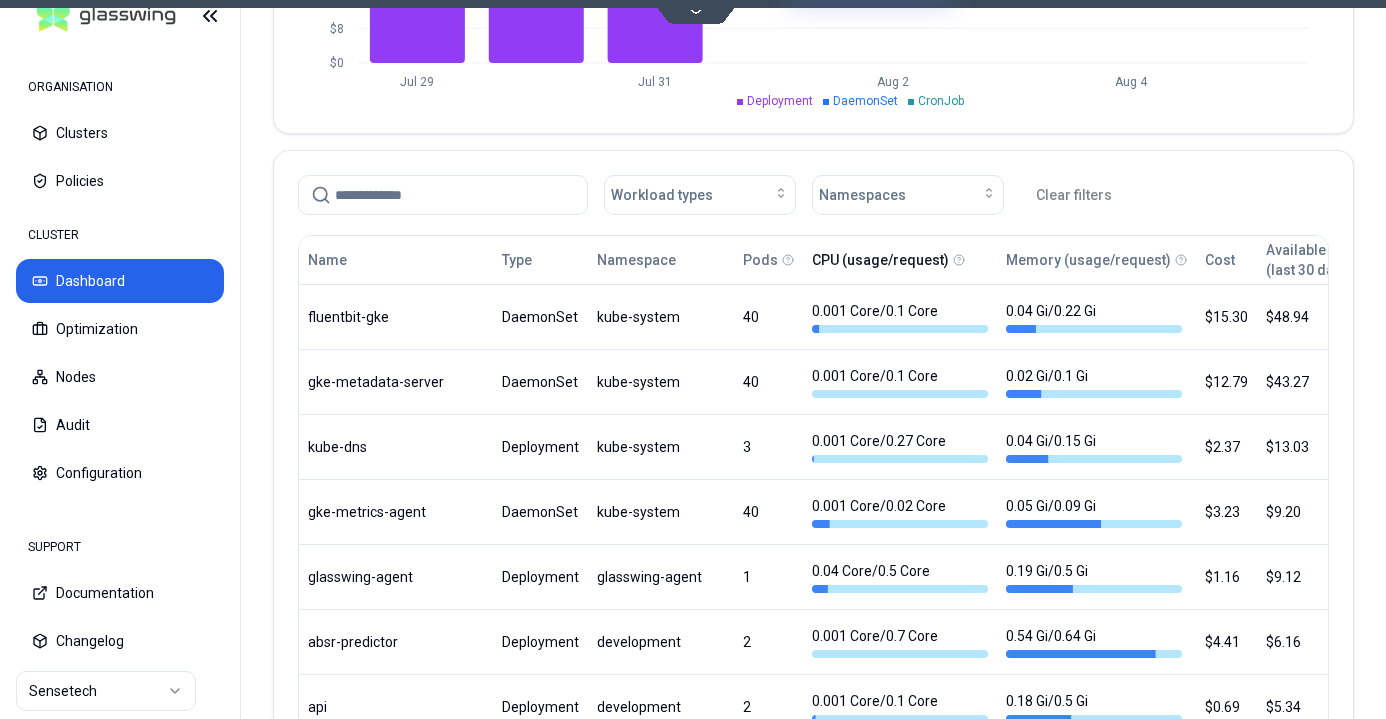 click on "CPU (usage/request)" at bounding box center (880, 260) 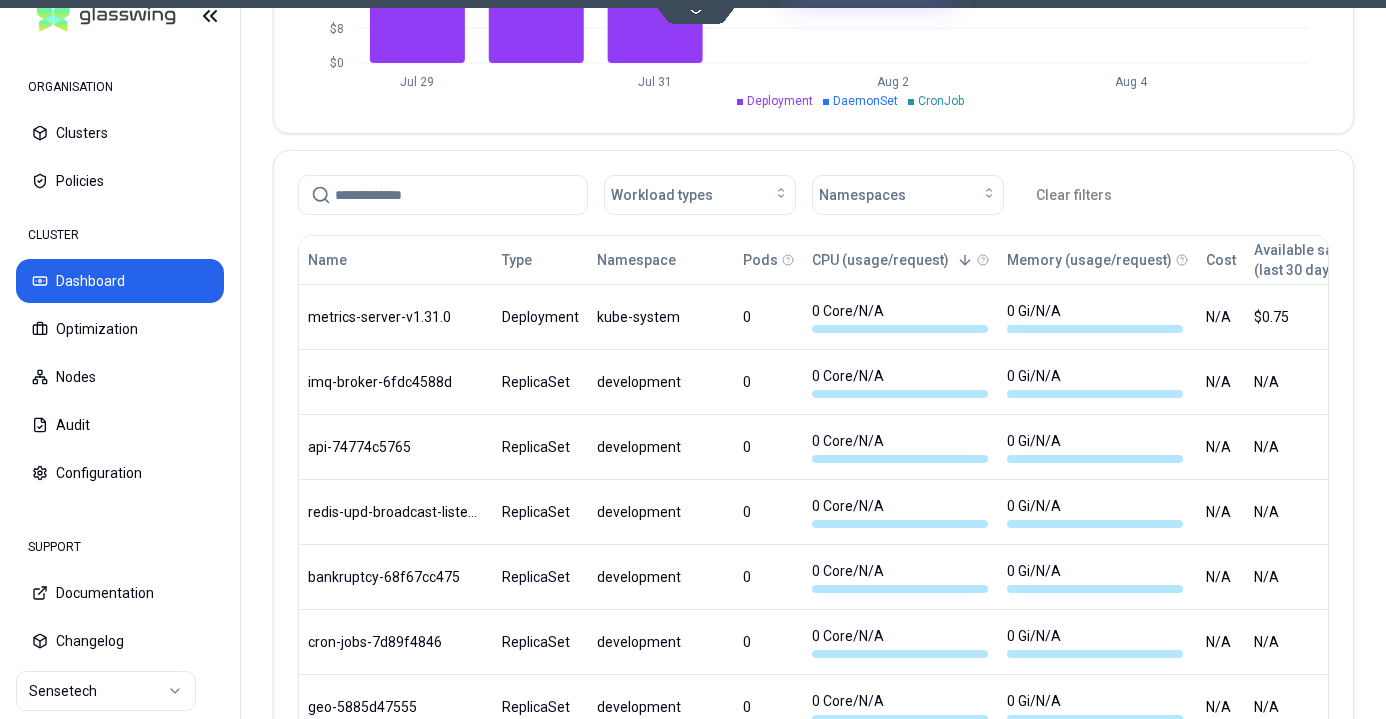 click on "CPU (usage/request)" at bounding box center (892, 260) 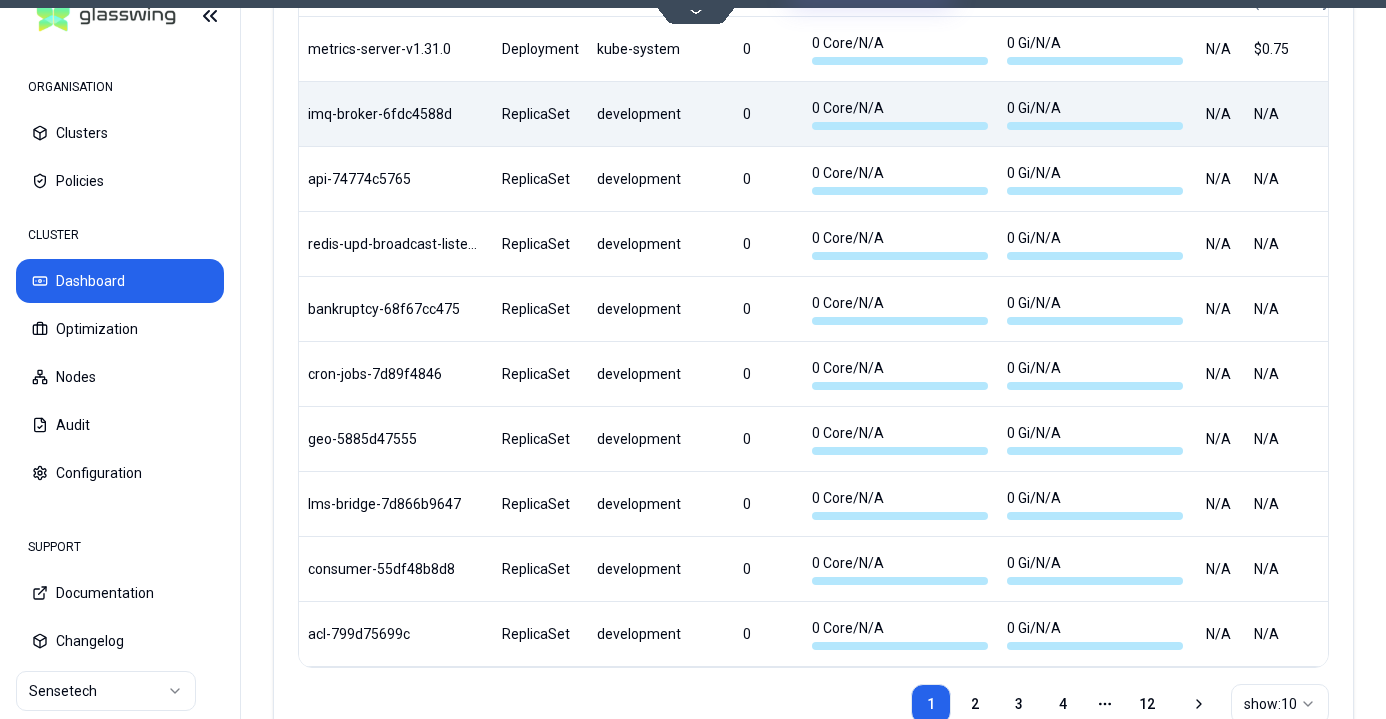 scroll, scrollTop: 1325, scrollLeft: 0, axis: vertical 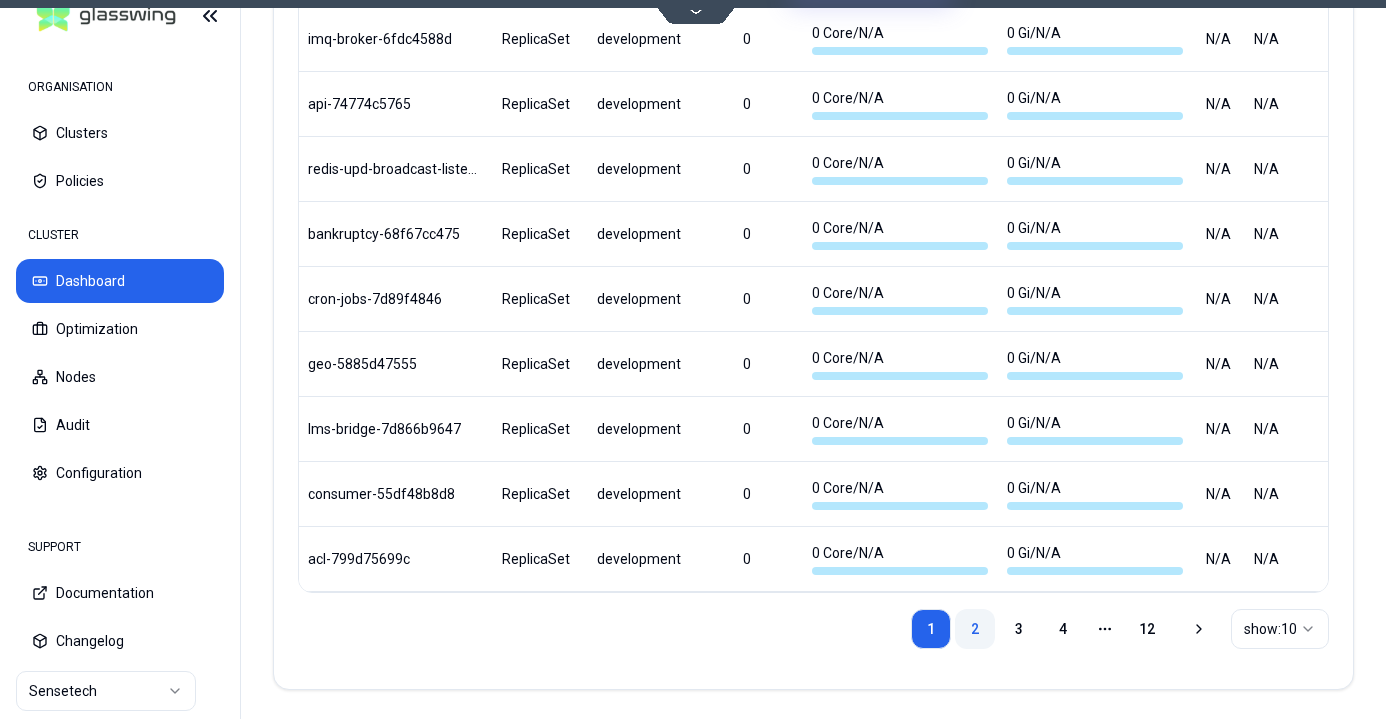click on "2" at bounding box center [975, 629] 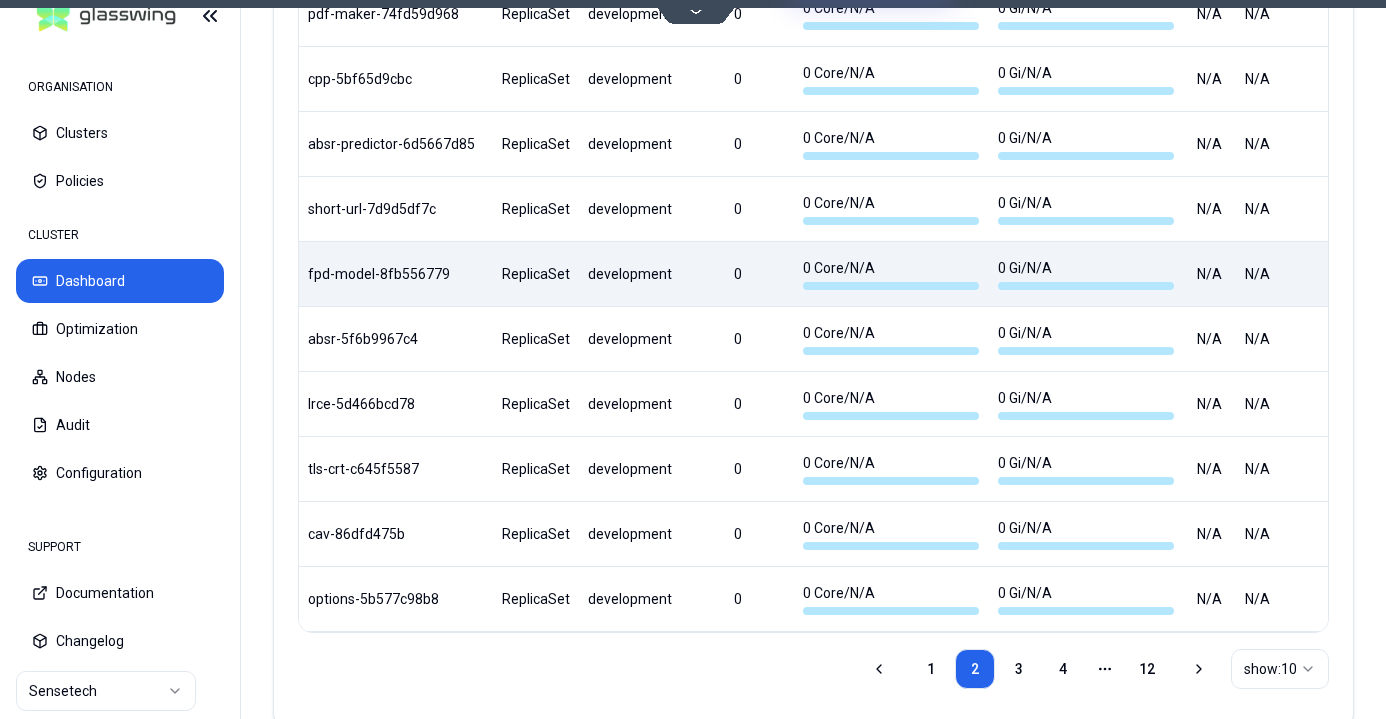 scroll, scrollTop: 1325, scrollLeft: 0, axis: vertical 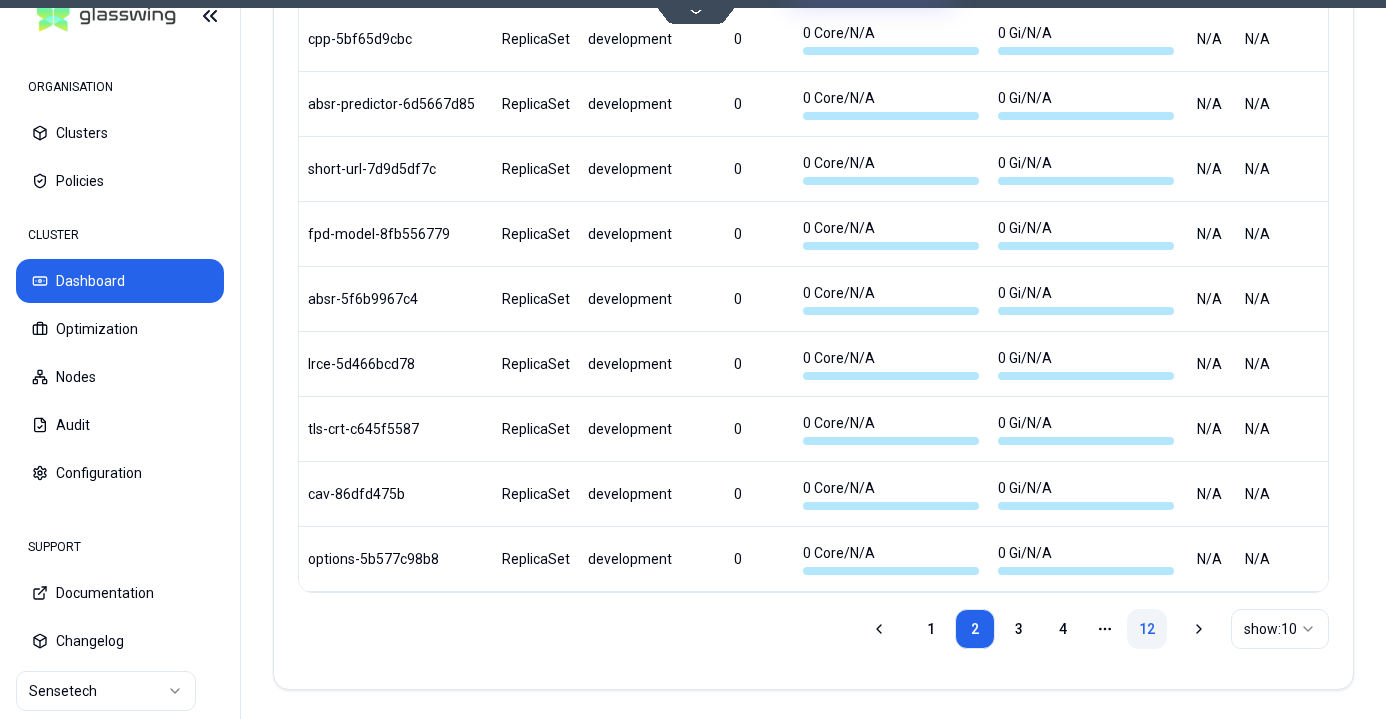 click on "12" at bounding box center (1147, 629) 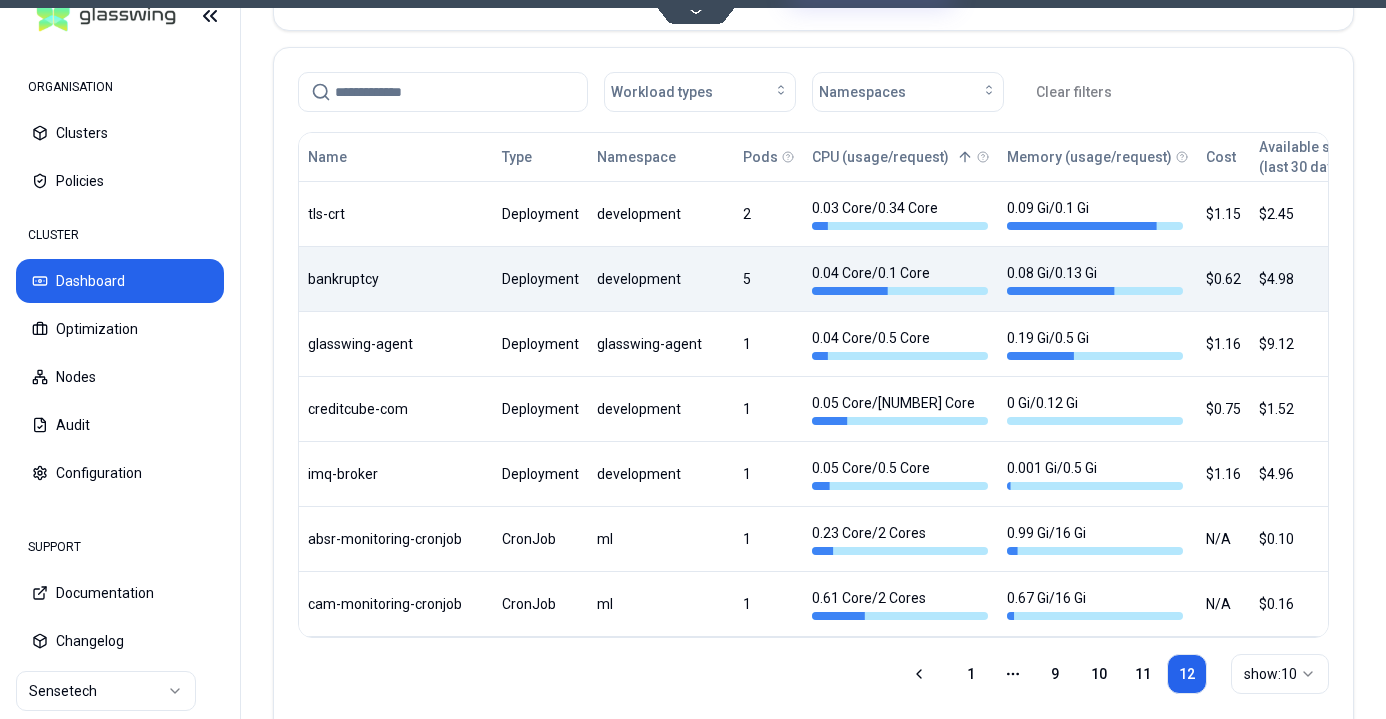 scroll, scrollTop: 1084, scrollLeft: 0, axis: vertical 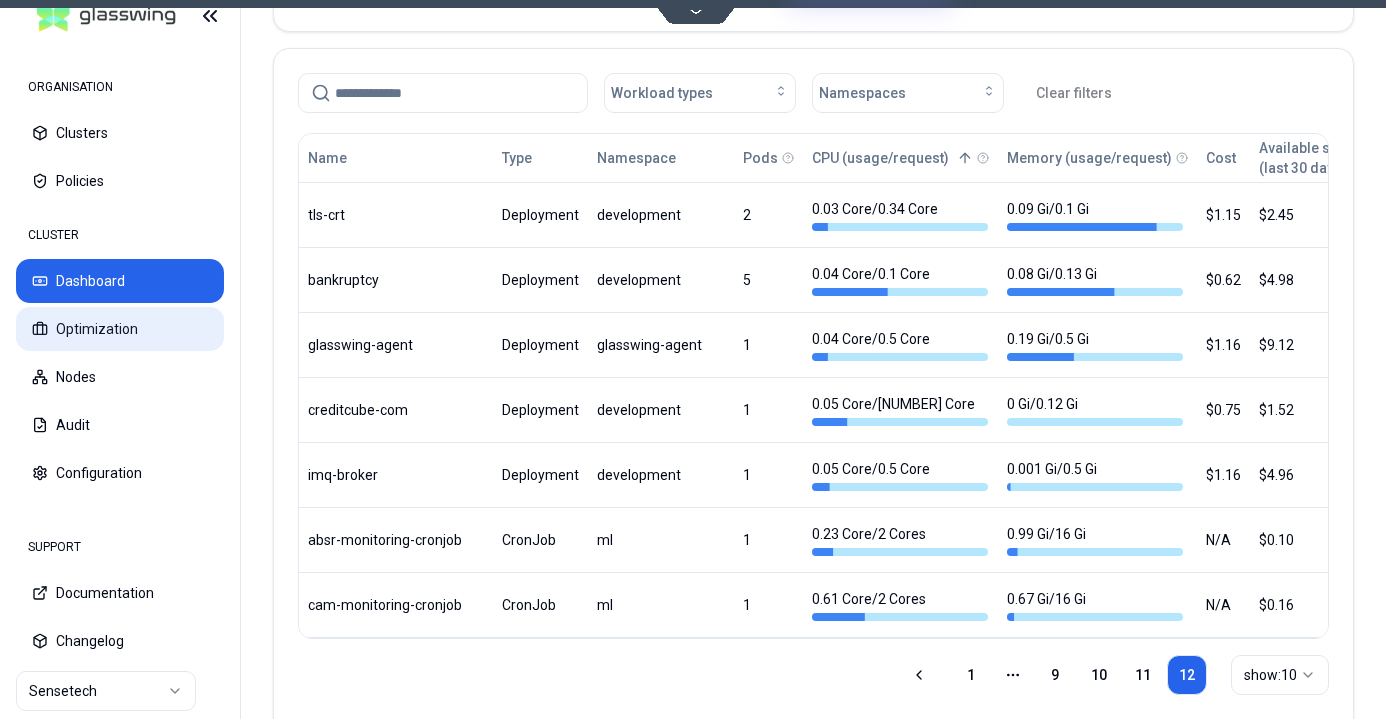 click on "Optimization" at bounding box center (120, 329) 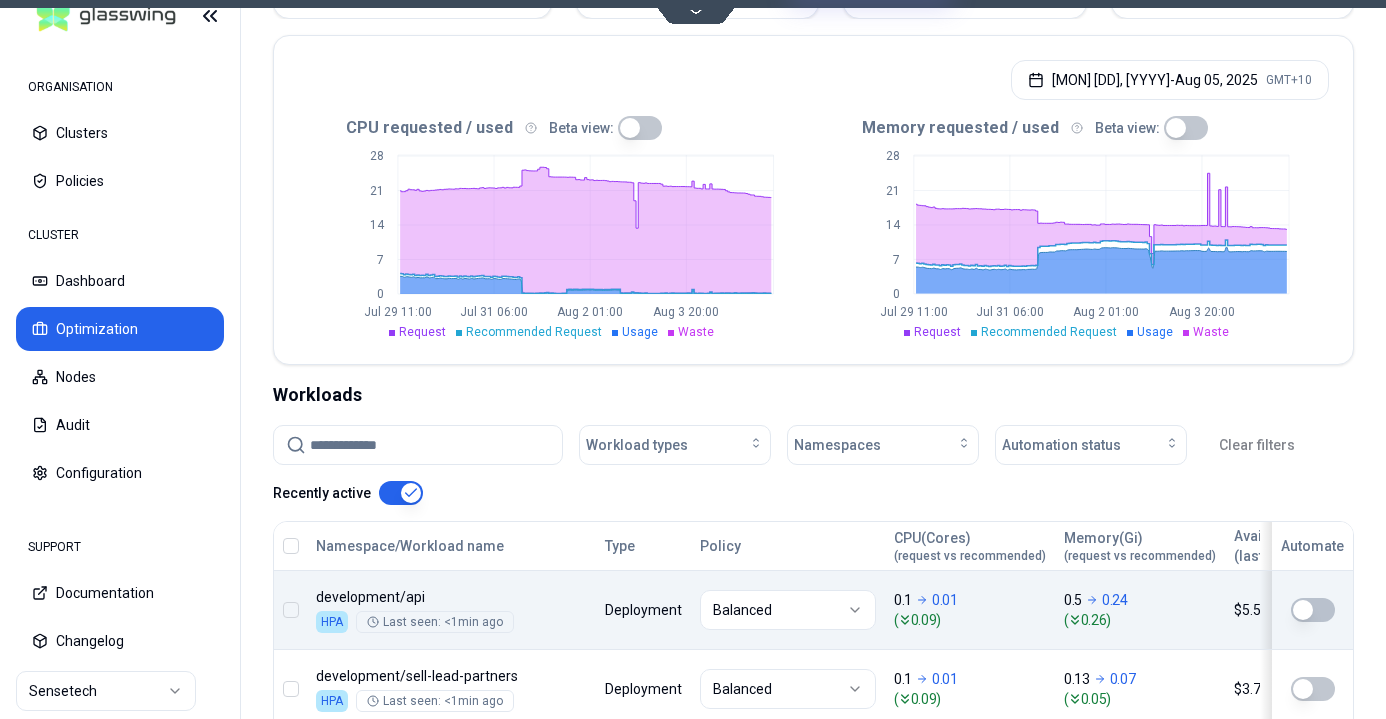 scroll, scrollTop: 375, scrollLeft: 0, axis: vertical 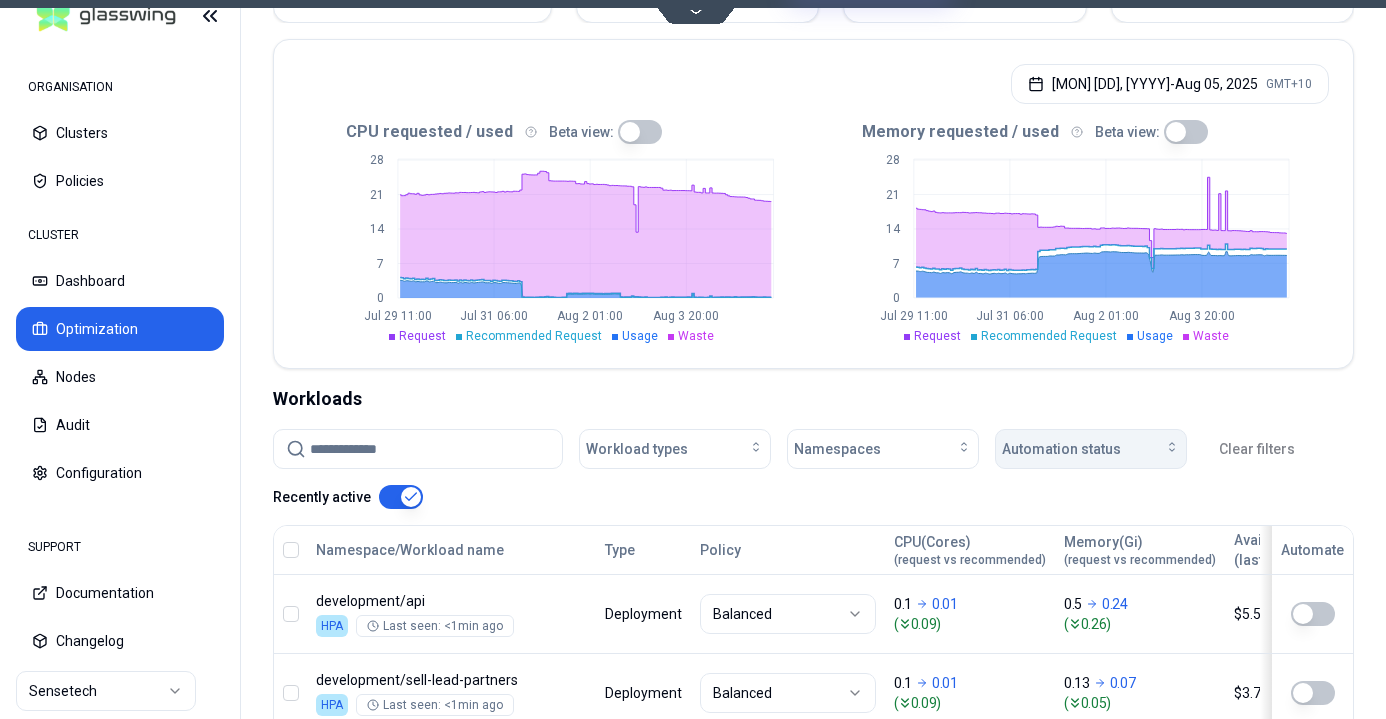 click on "Automation status" at bounding box center (1061, 449) 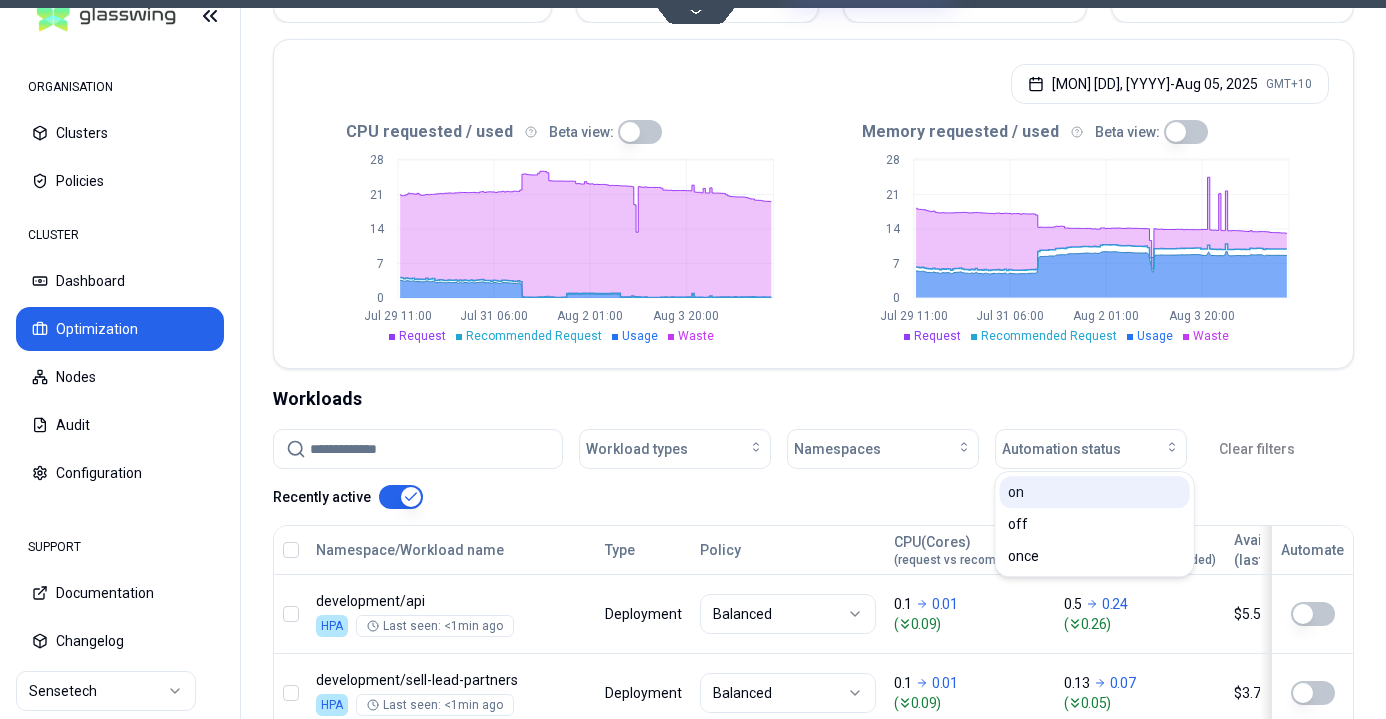 click on "on" at bounding box center (1095, 492) 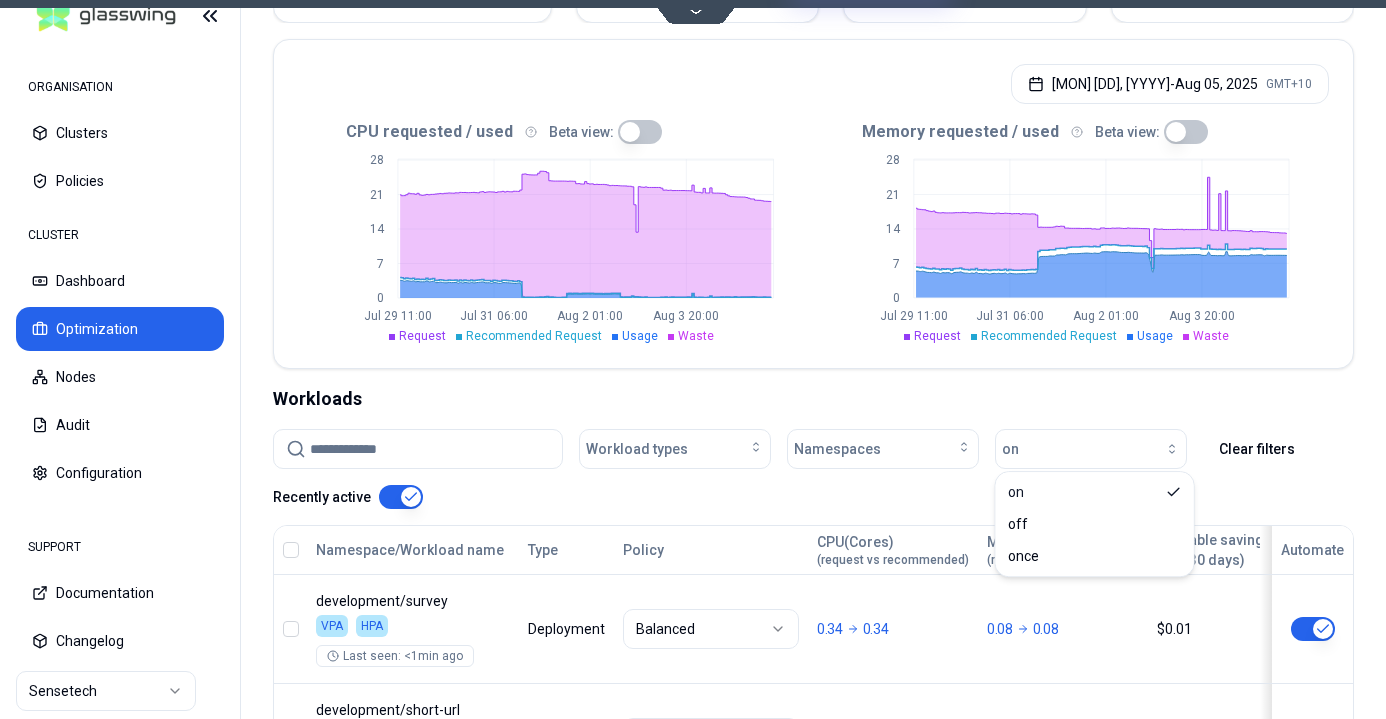 click on "Workload types Namespaces on Clear filters Recently active" at bounding box center [813, 469] 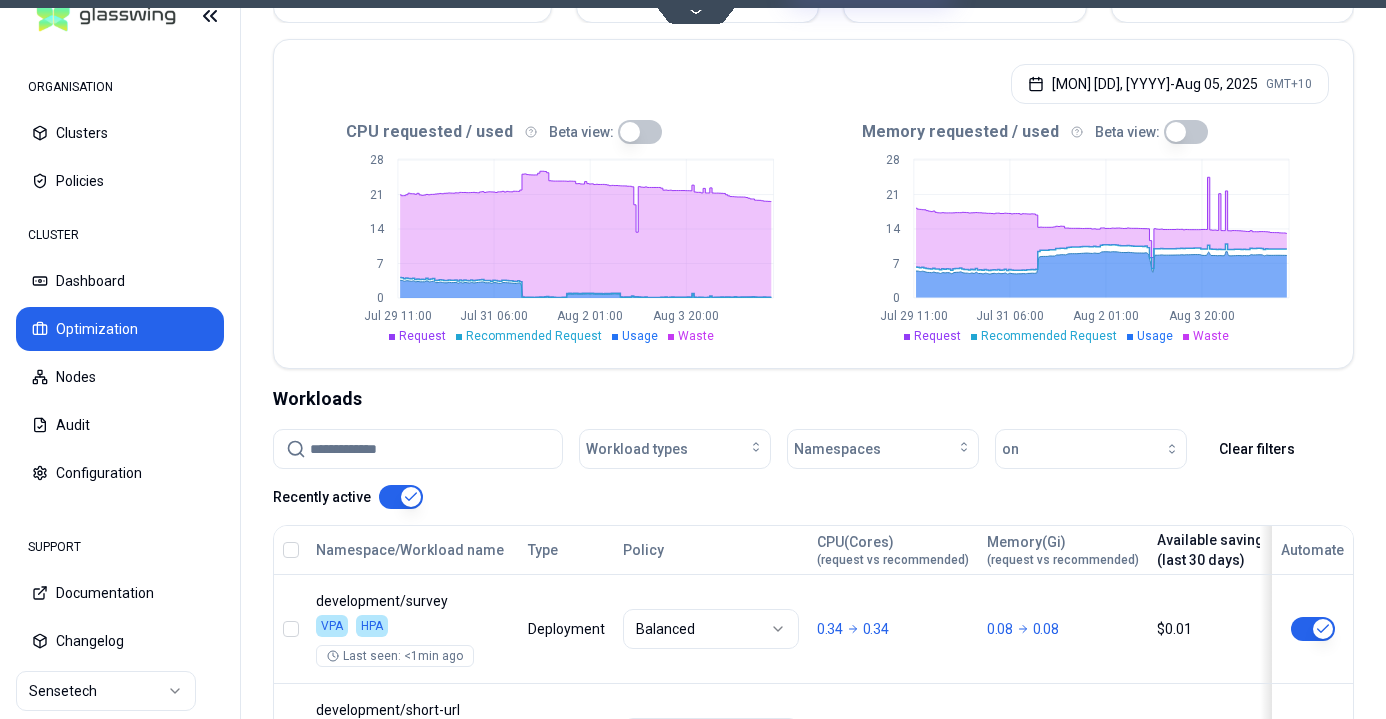 click on "Available savings (last 30 days)" at bounding box center [1226, 550] 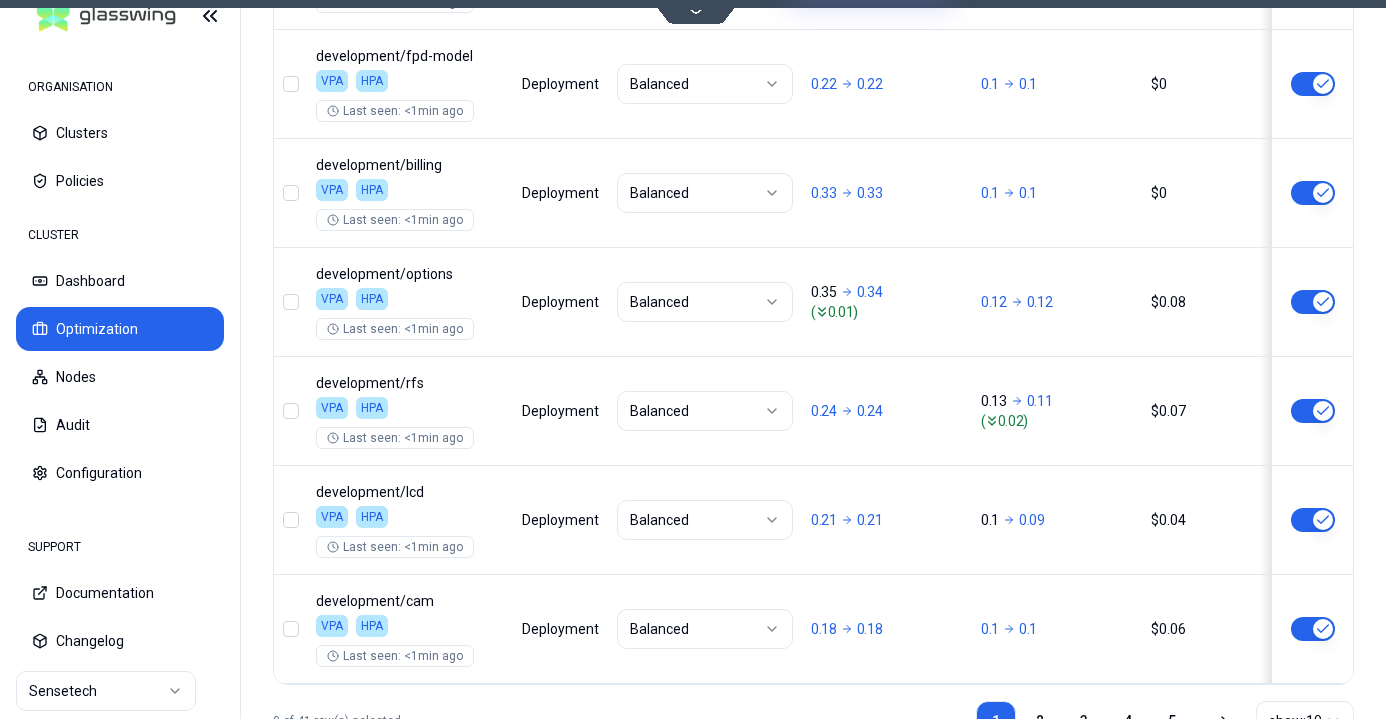 scroll, scrollTop: 1420, scrollLeft: 0, axis: vertical 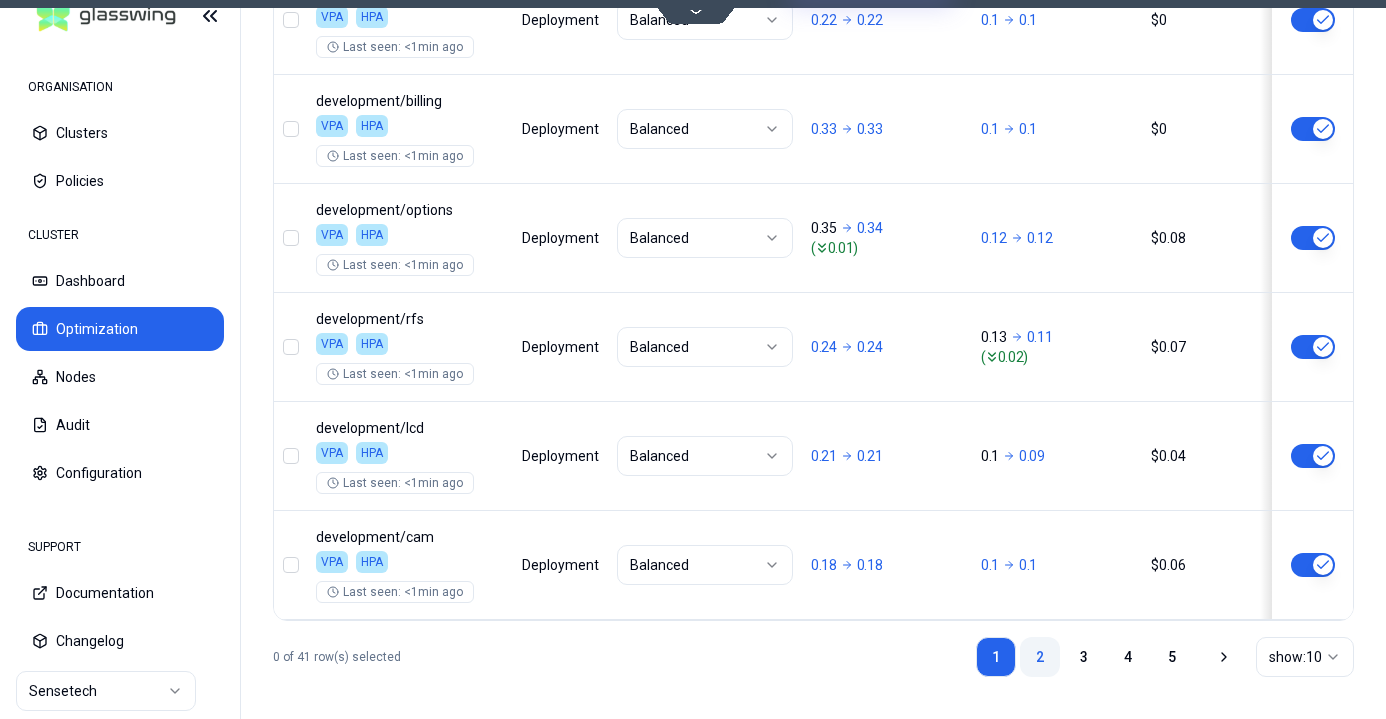 click on "2" at bounding box center [1040, 657] 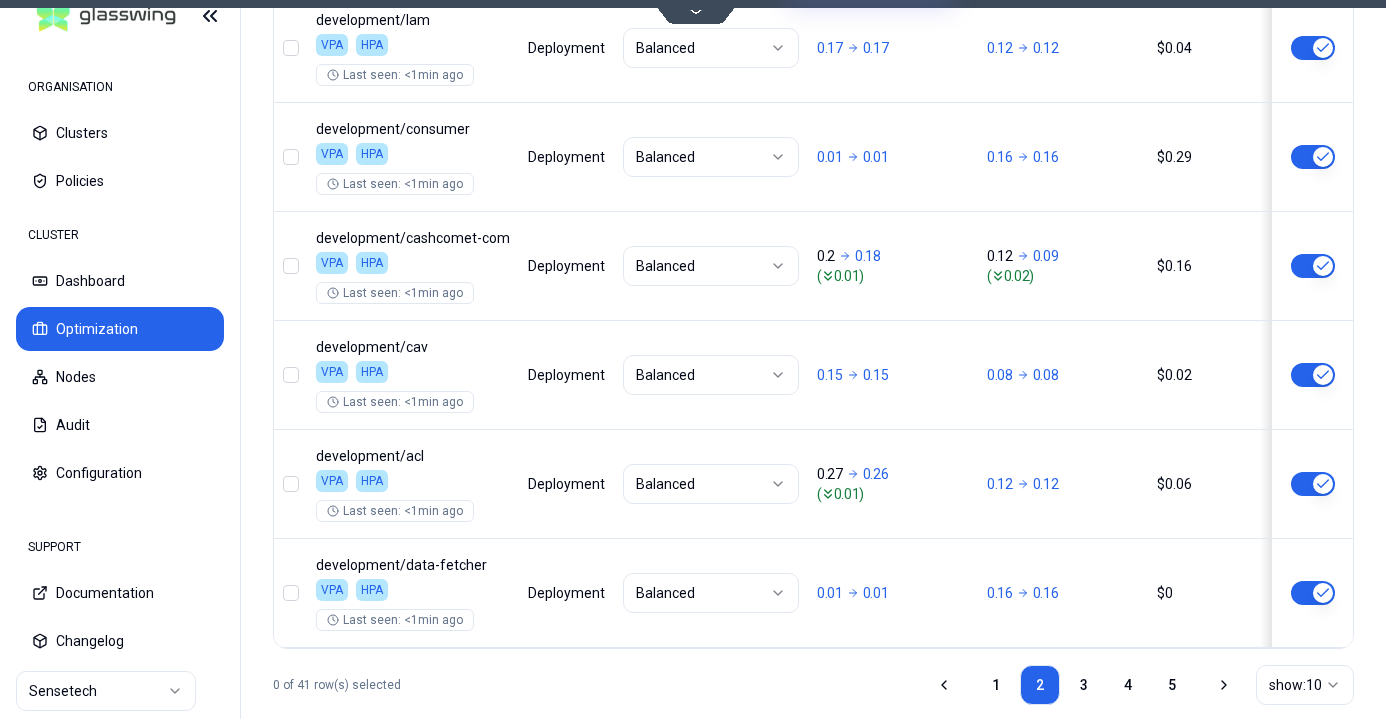 scroll, scrollTop: 1420, scrollLeft: 0, axis: vertical 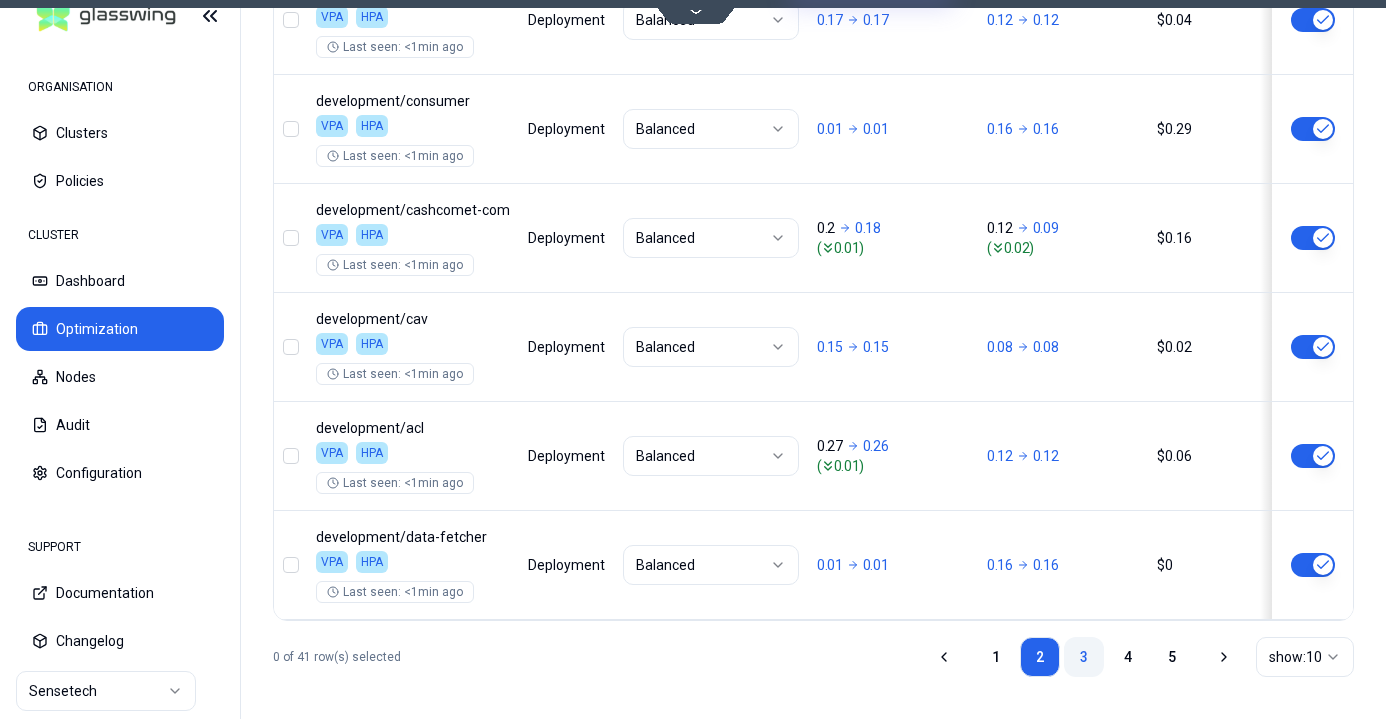 click on "3" at bounding box center [1084, 657] 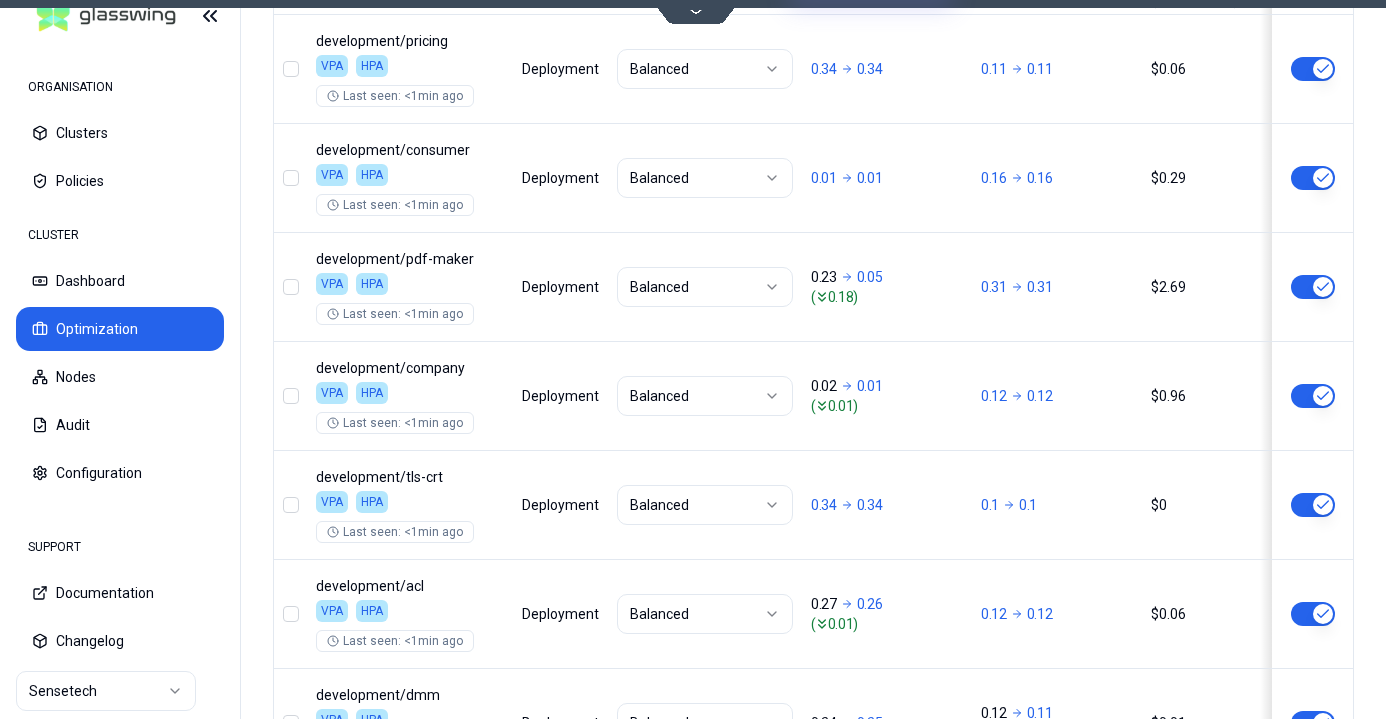 scroll, scrollTop: 929, scrollLeft: 0, axis: vertical 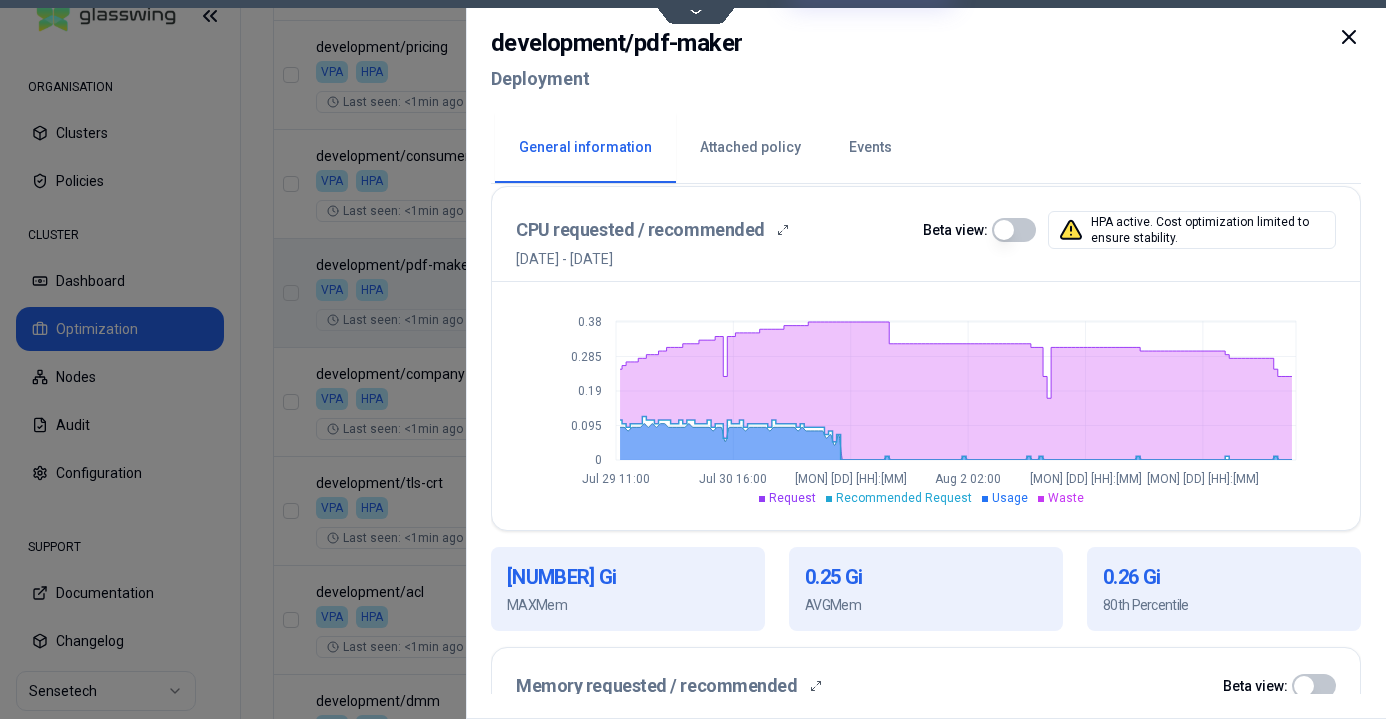 drag, startPoint x: 518, startPoint y: 259, endPoint x: 717, endPoint y: 260, distance: 199.00252 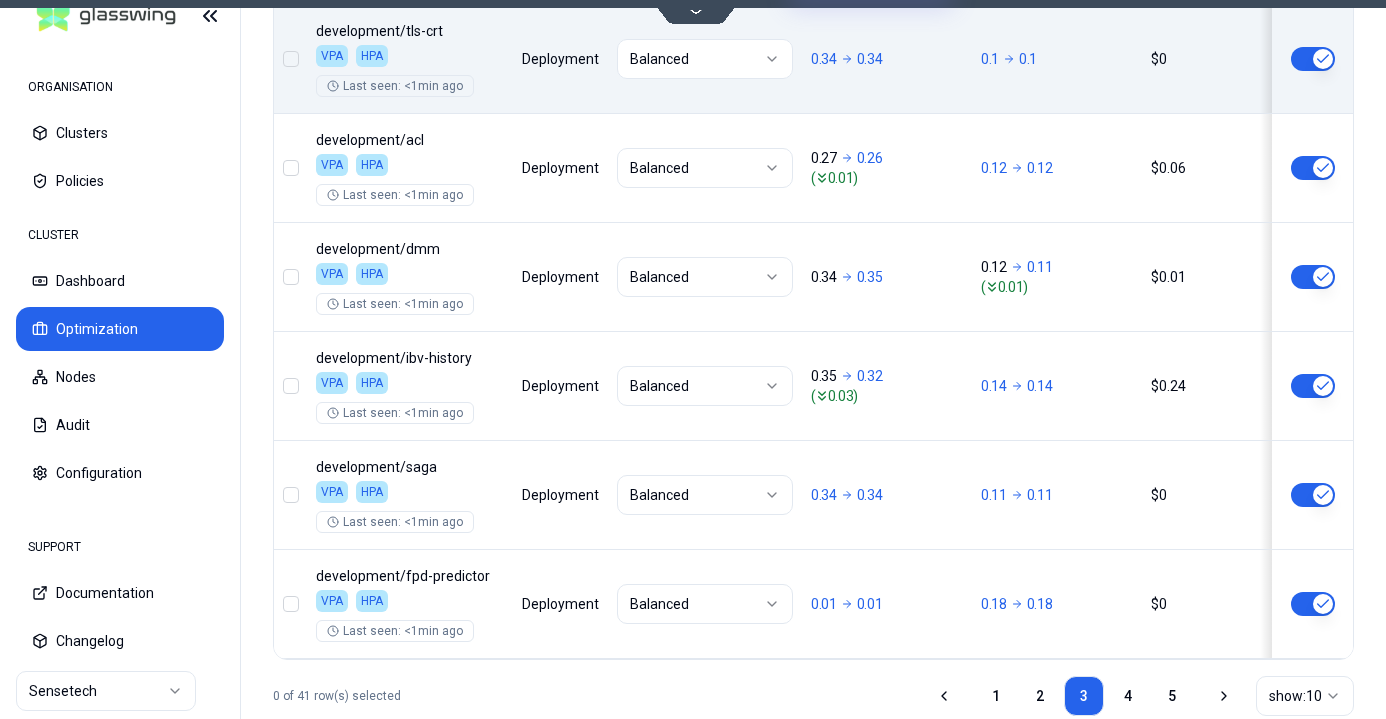scroll, scrollTop: 1420, scrollLeft: 0, axis: vertical 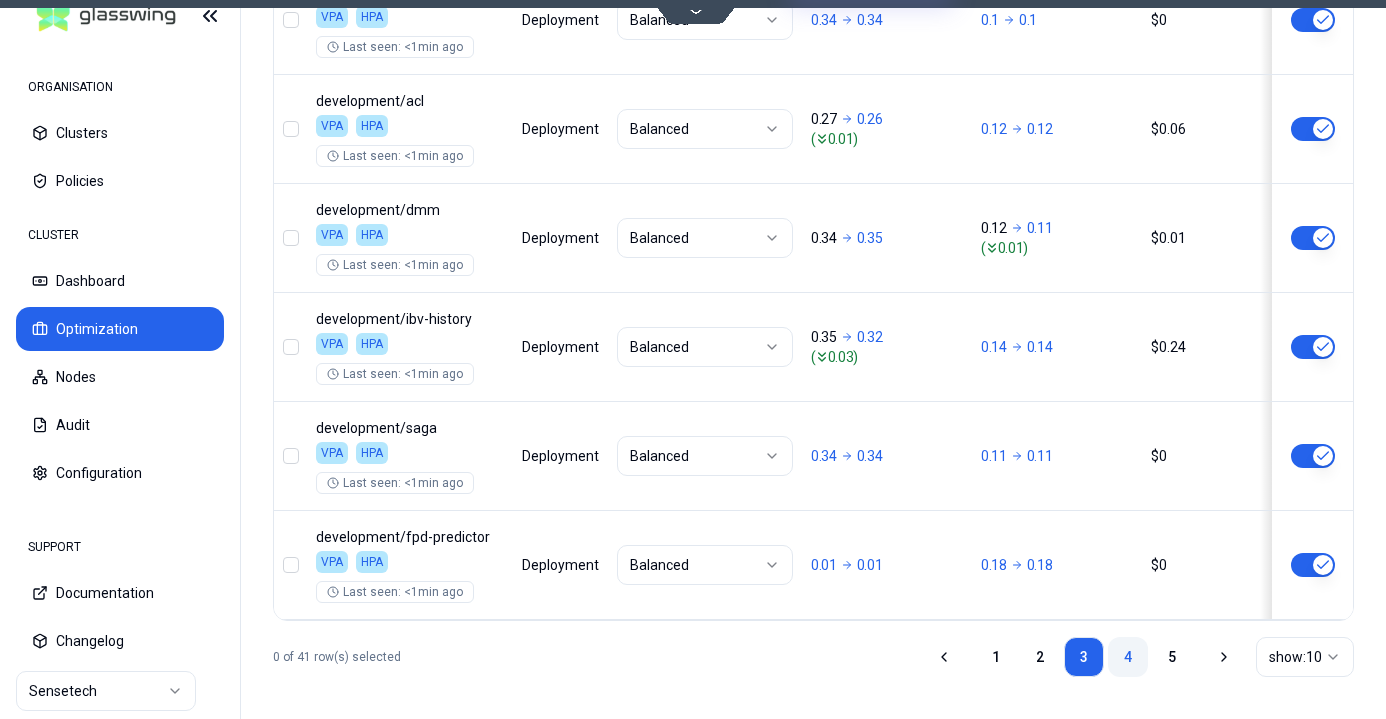 click on "4" at bounding box center [1128, 657] 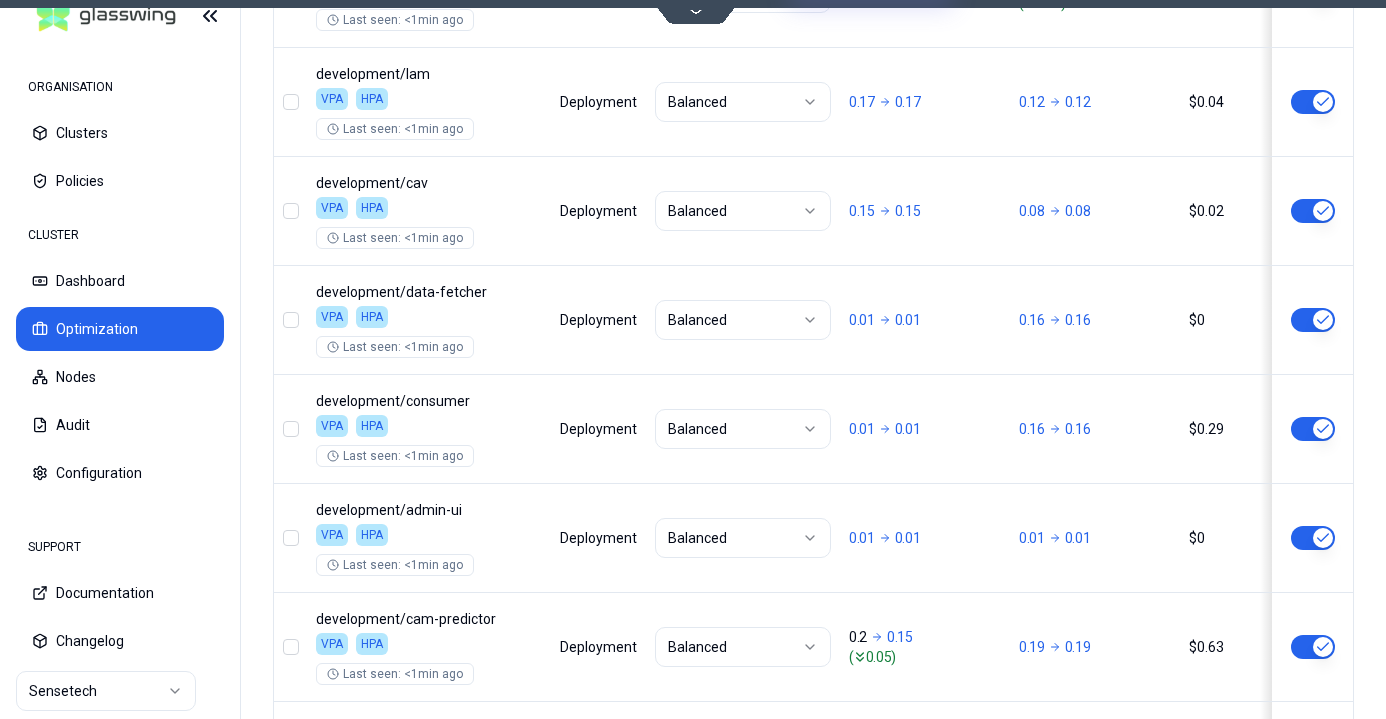 scroll, scrollTop: 1420, scrollLeft: 0, axis: vertical 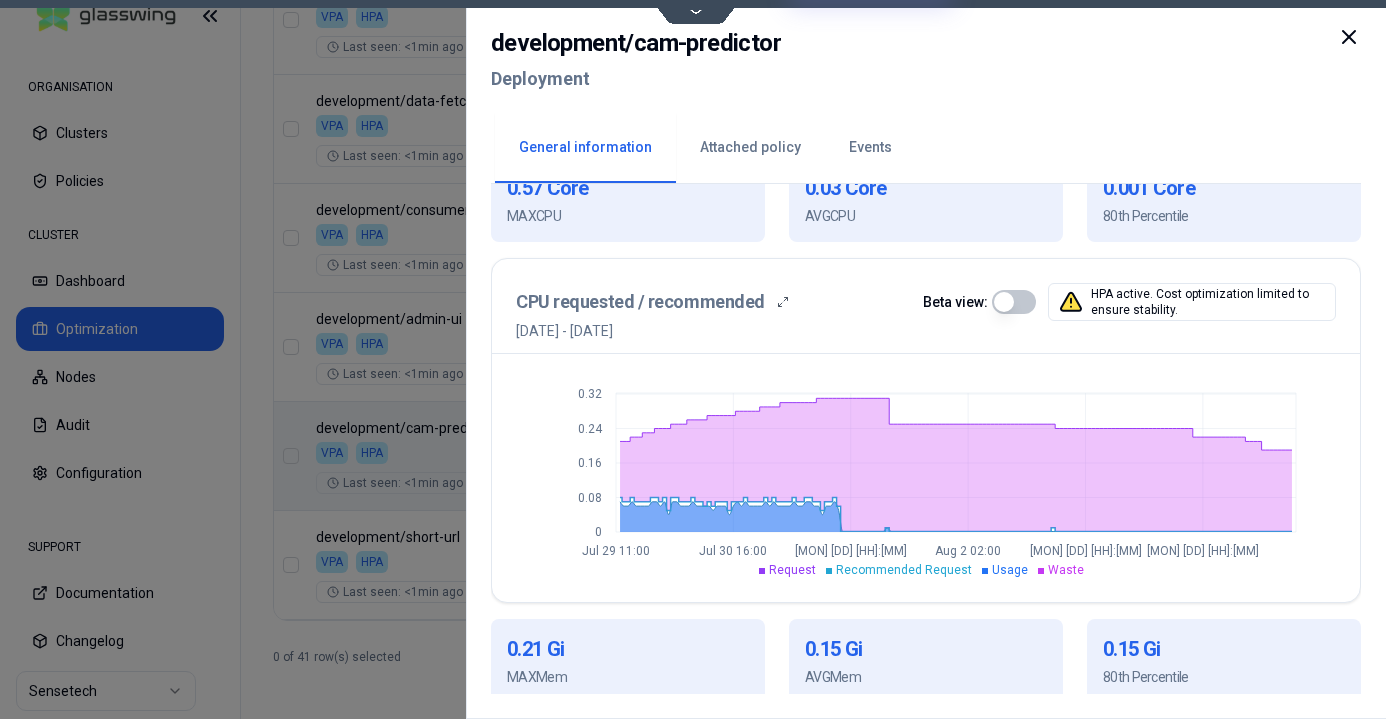 click at bounding box center [1014, 302] 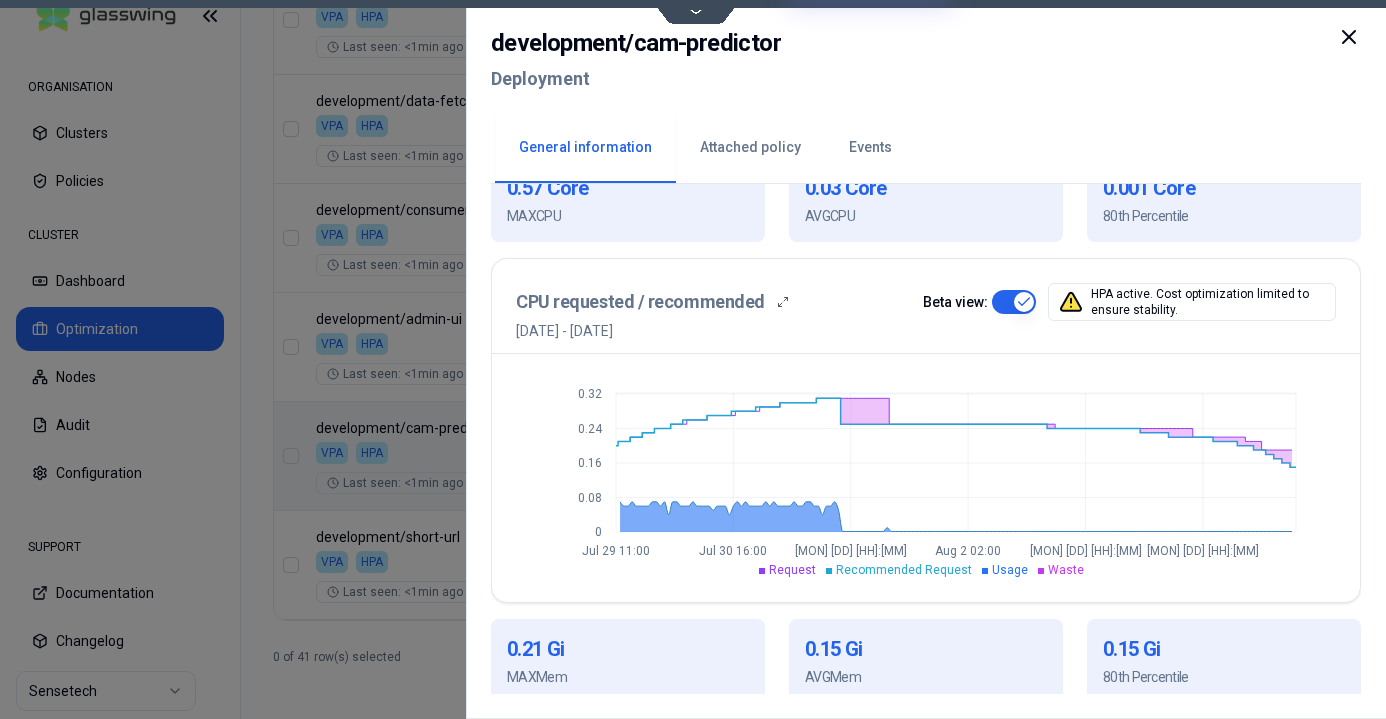 click at bounding box center (1014, 302) 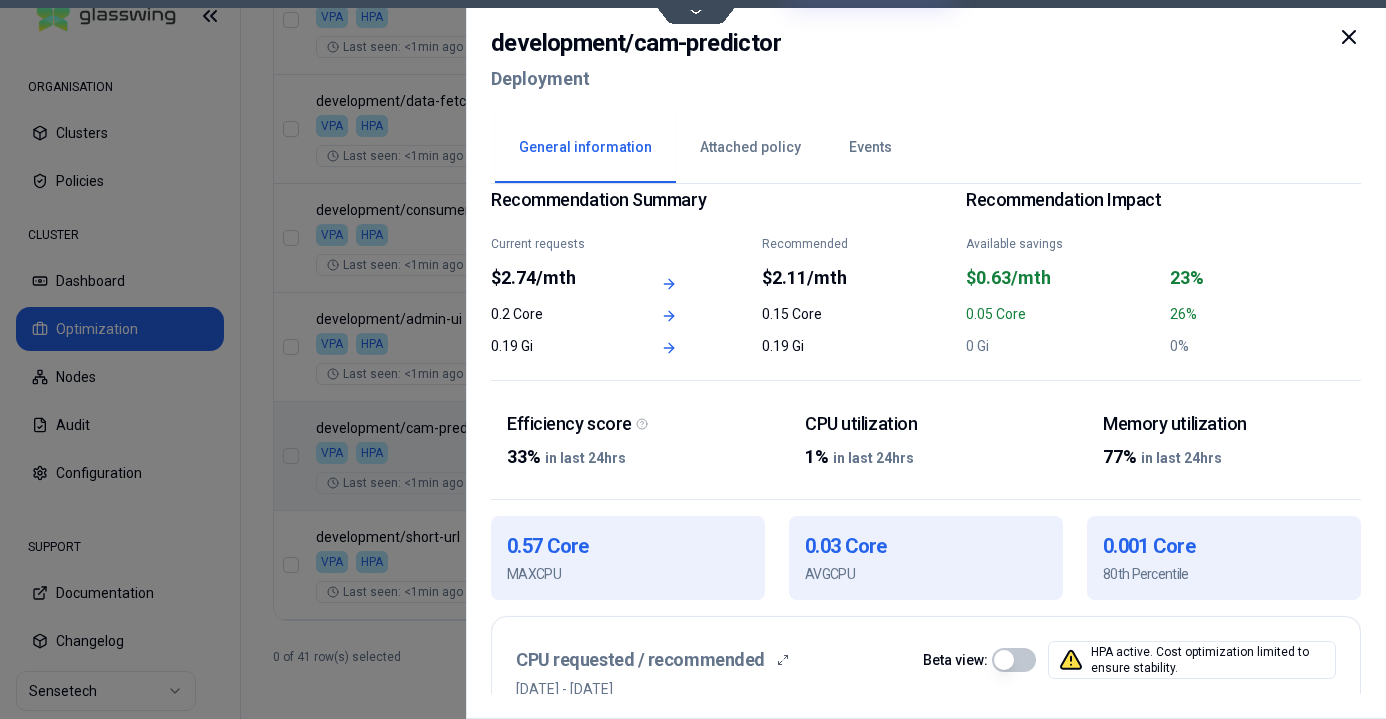 scroll, scrollTop: 105, scrollLeft: 0, axis: vertical 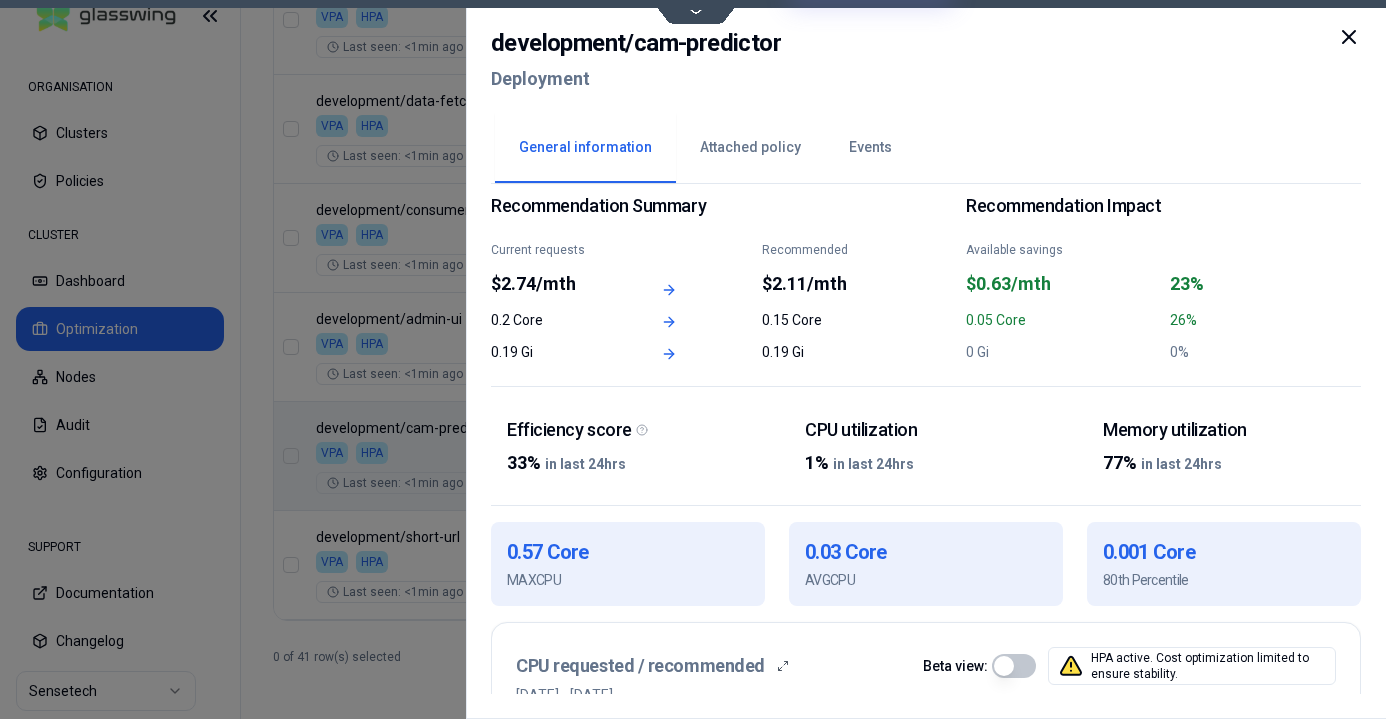 click 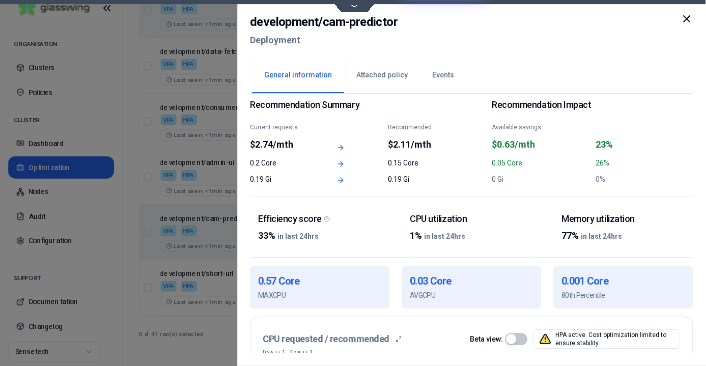 scroll, scrollTop: 1420, scrollLeft: 0, axis: vertical 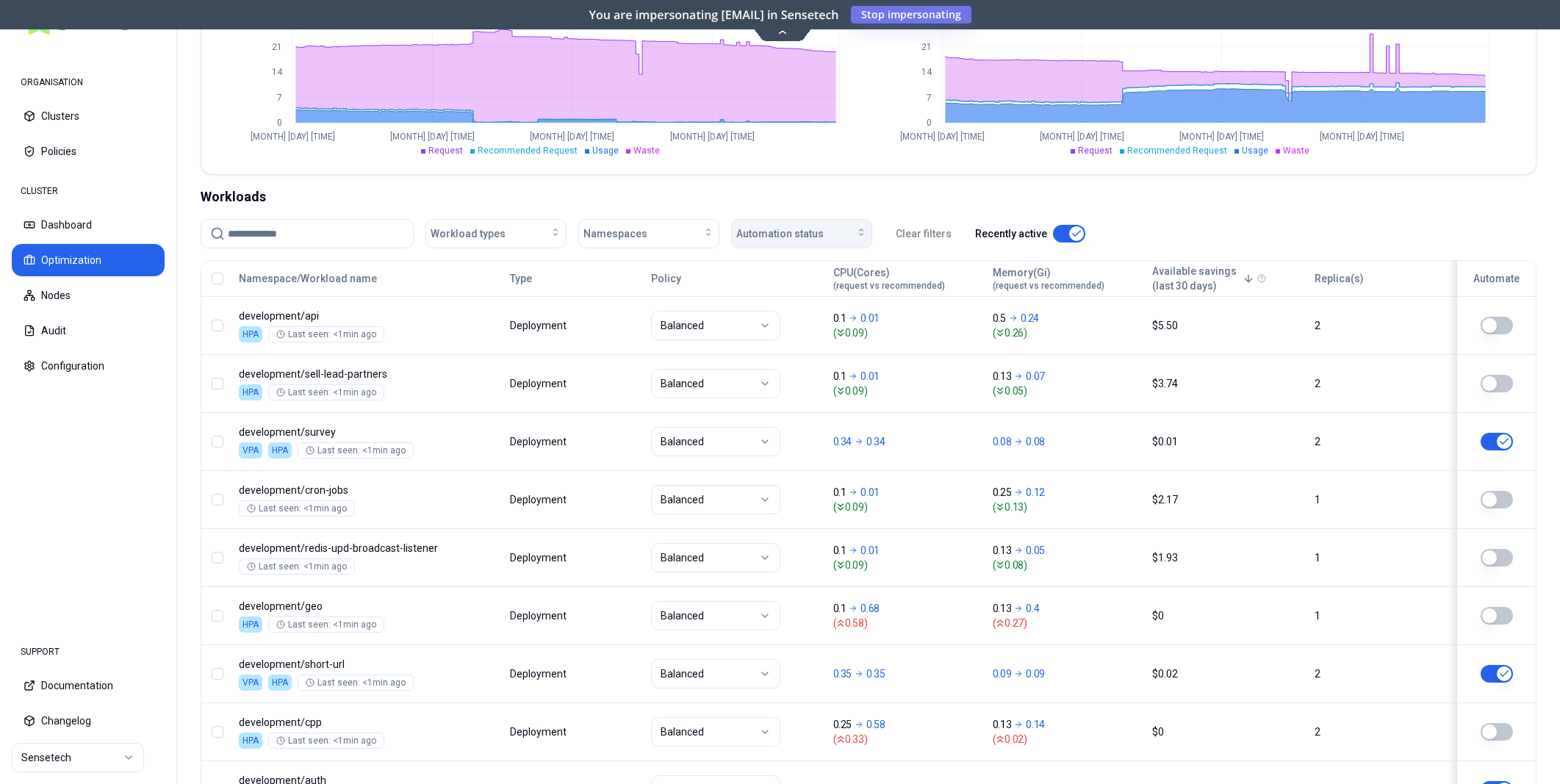 click on "Automation status" at bounding box center (802, 234) 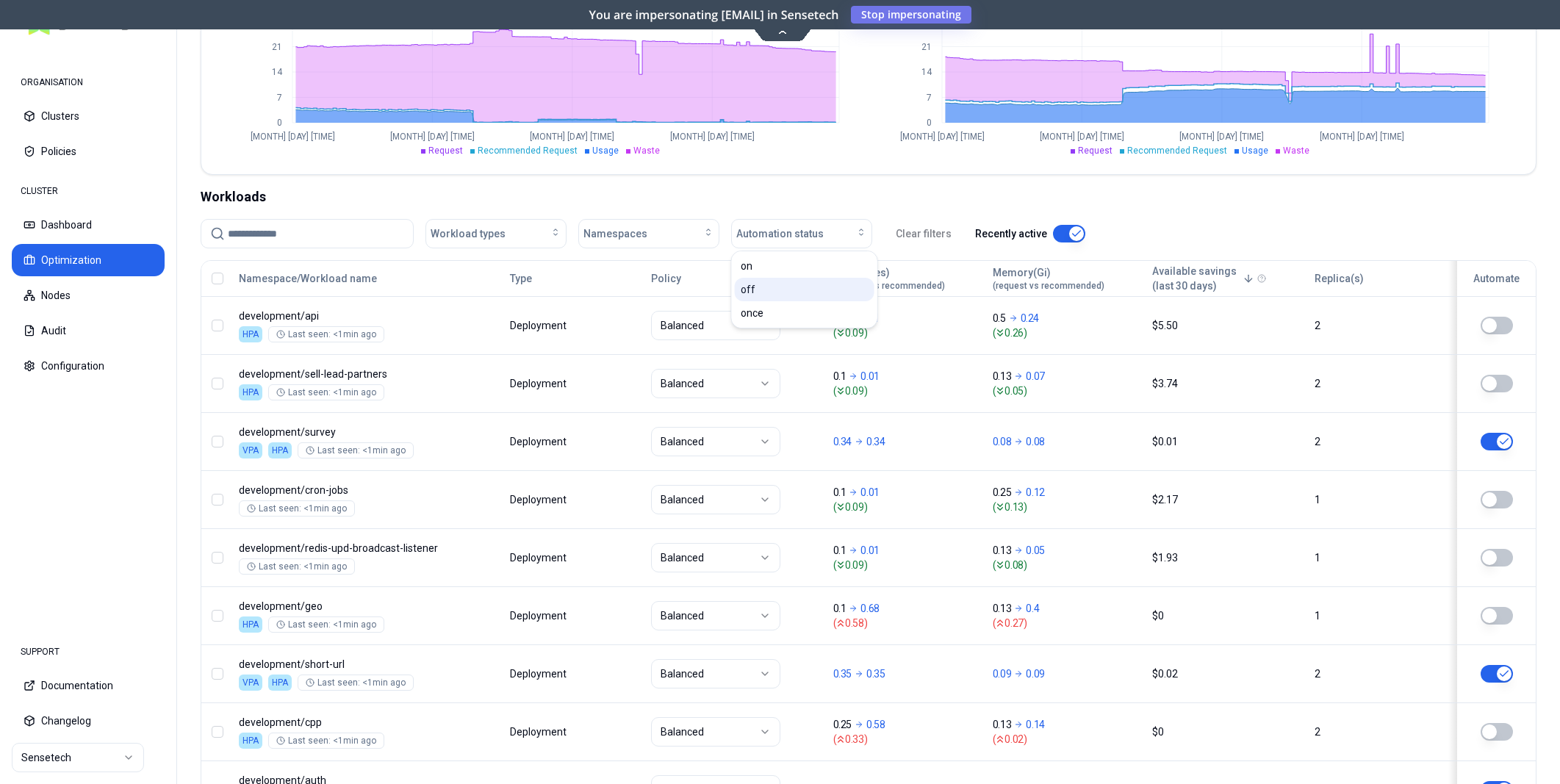 click on "off" at bounding box center (748, 289) 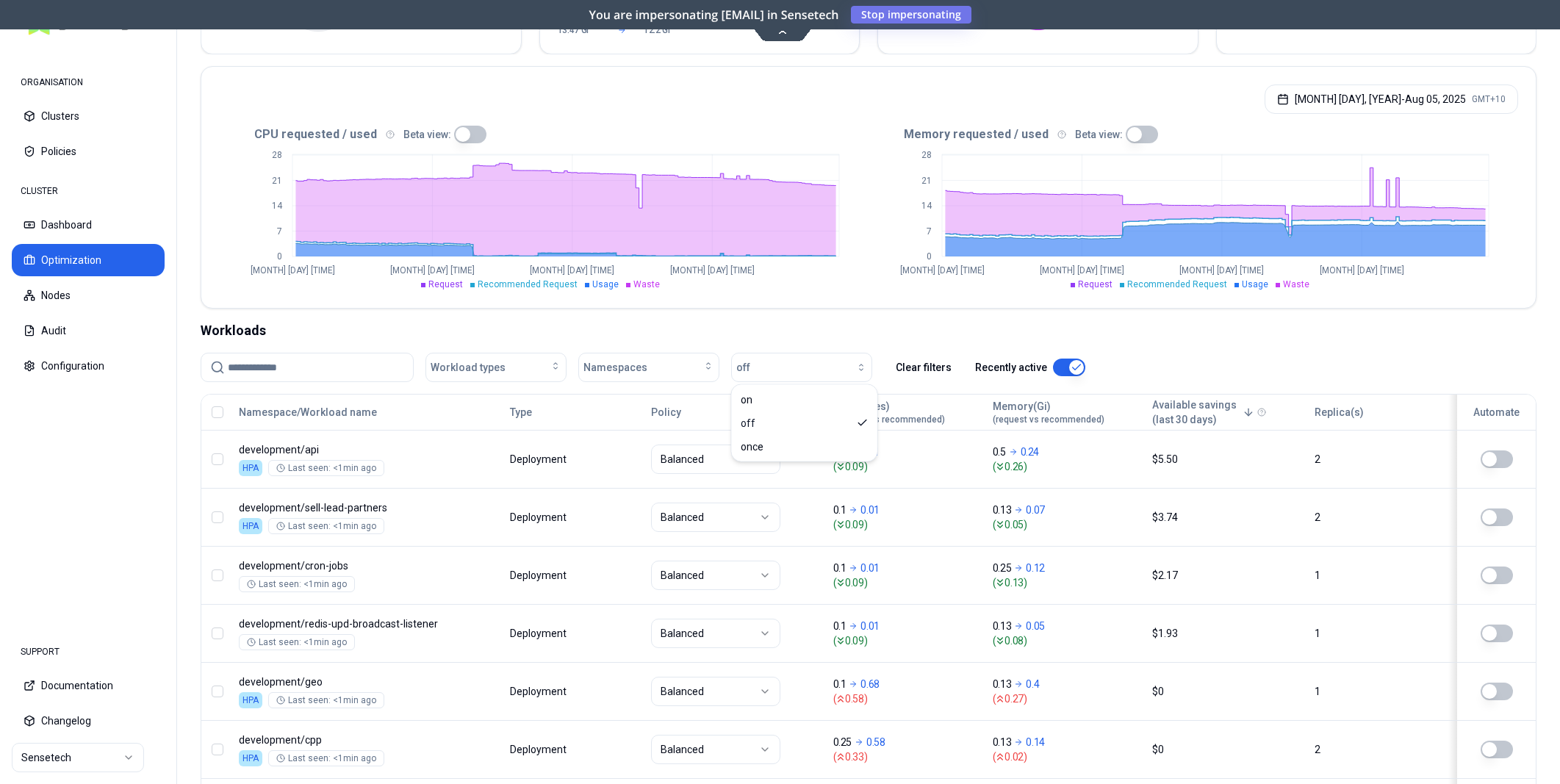 click on "Workloads" at bounding box center [869, 331] 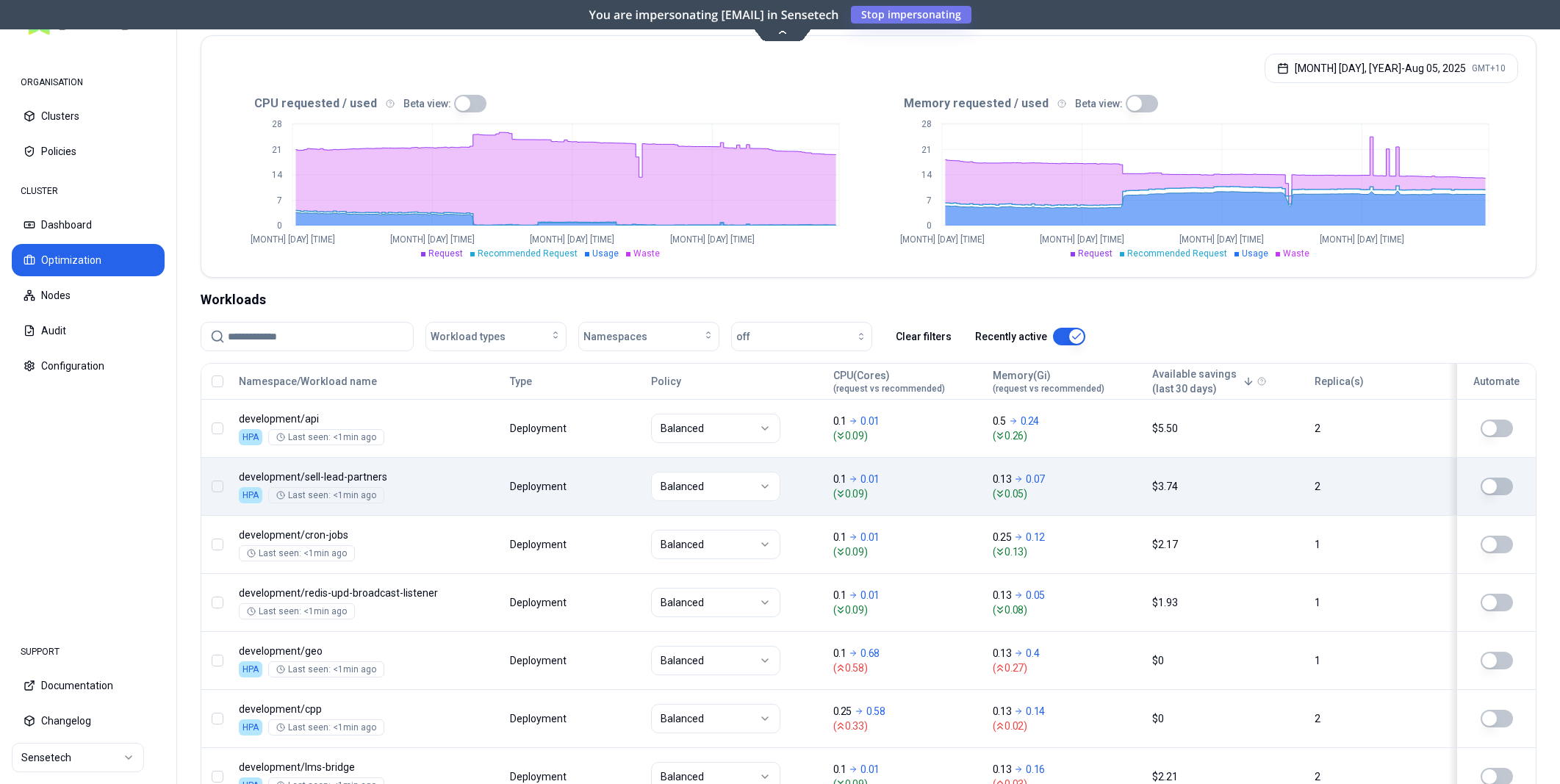 scroll, scrollTop: 284, scrollLeft: 0, axis: vertical 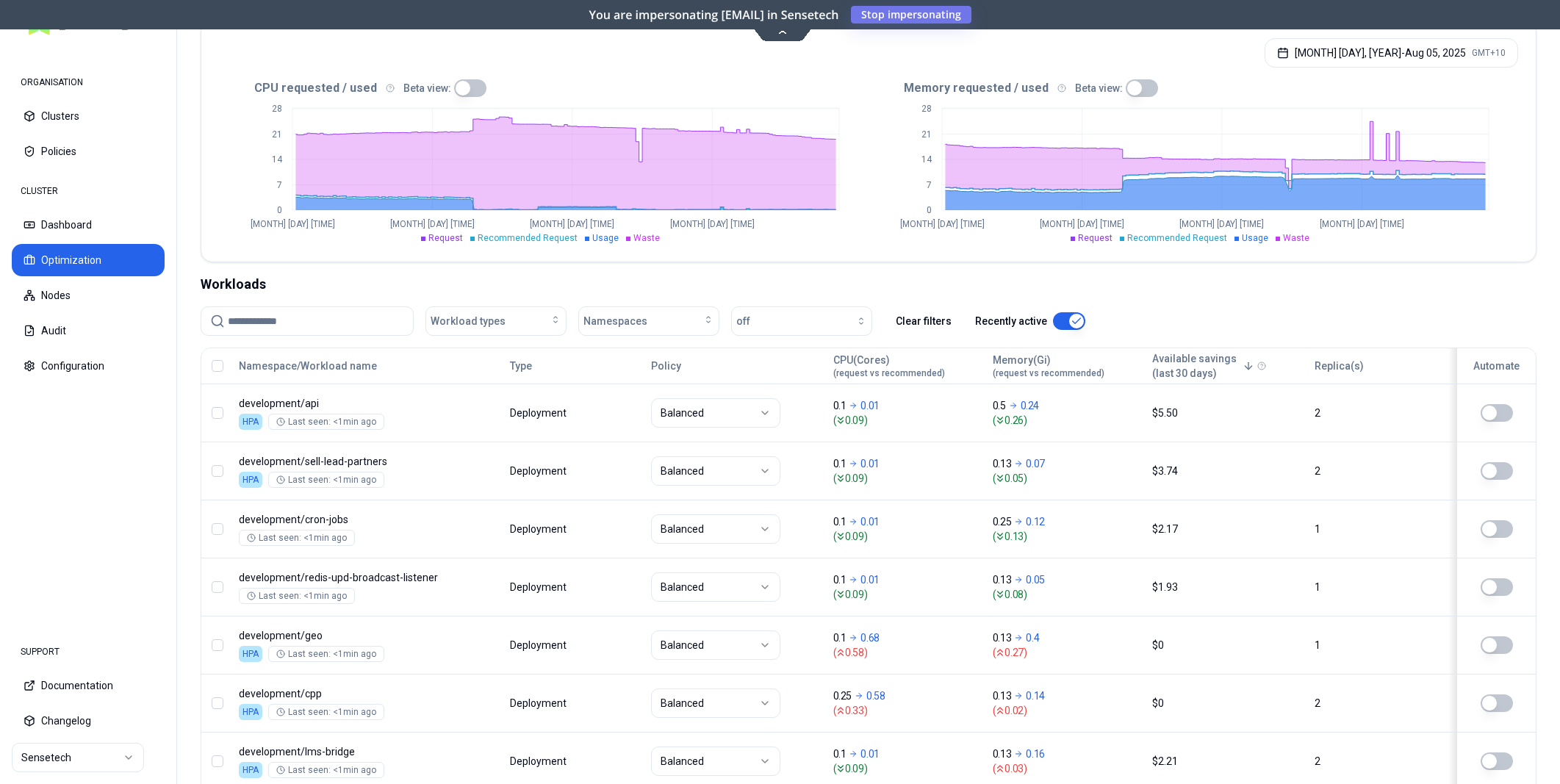 drag, startPoint x: 1064, startPoint y: 314, endPoint x: 1190, endPoint y: 341, distance: 128.86039 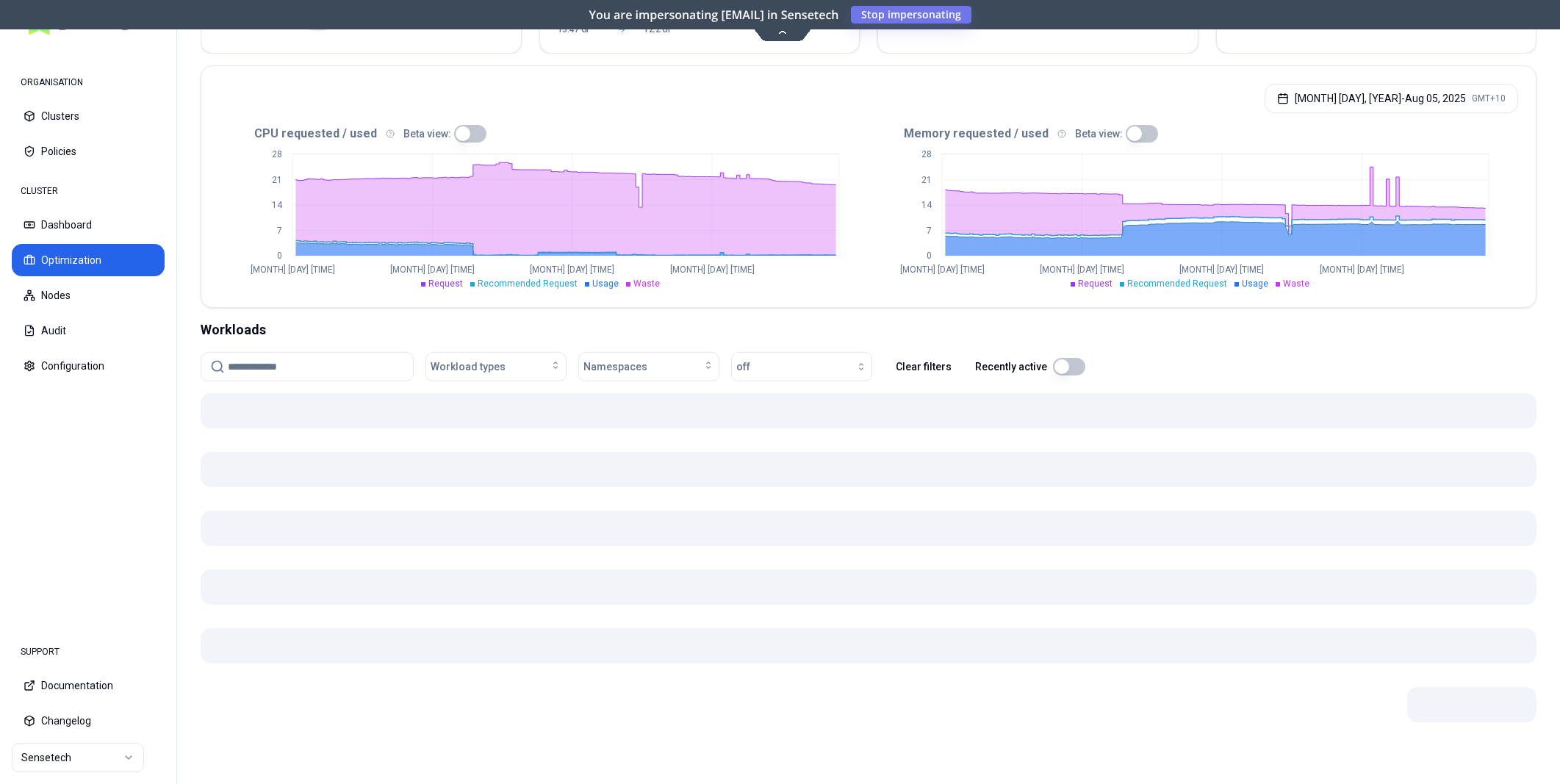 scroll, scrollTop: 238, scrollLeft: 0, axis: vertical 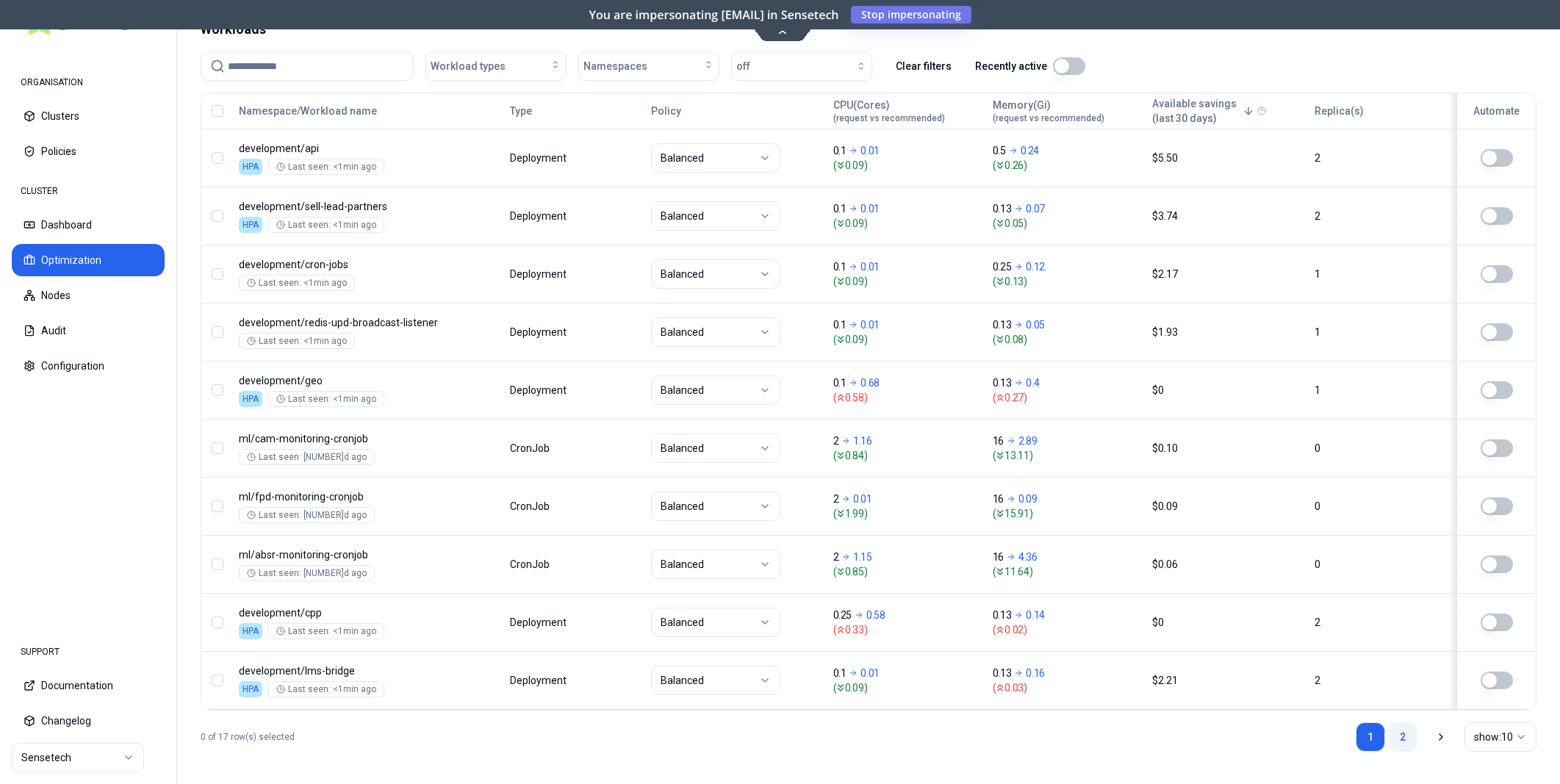 click on "2" at bounding box center (1403, 737) 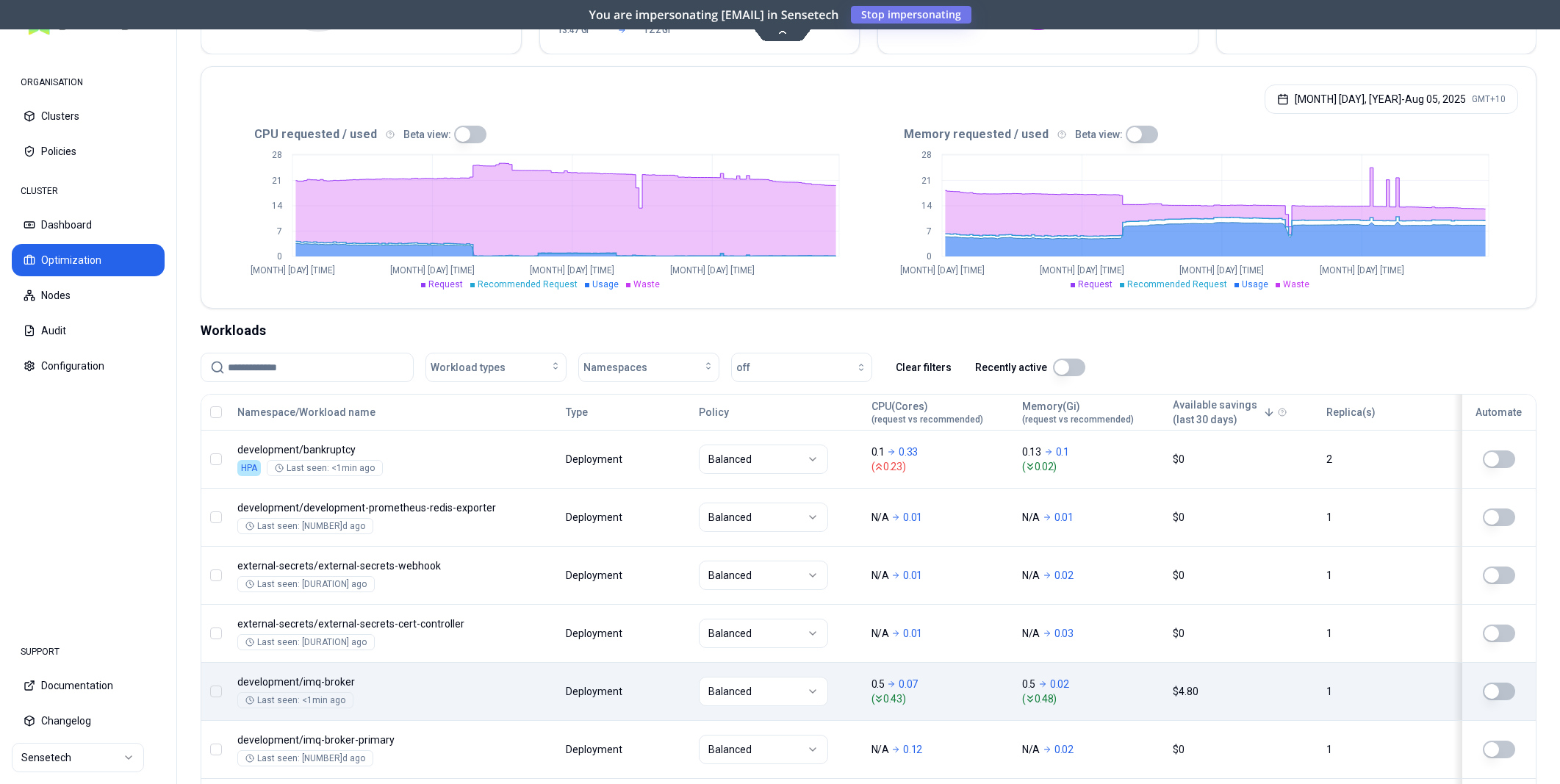 scroll, scrollTop: 365, scrollLeft: 0, axis: vertical 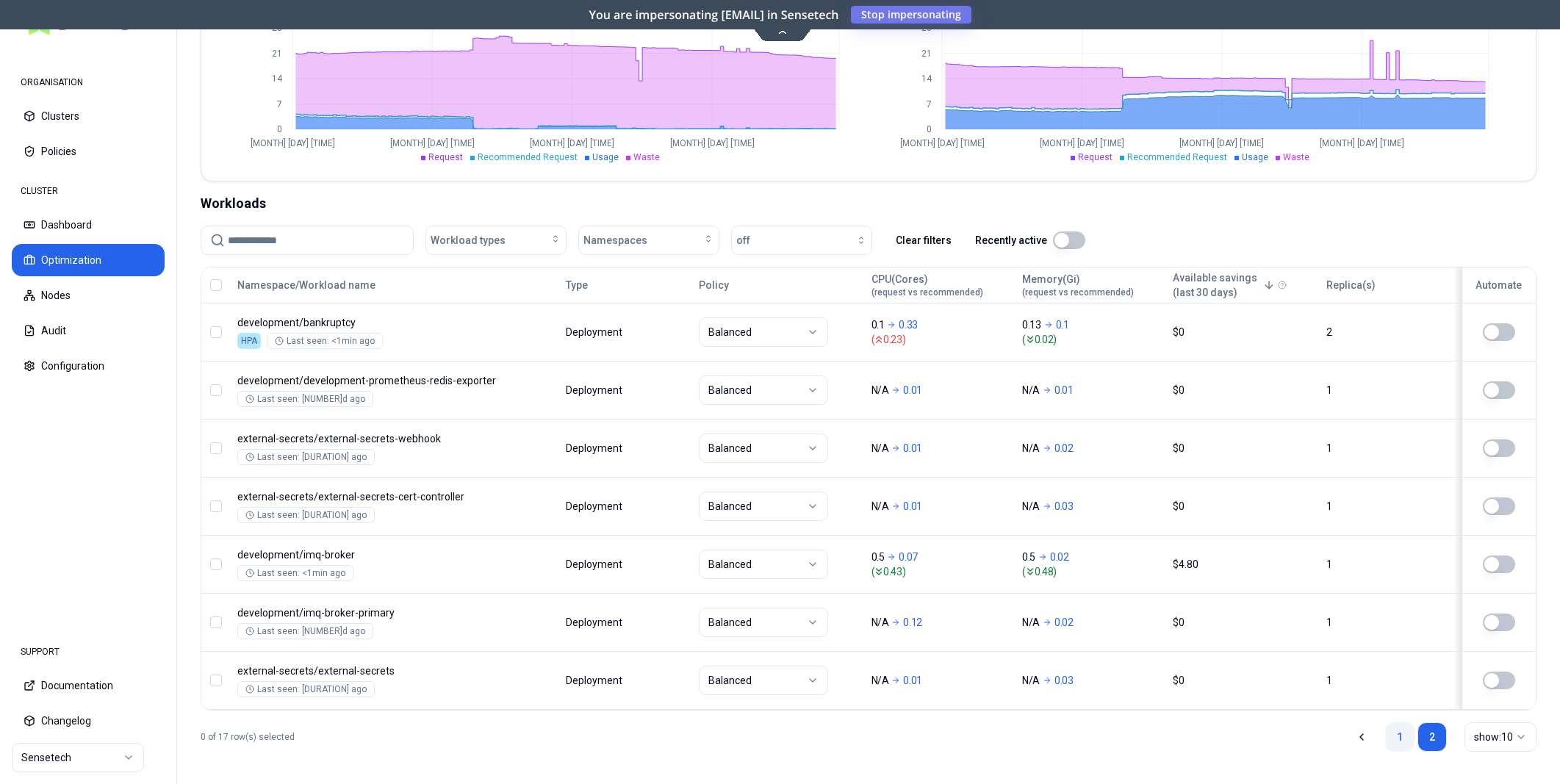 click on "1" at bounding box center [1400, 737] 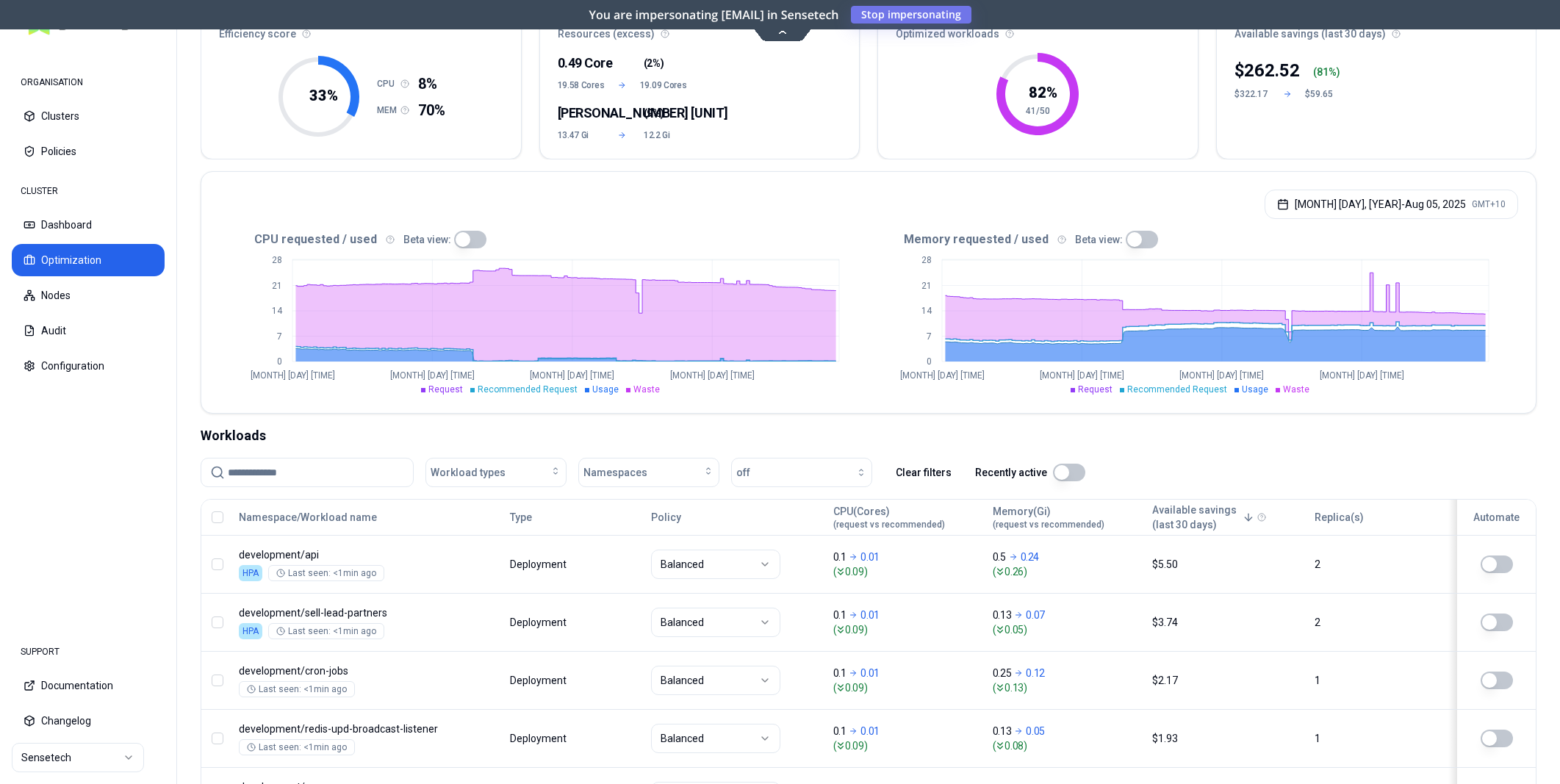 scroll, scrollTop: 127, scrollLeft: 0, axis: vertical 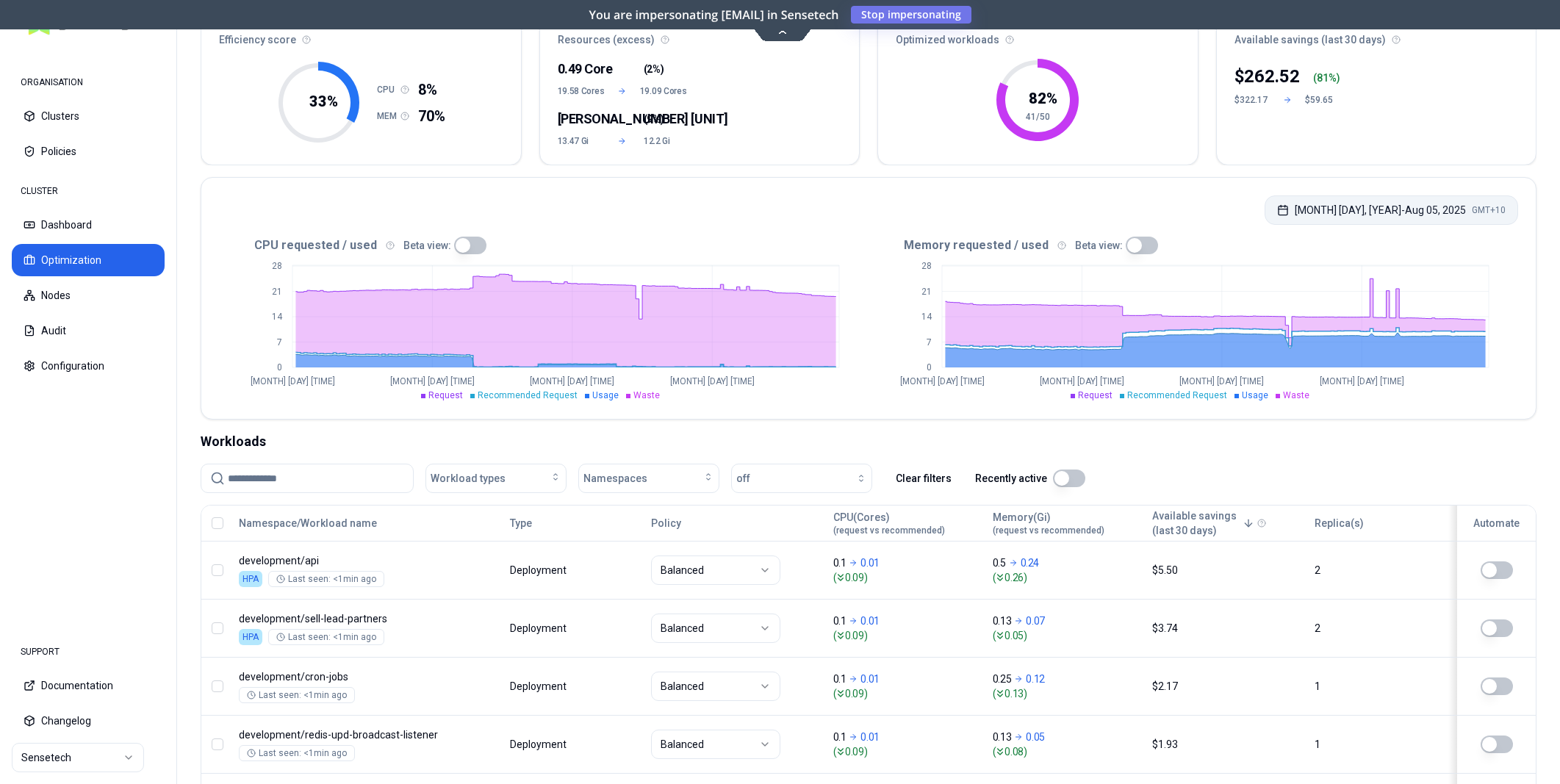click on "Jul 29, 2025  -  Aug 05, 2025 GMT+10" at bounding box center (1391, 210) 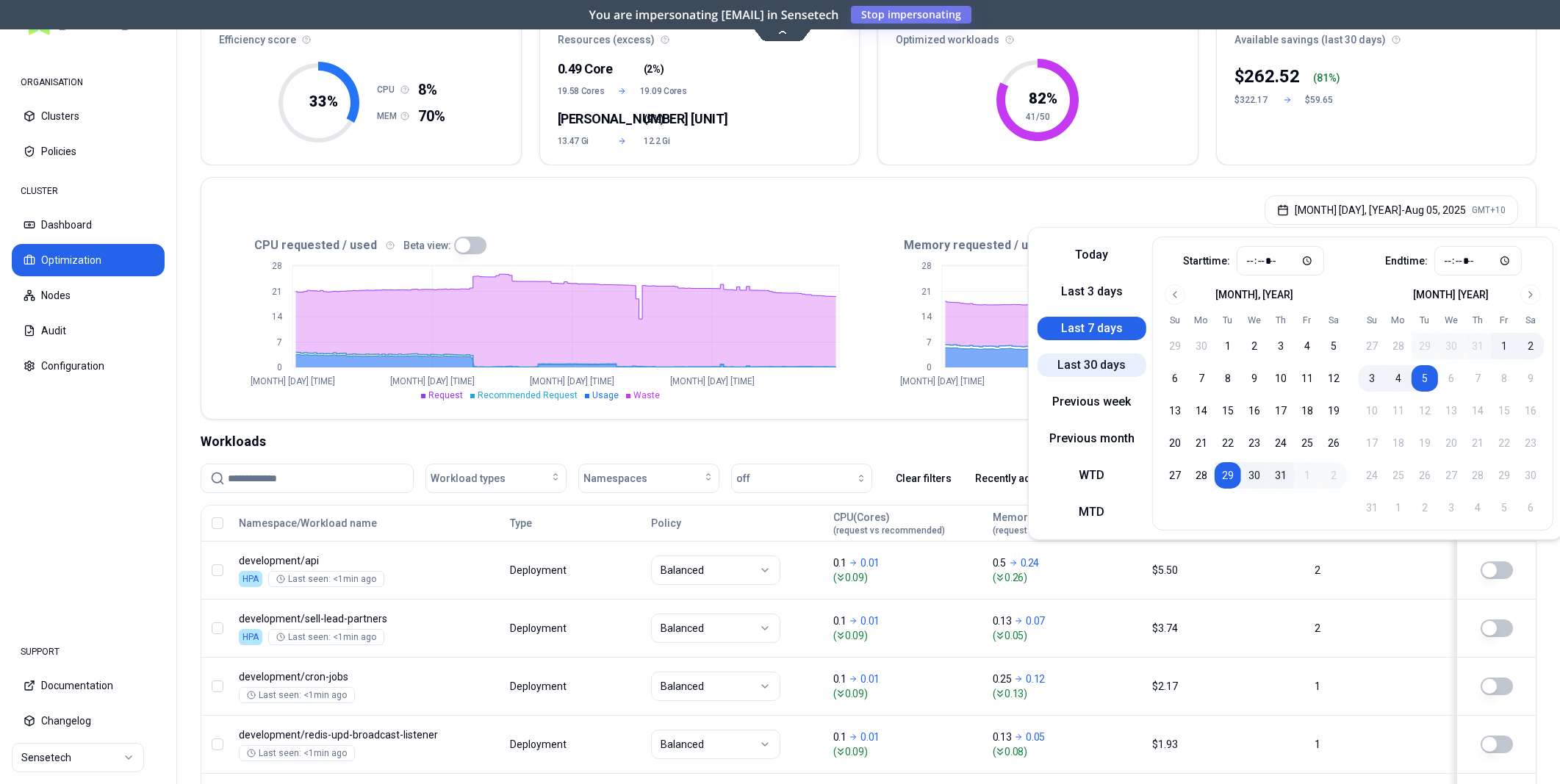 drag, startPoint x: 1086, startPoint y: 364, endPoint x: 1102, endPoint y: 361, distance: 16.27882 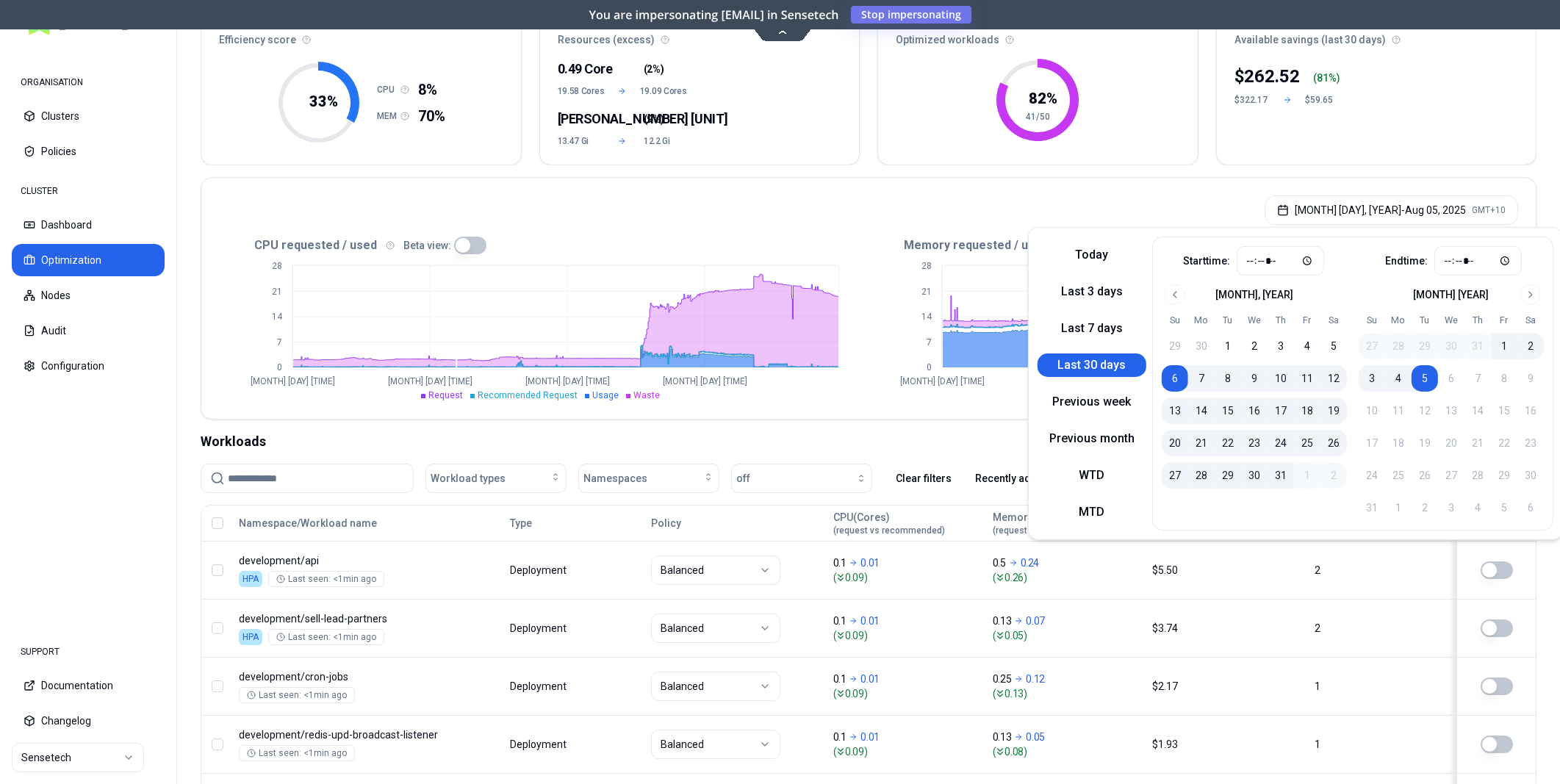 click on "$ 262.52   ( 81 %) $322.17 $59.65" at bounding box center (1376, 110) 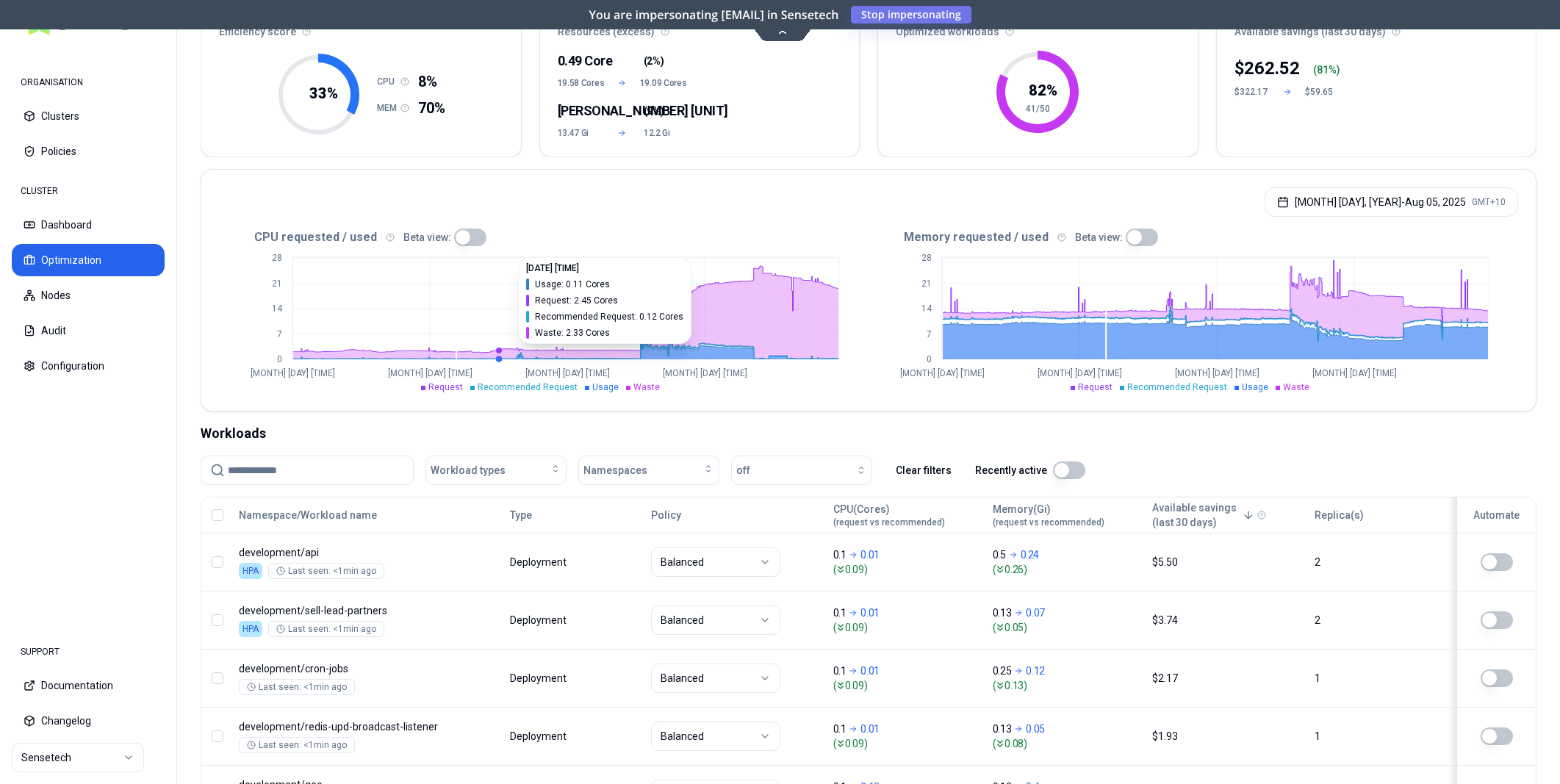 scroll, scrollTop: 140, scrollLeft: 0, axis: vertical 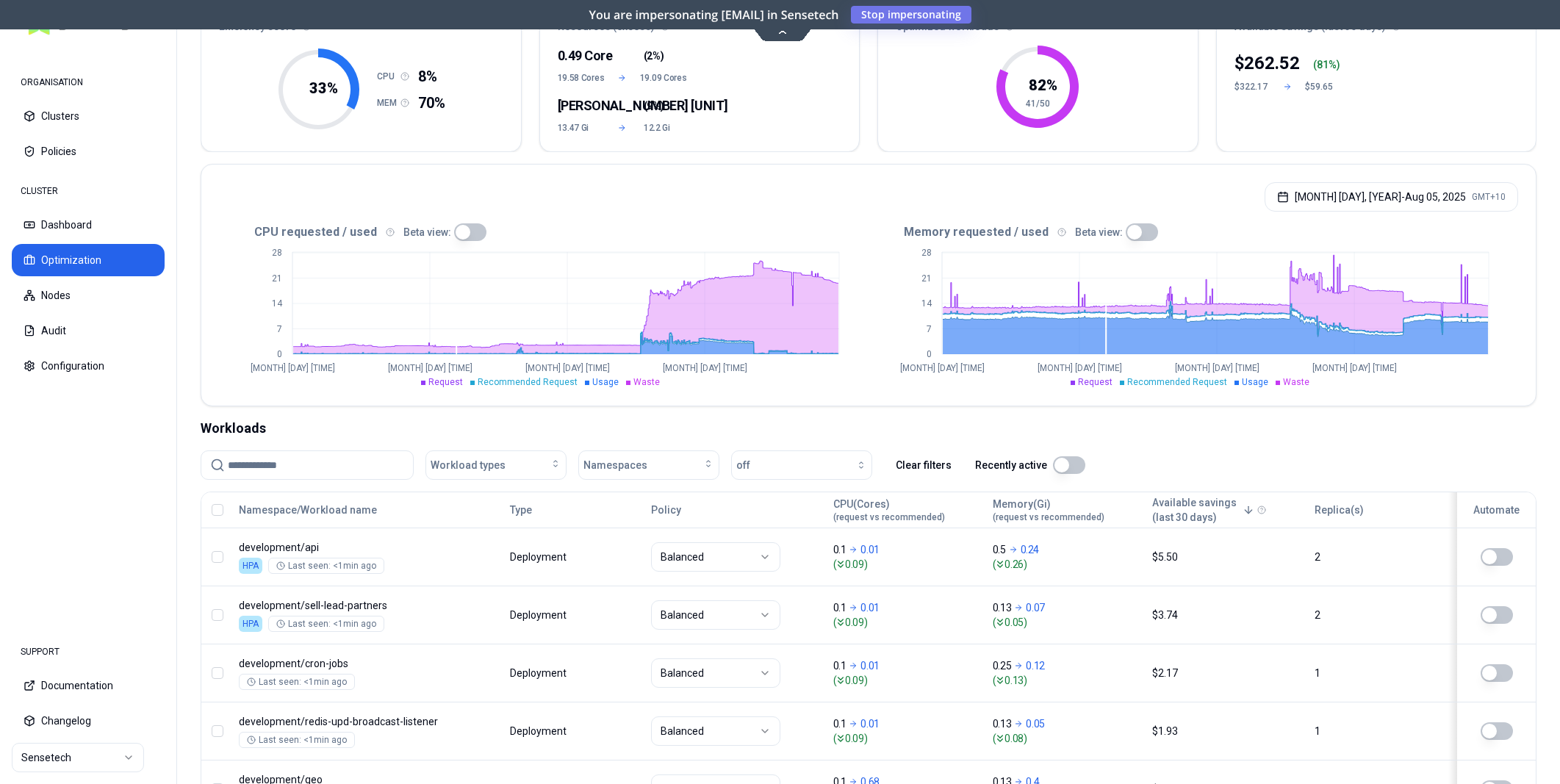 click at bounding box center [470, 232] 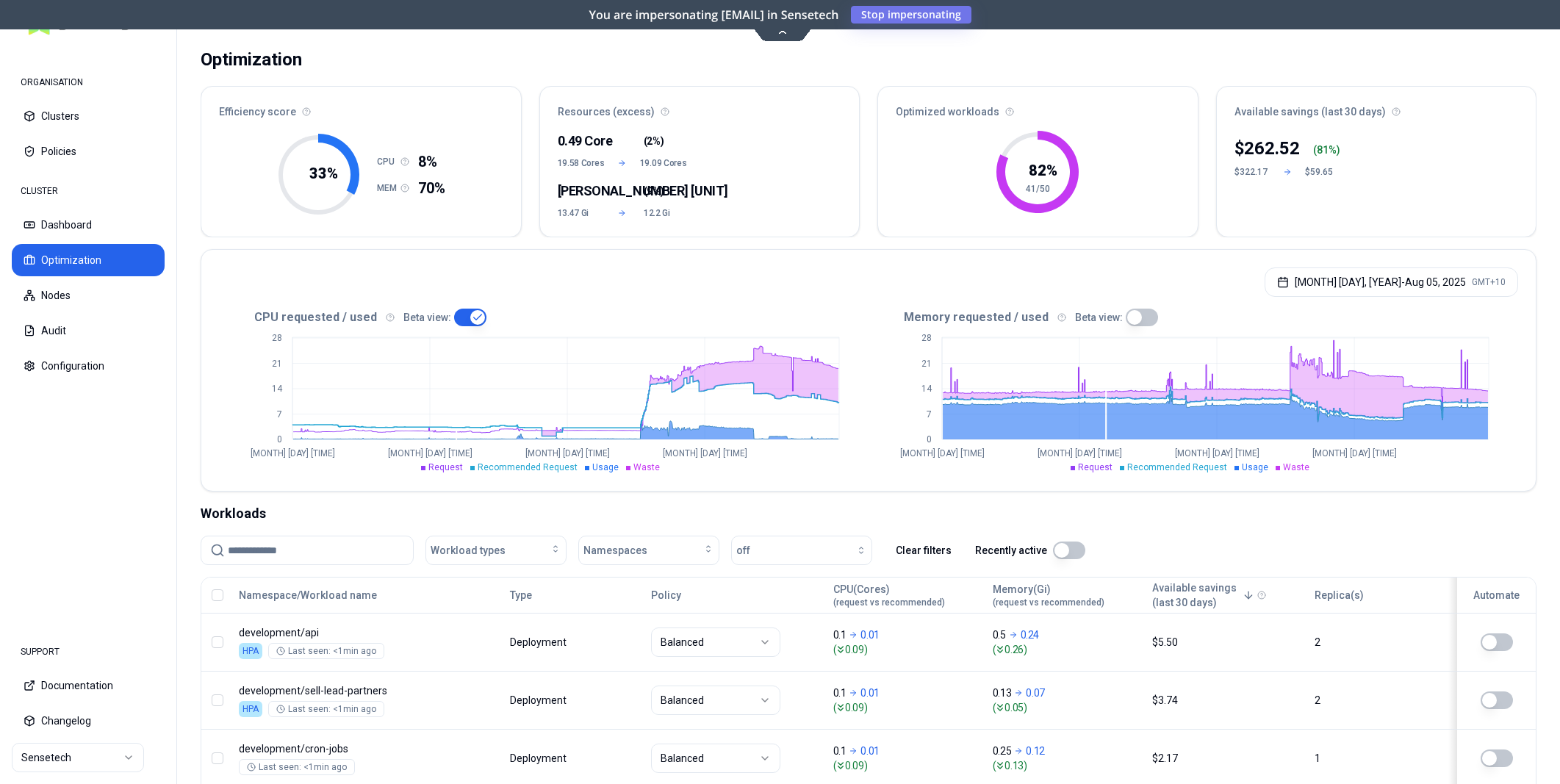scroll, scrollTop: 0, scrollLeft: 0, axis: both 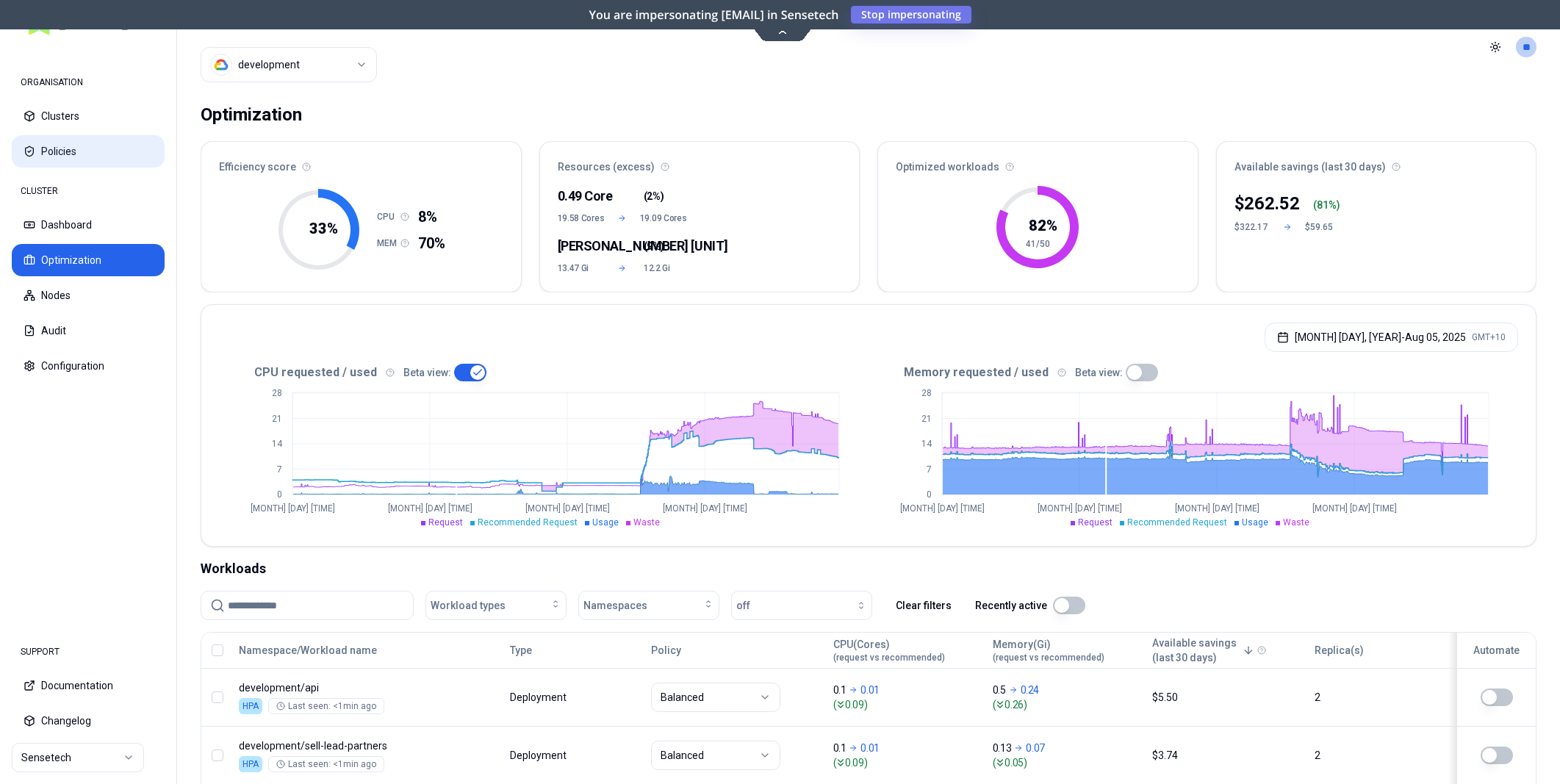click on "Policies" at bounding box center [88, 151] 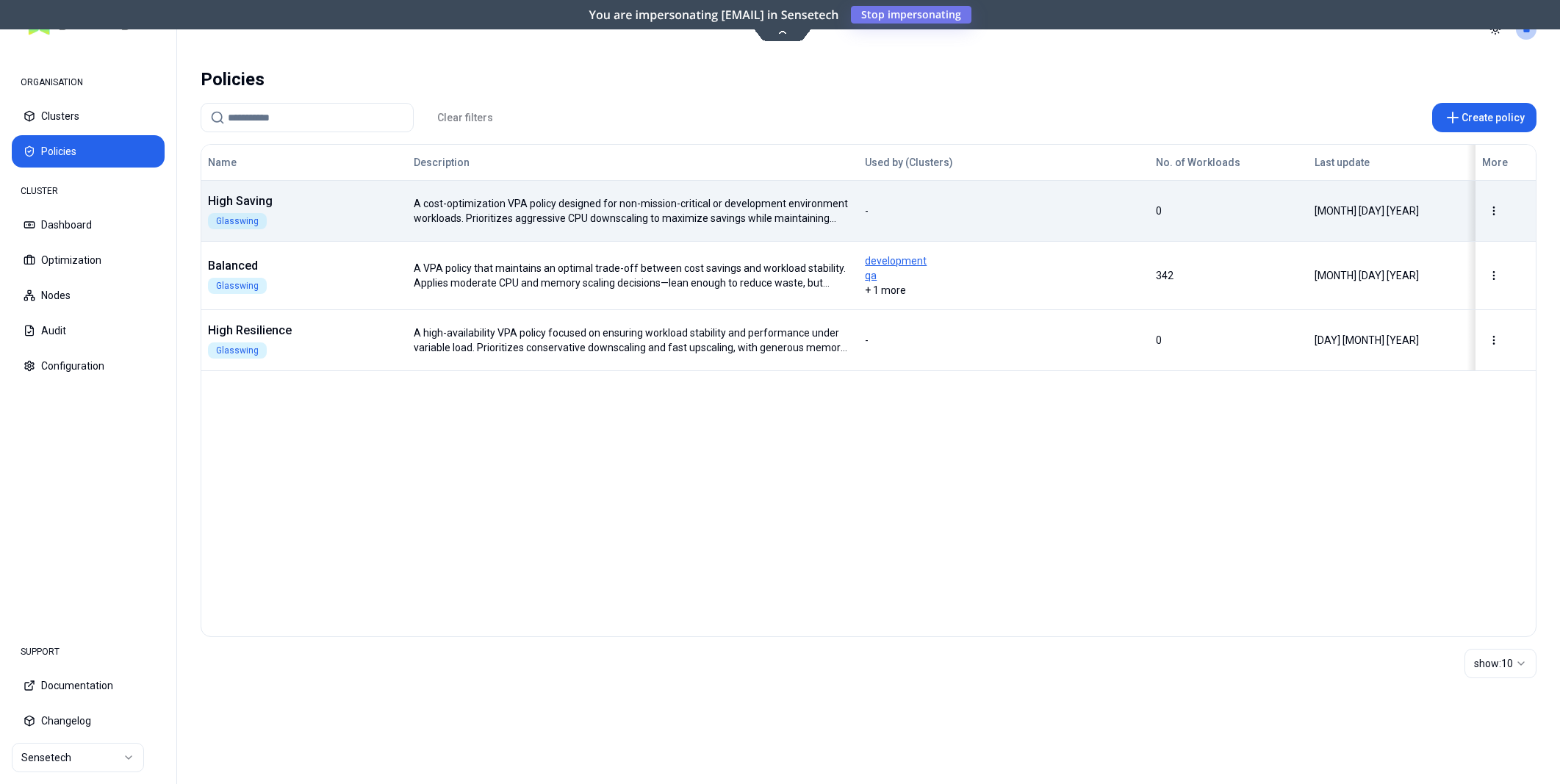 click on "-" at bounding box center [1003, 211] 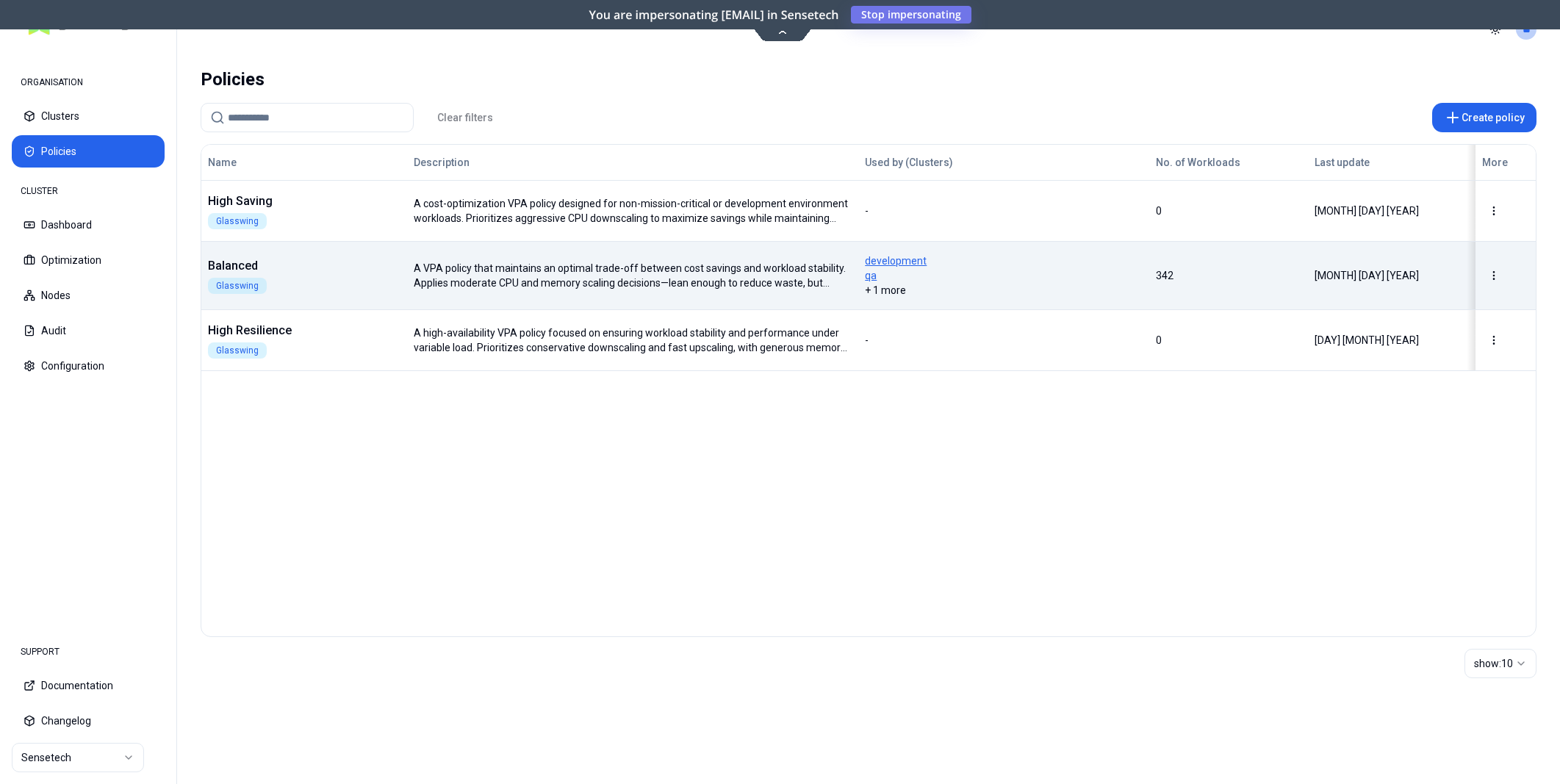 click on "A VPA policy that maintains an optimal trade-off between cost savings and workload stability. Applies moderate CPU and memory scaling decisions—lean enough to reduce waste, but conservative enough to ensure consistent performance and avoid resource-related disruptions." at bounding box center (633, 275) 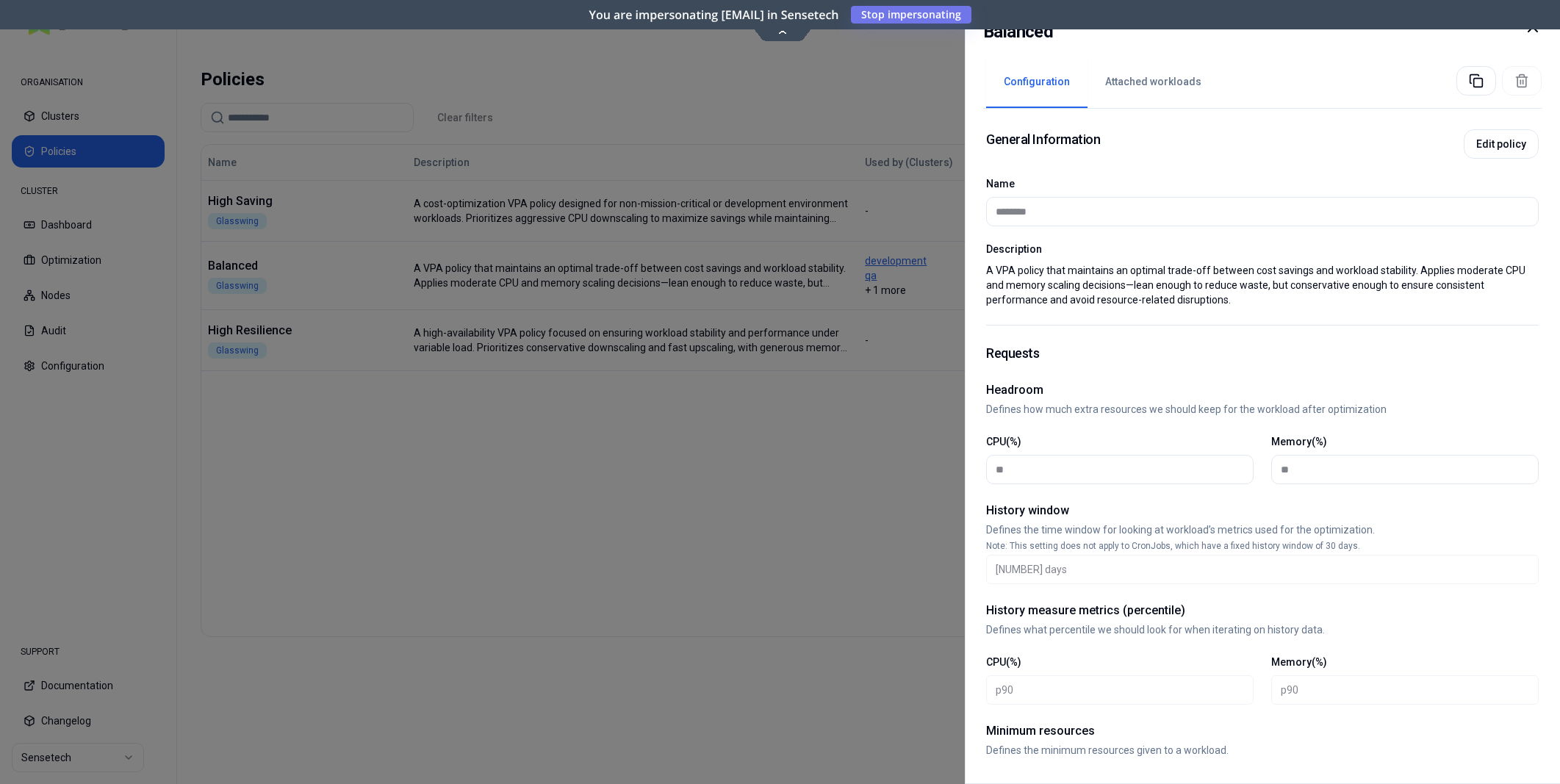 click at bounding box center (780, 392) 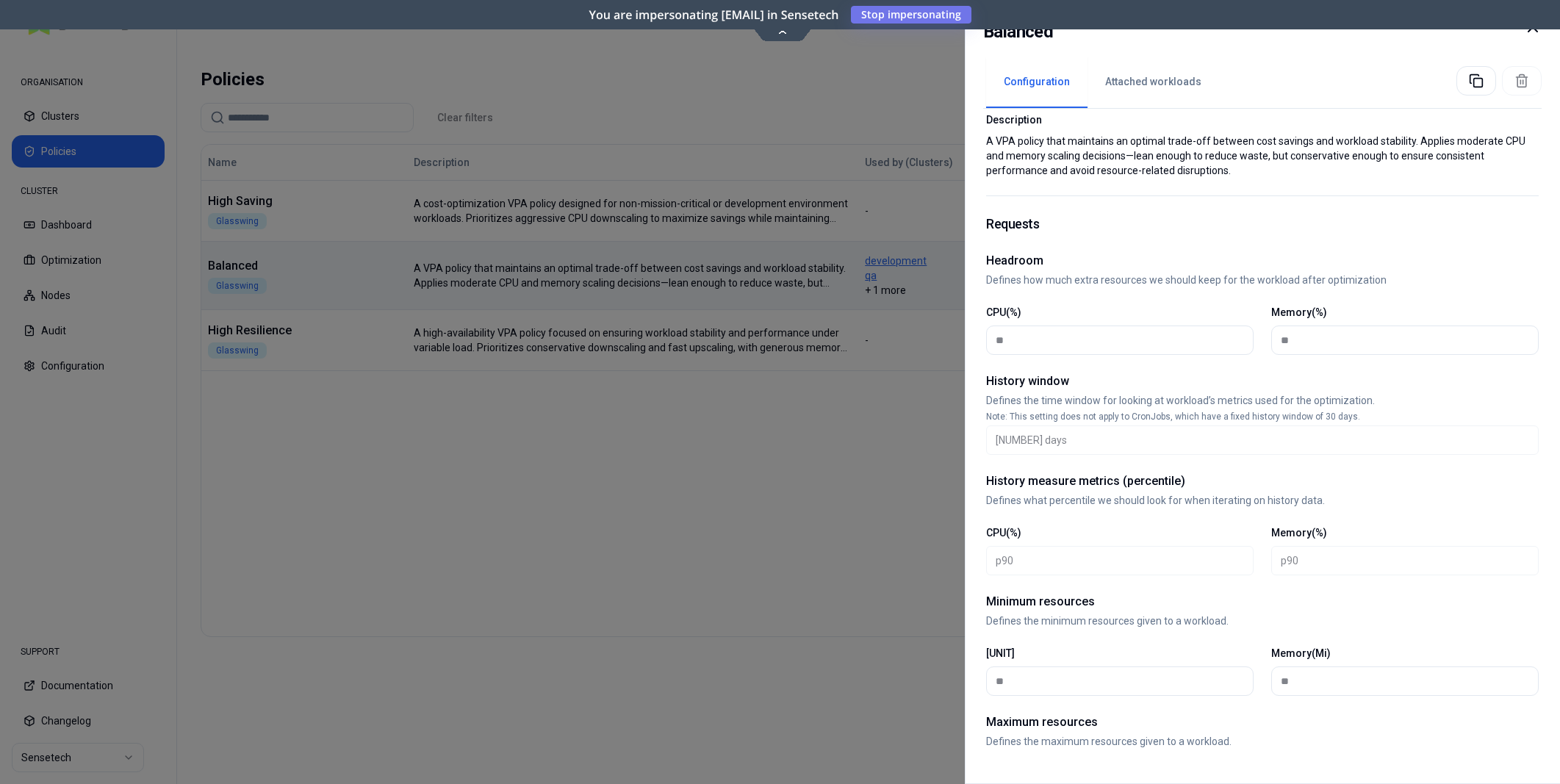 scroll, scrollTop: 184, scrollLeft: 0, axis: vertical 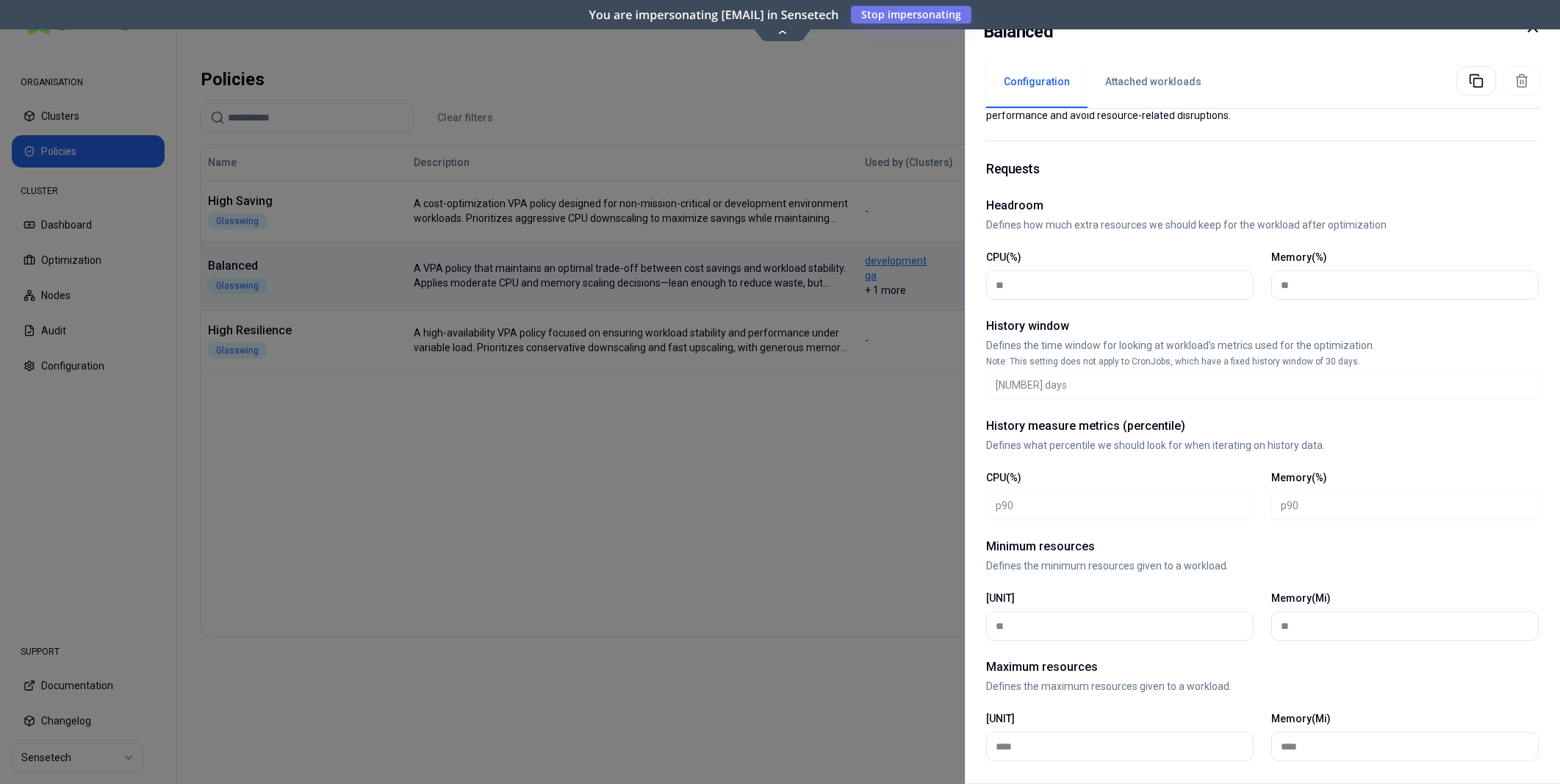 click at bounding box center [780, 392] 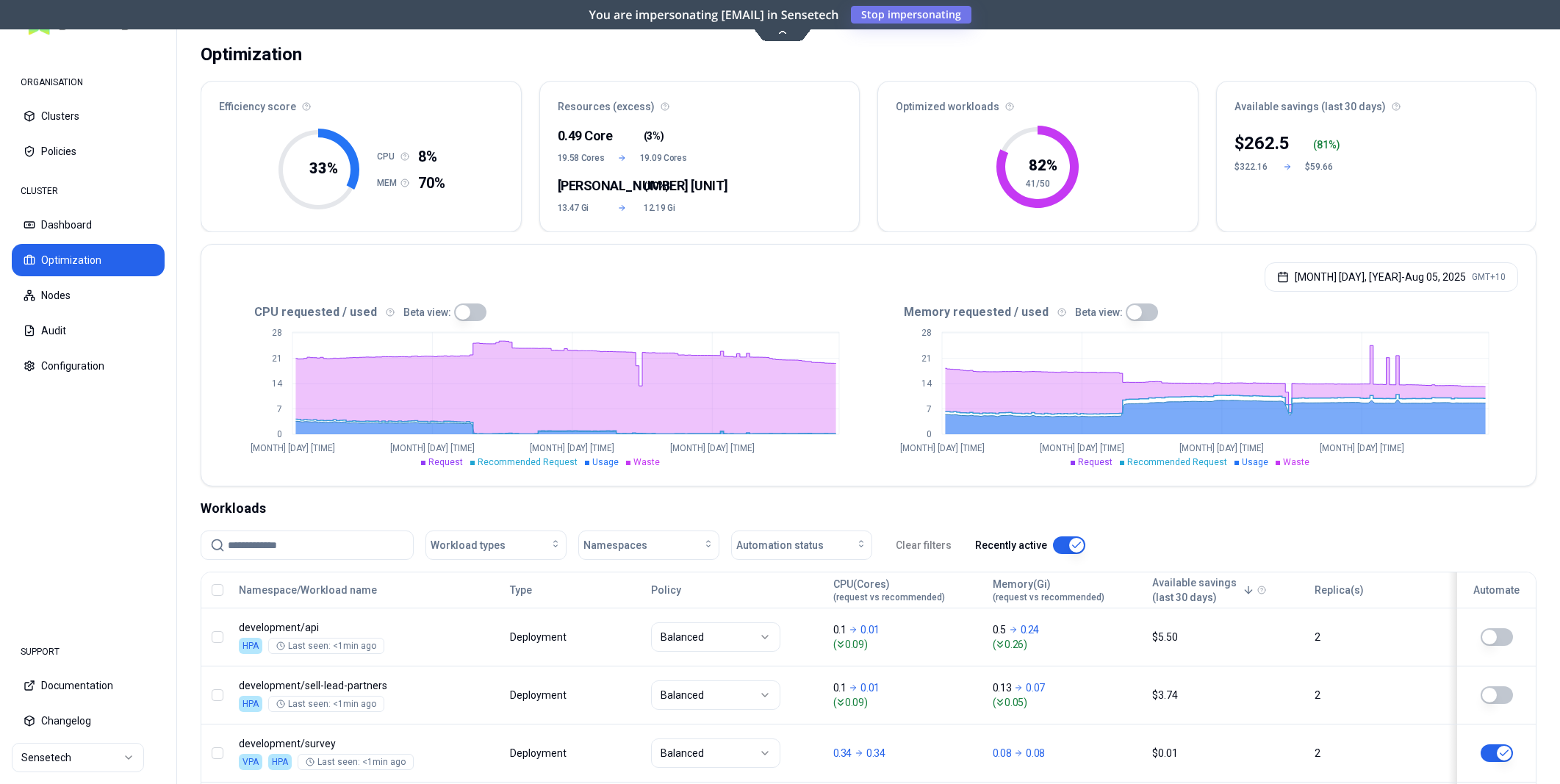 scroll, scrollTop: 59, scrollLeft: 0, axis: vertical 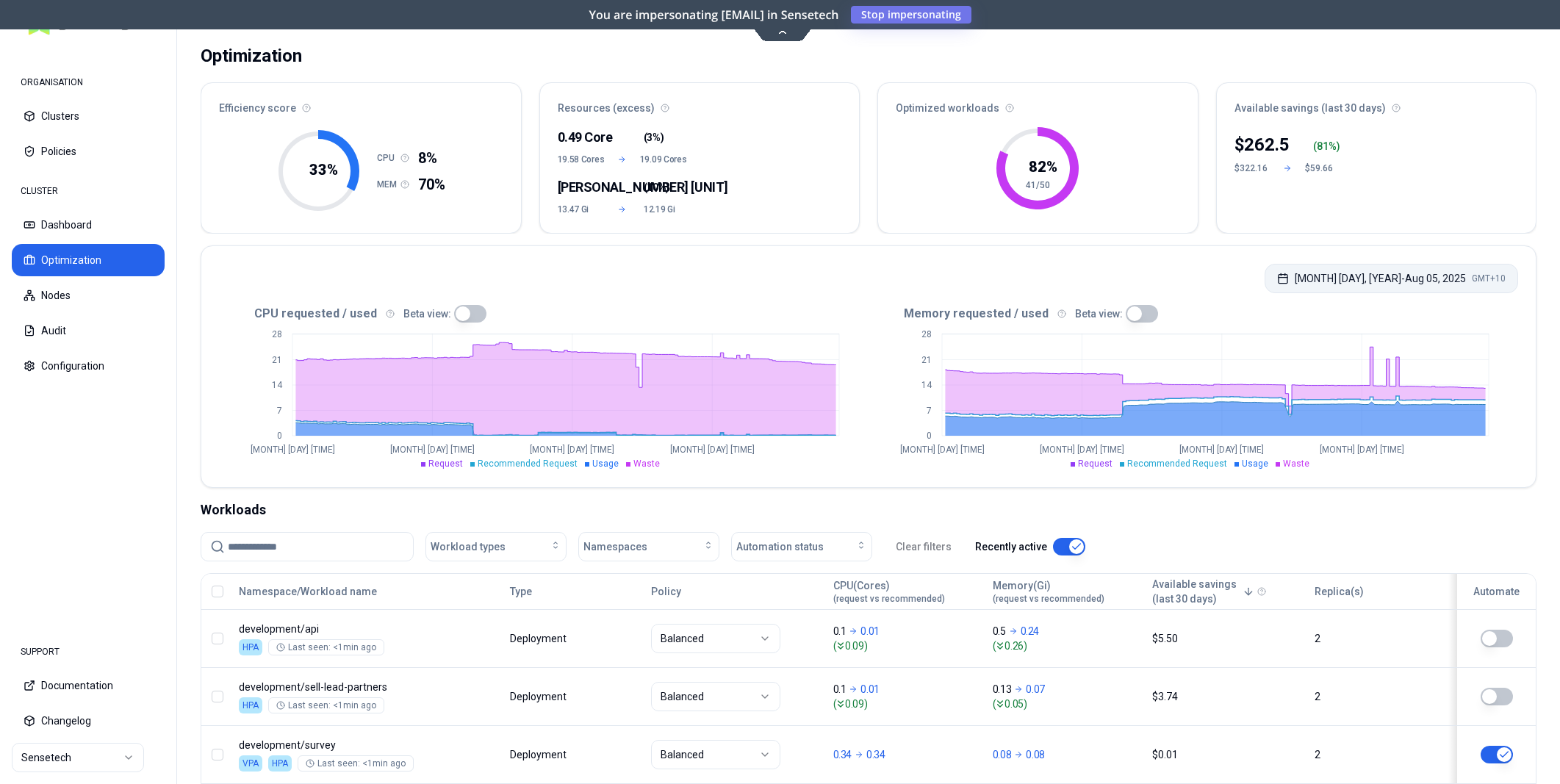 click on "GMT+10" at bounding box center [1489, 278] 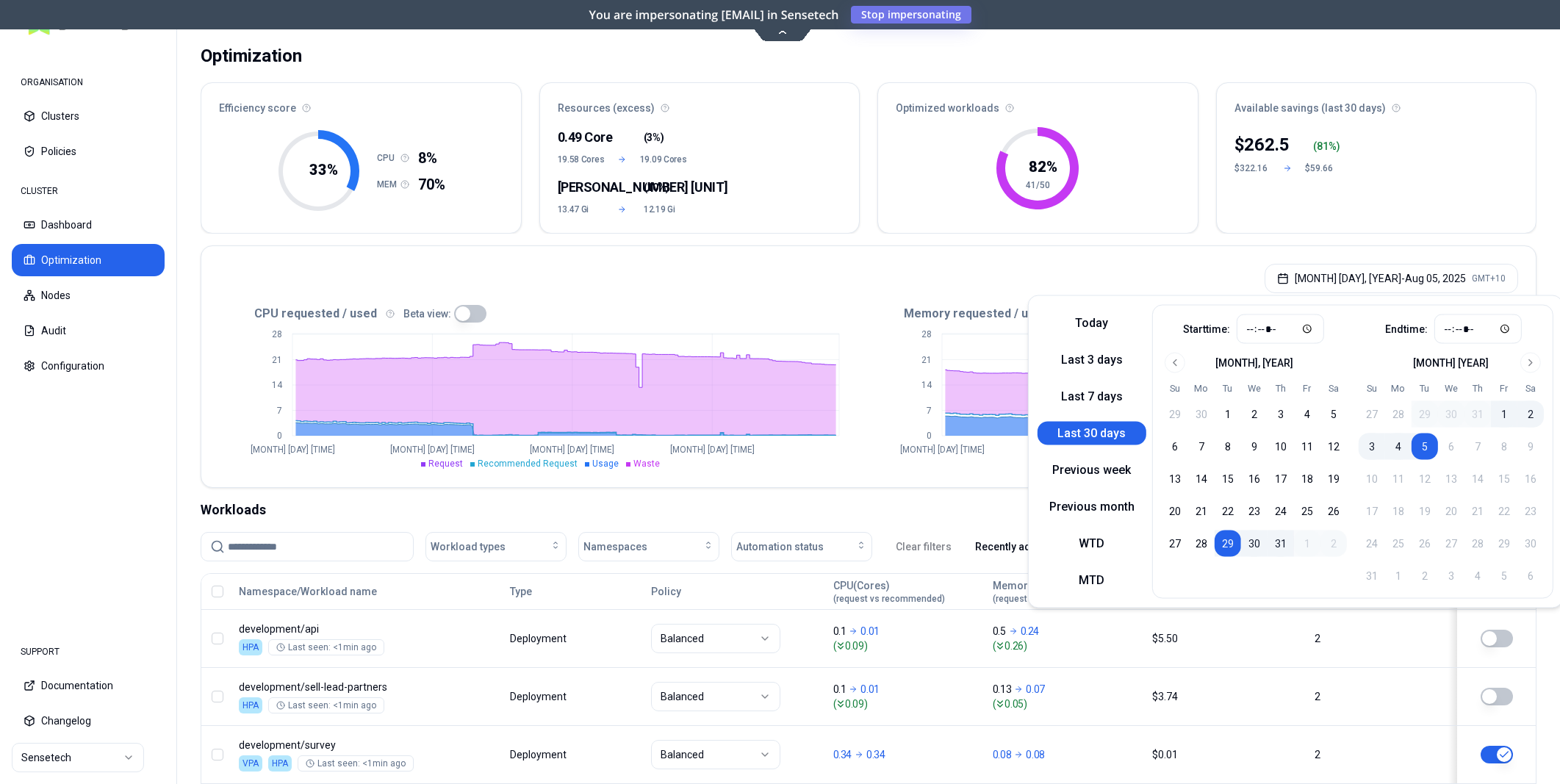 click on "$ 262.5   ( 81 %) $322.16 $59.66" at bounding box center [1376, 179] 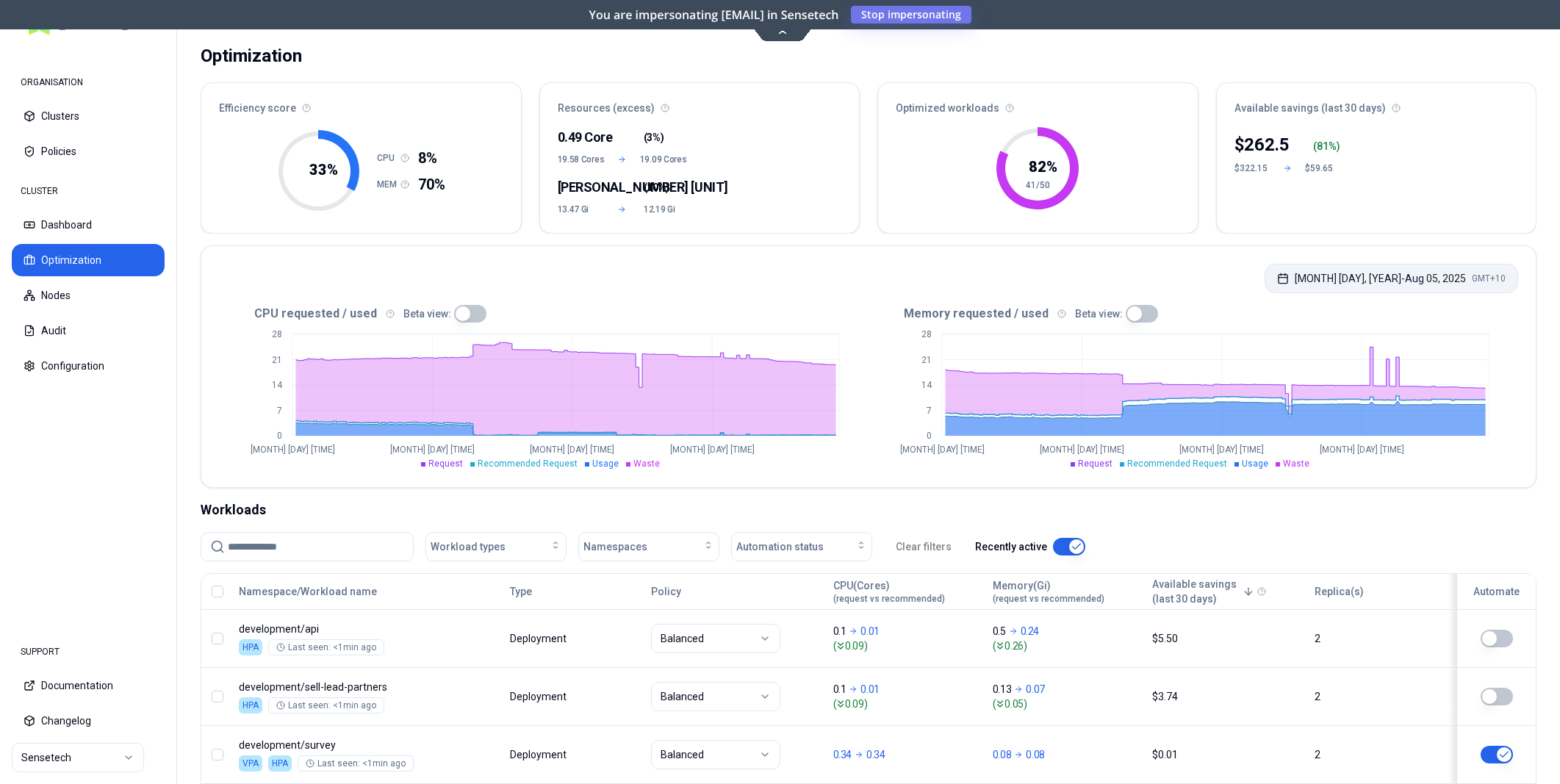 click on "Jul 29, 2025  -  Aug 05, 2025 GMT+10" at bounding box center (1391, 278) 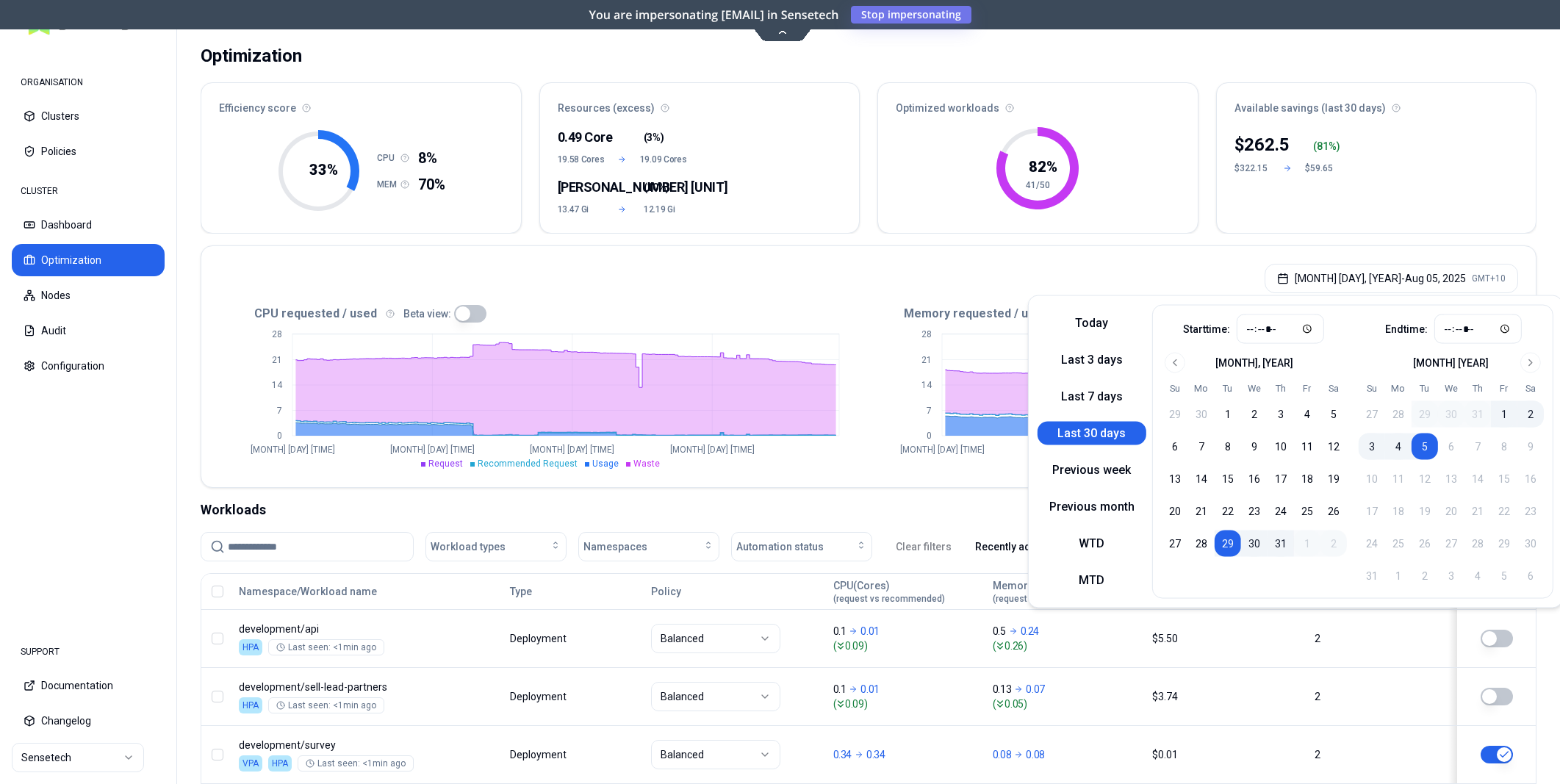 click on "5" at bounding box center (1425, 447) 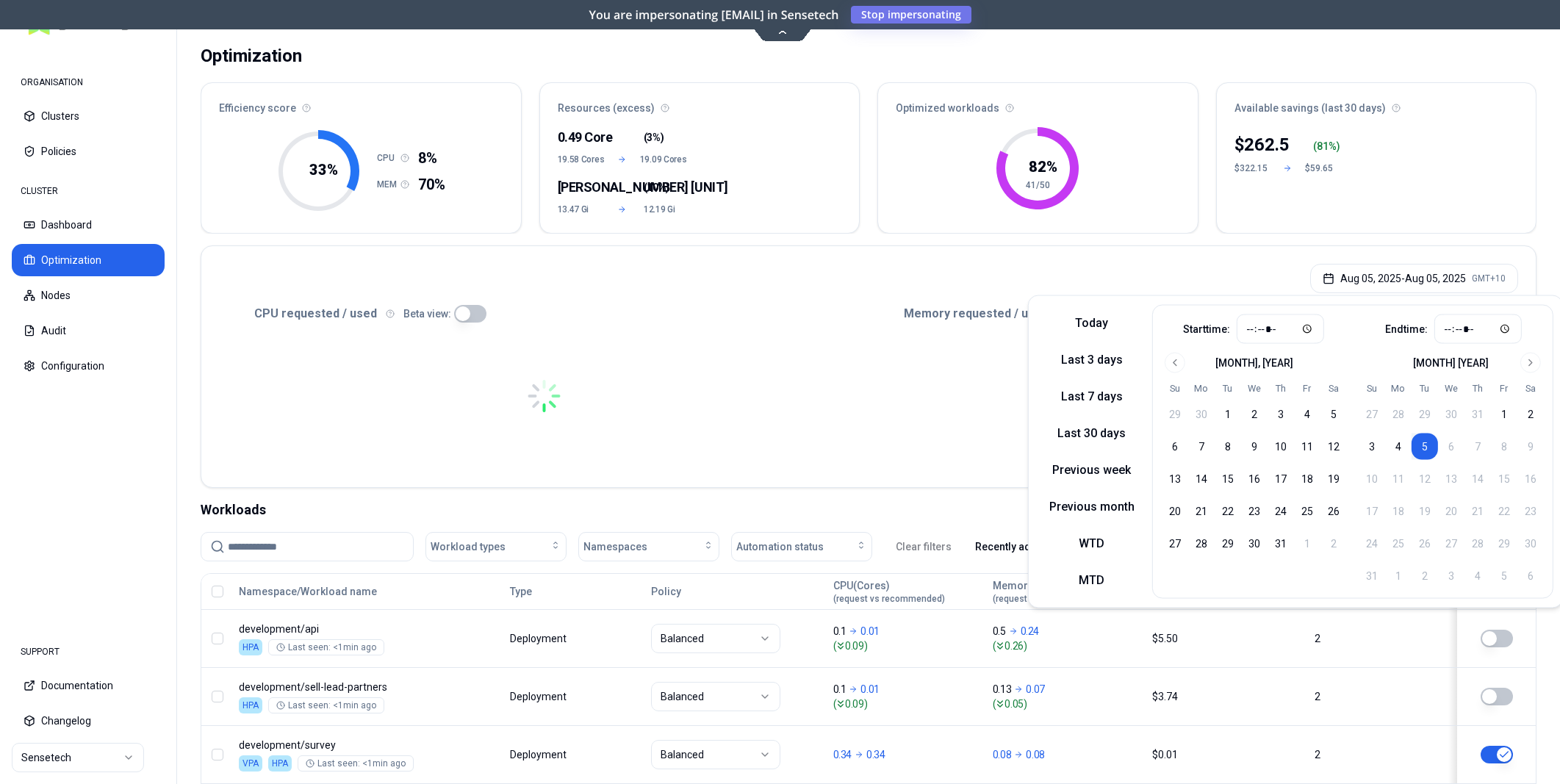 type on "*****" 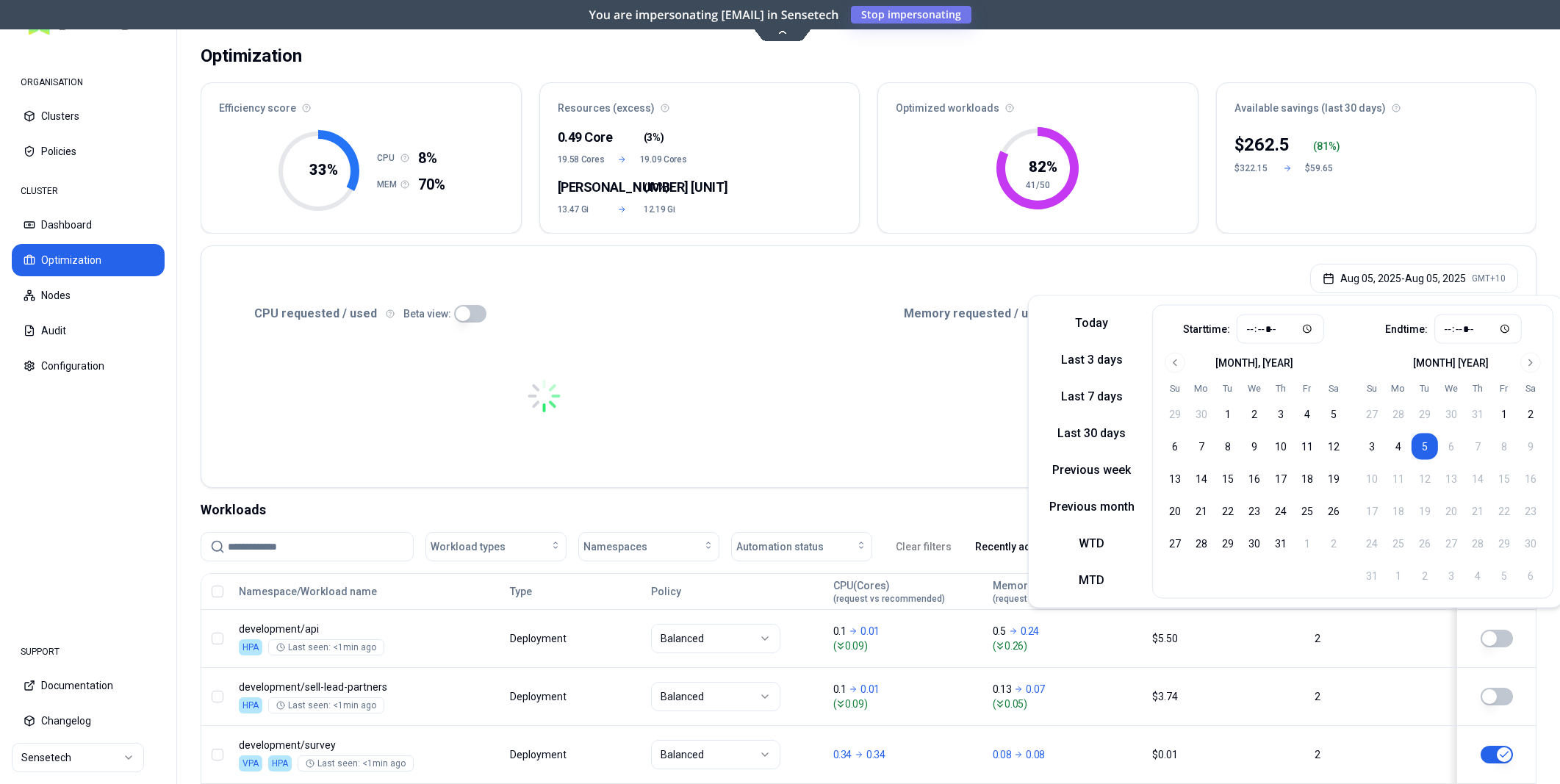 type on "*****" 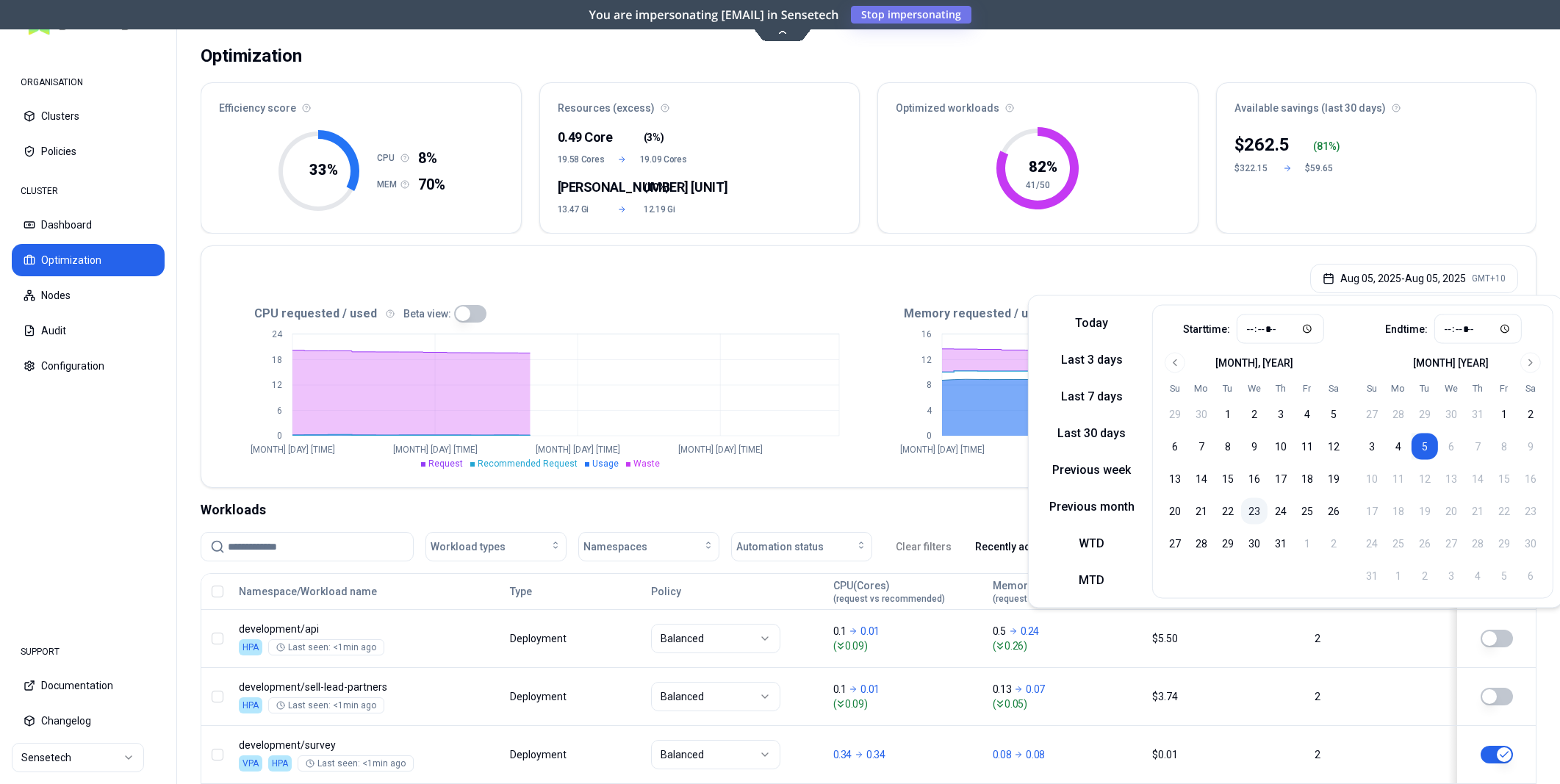 click on "23" at bounding box center (1254, 511) 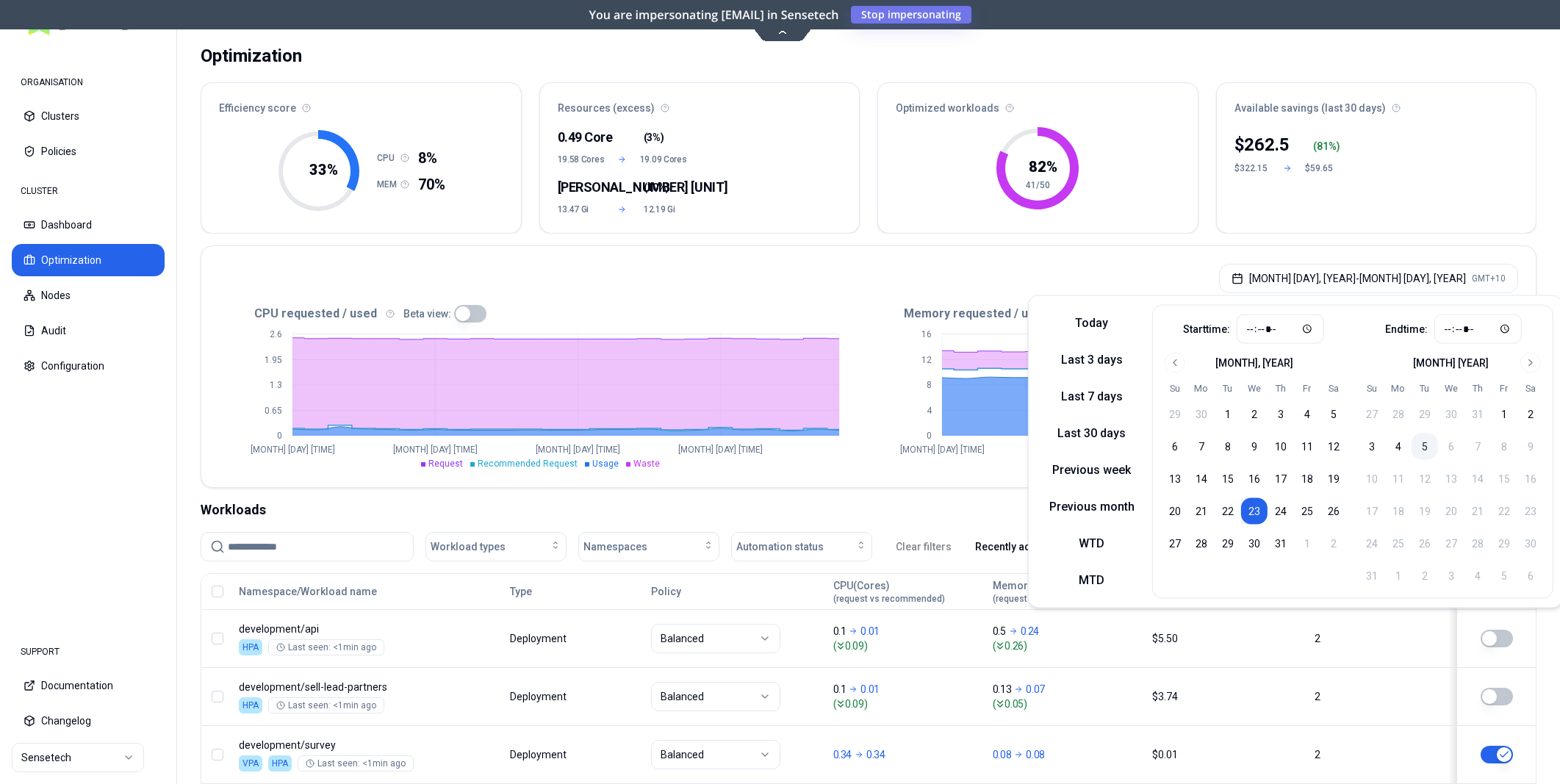 click on "5" at bounding box center (1425, 447) 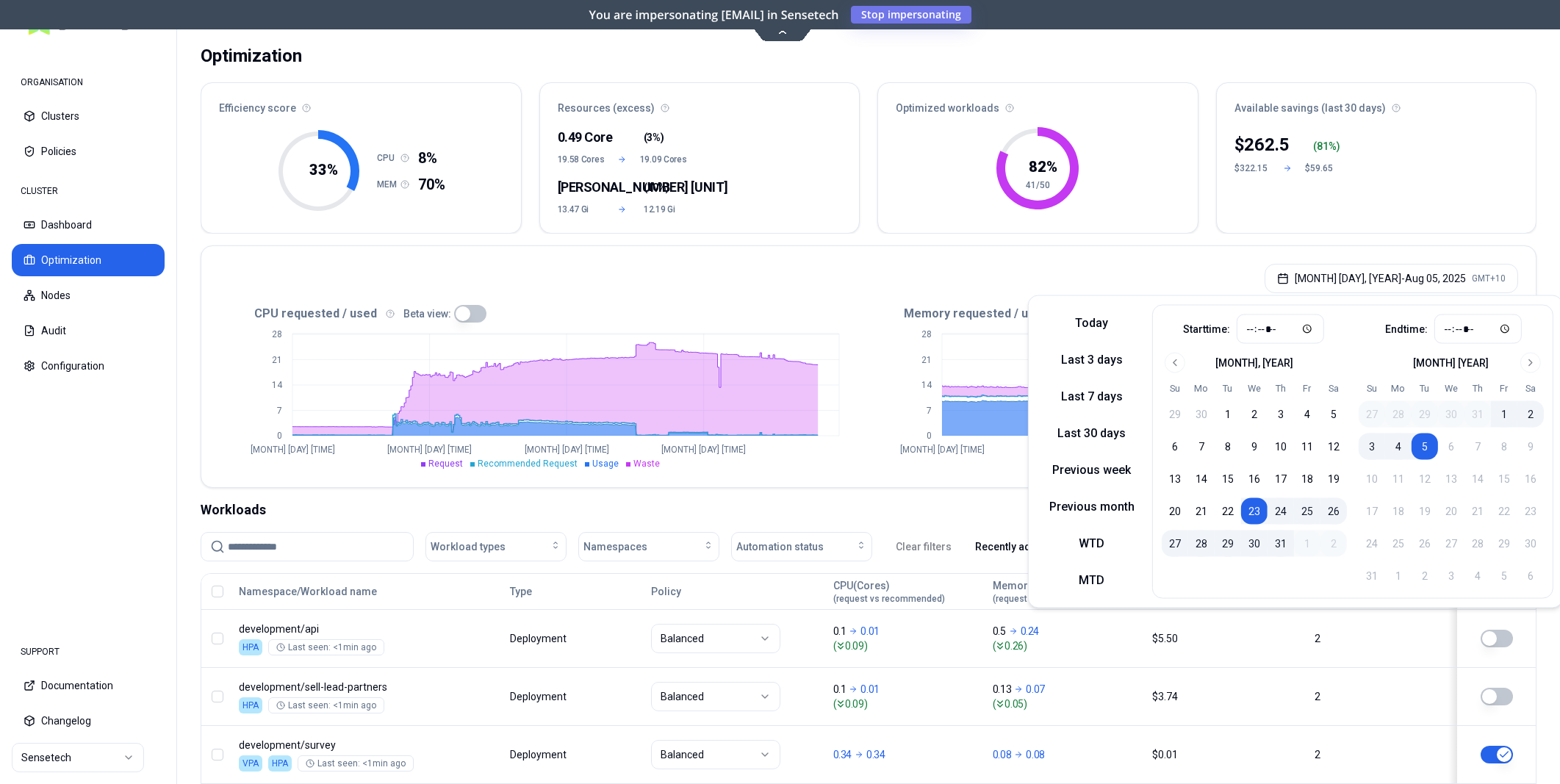 click on "Optimization" at bounding box center [869, 56] 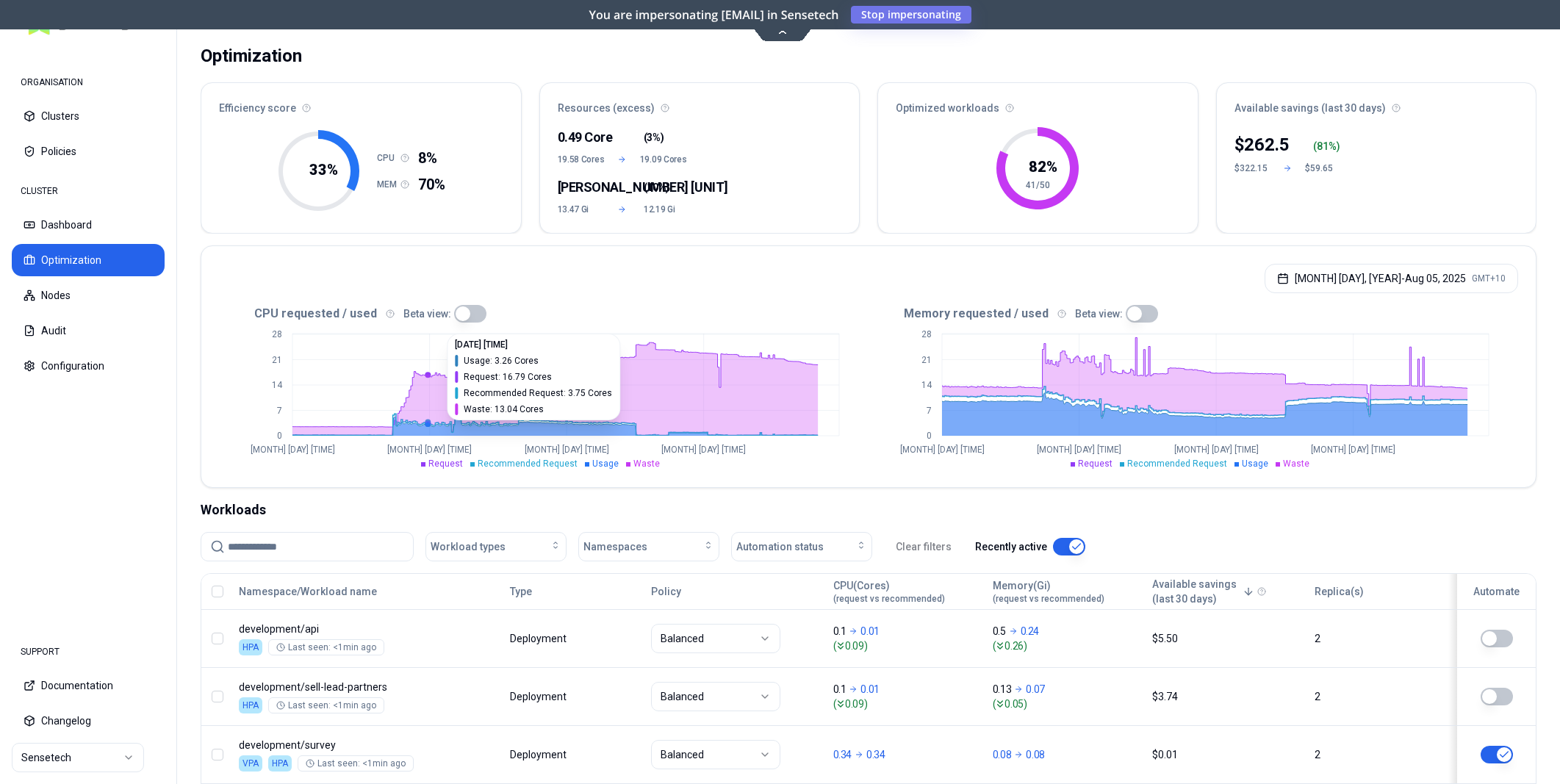scroll, scrollTop: 56, scrollLeft: 0, axis: vertical 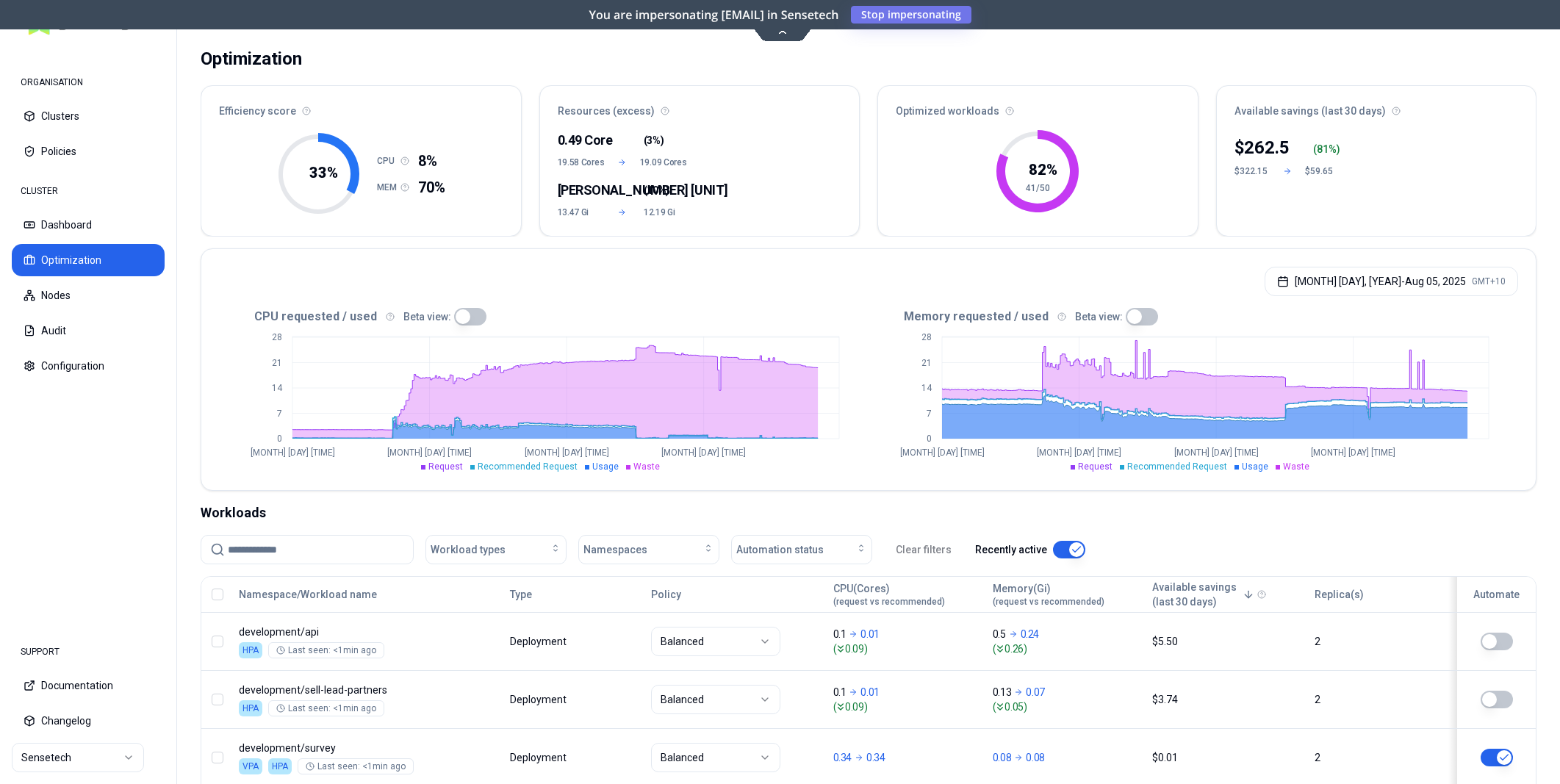 click at bounding box center [470, 317] 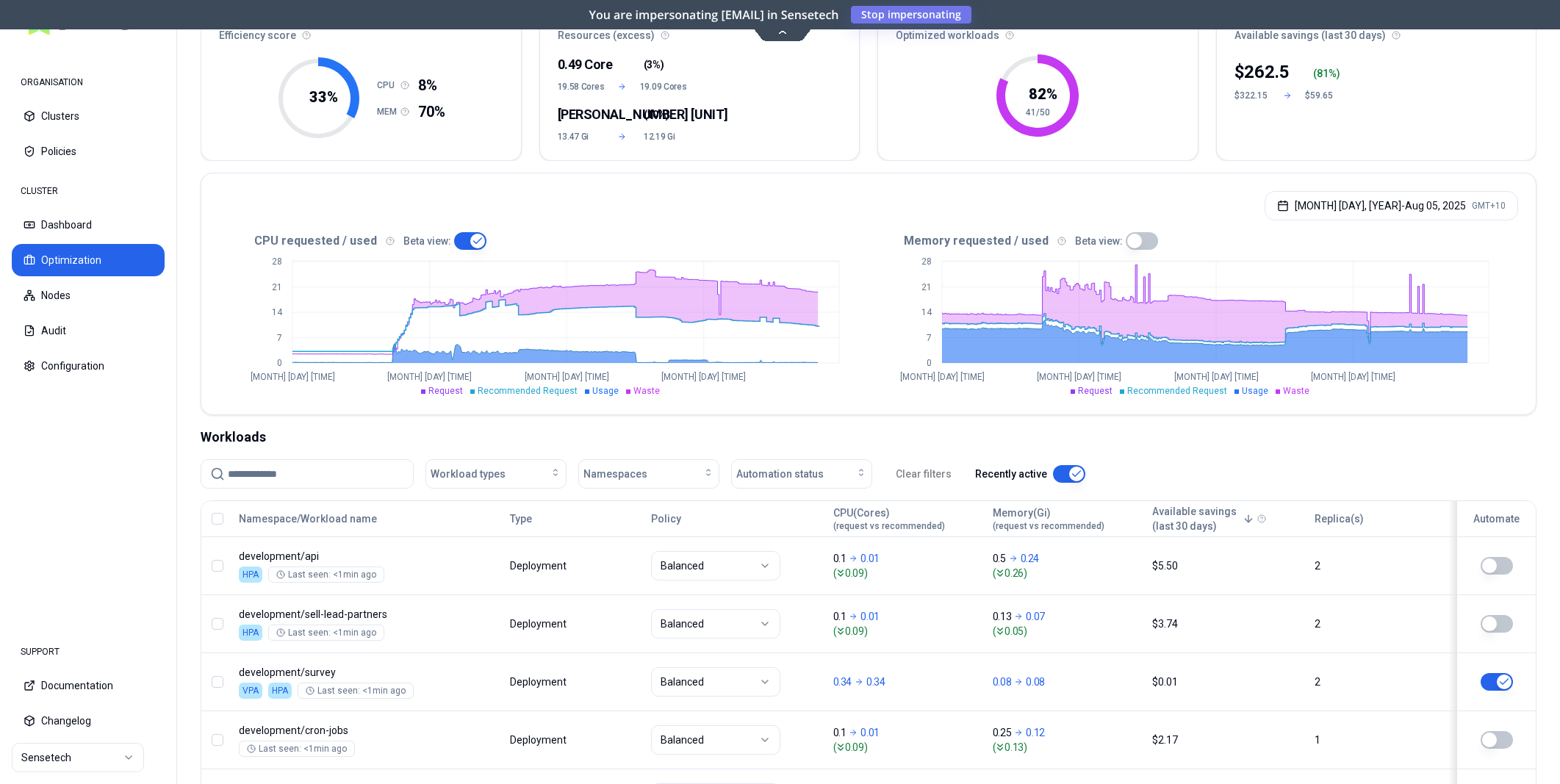 scroll, scrollTop: 133, scrollLeft: 0, axis: vertical 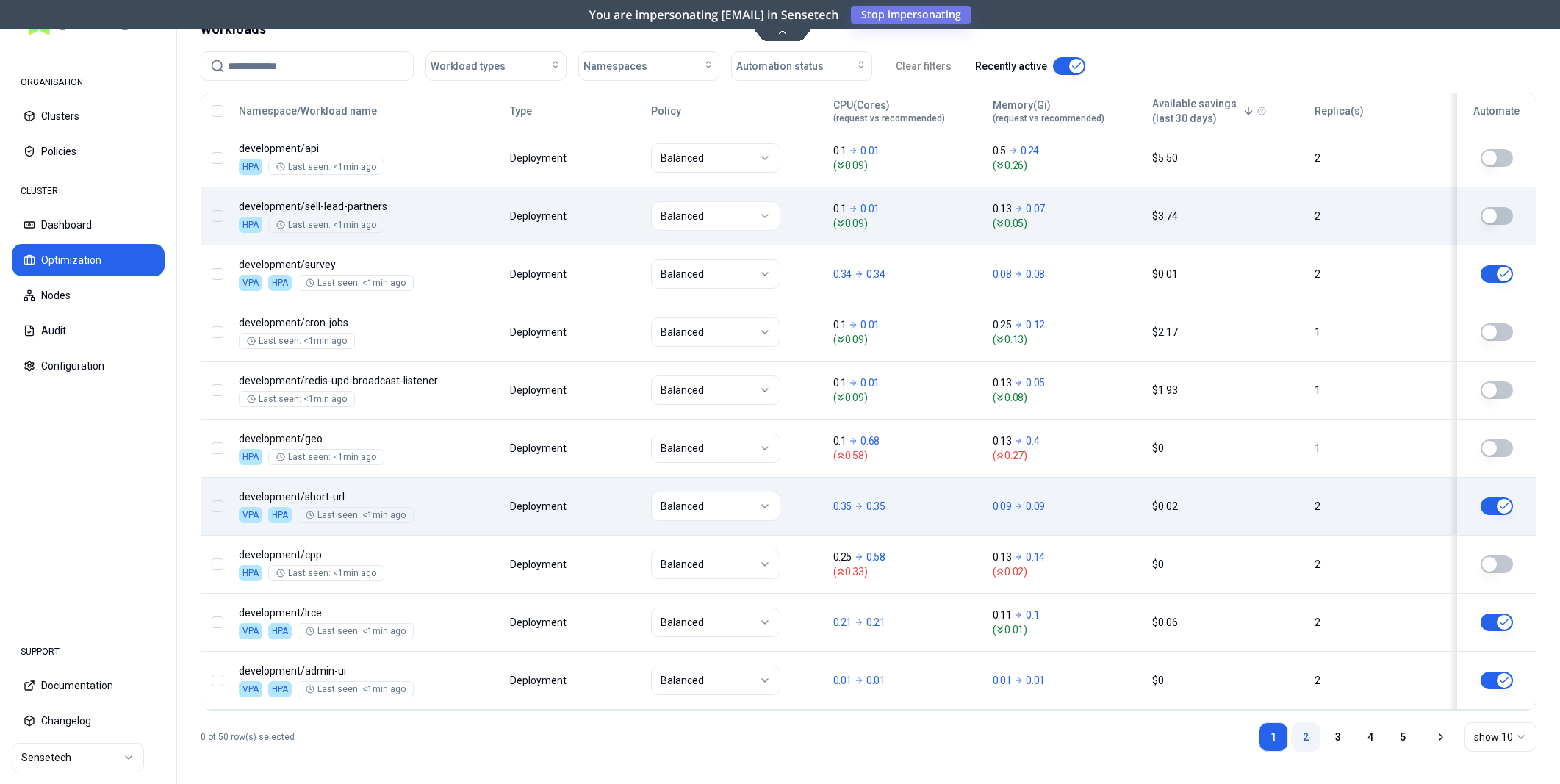click on "2" at bounding box center (1306, 737) 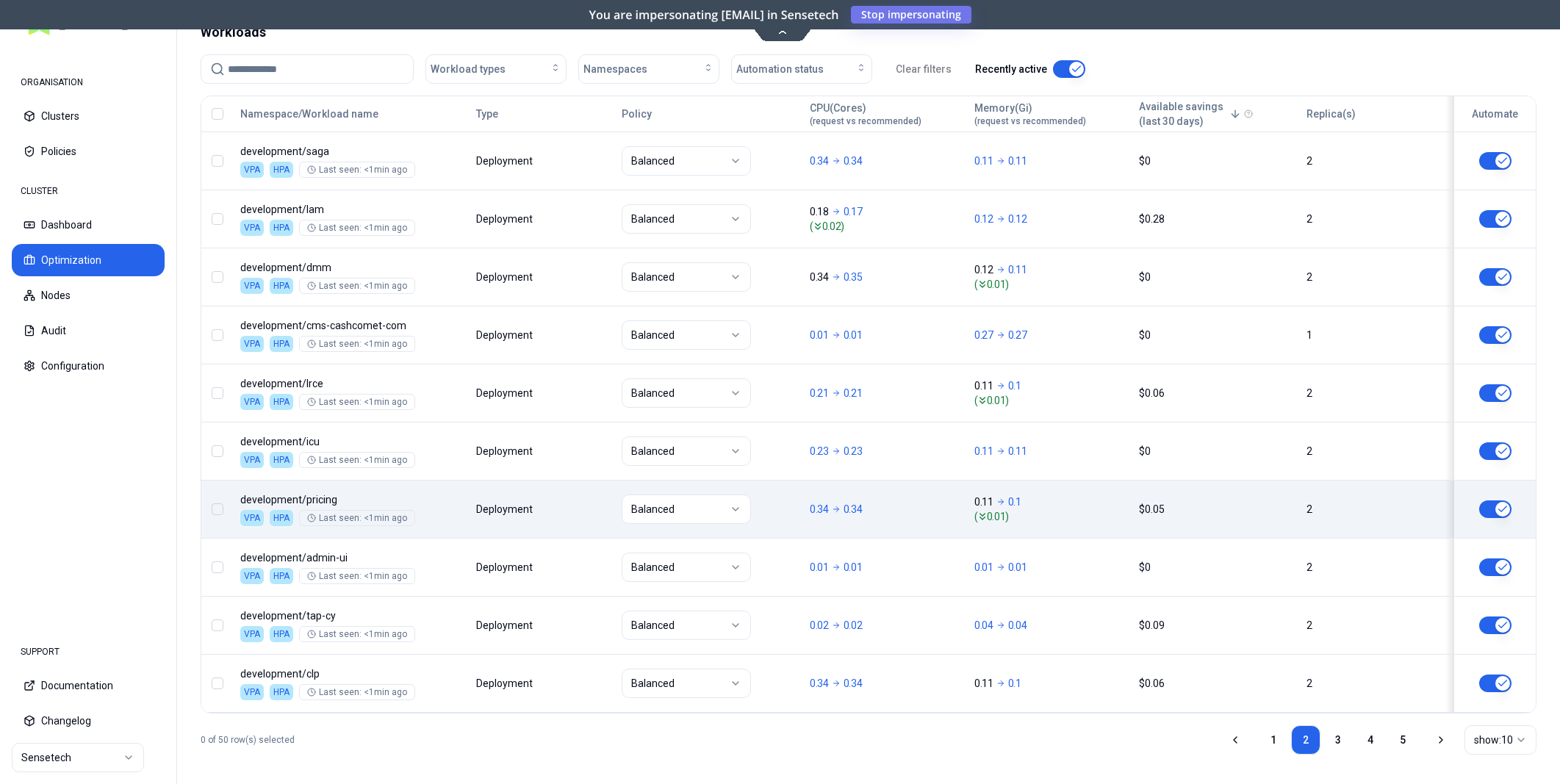 scroll, scrollTop: 539, scrollLeft: 0, axis: vertical 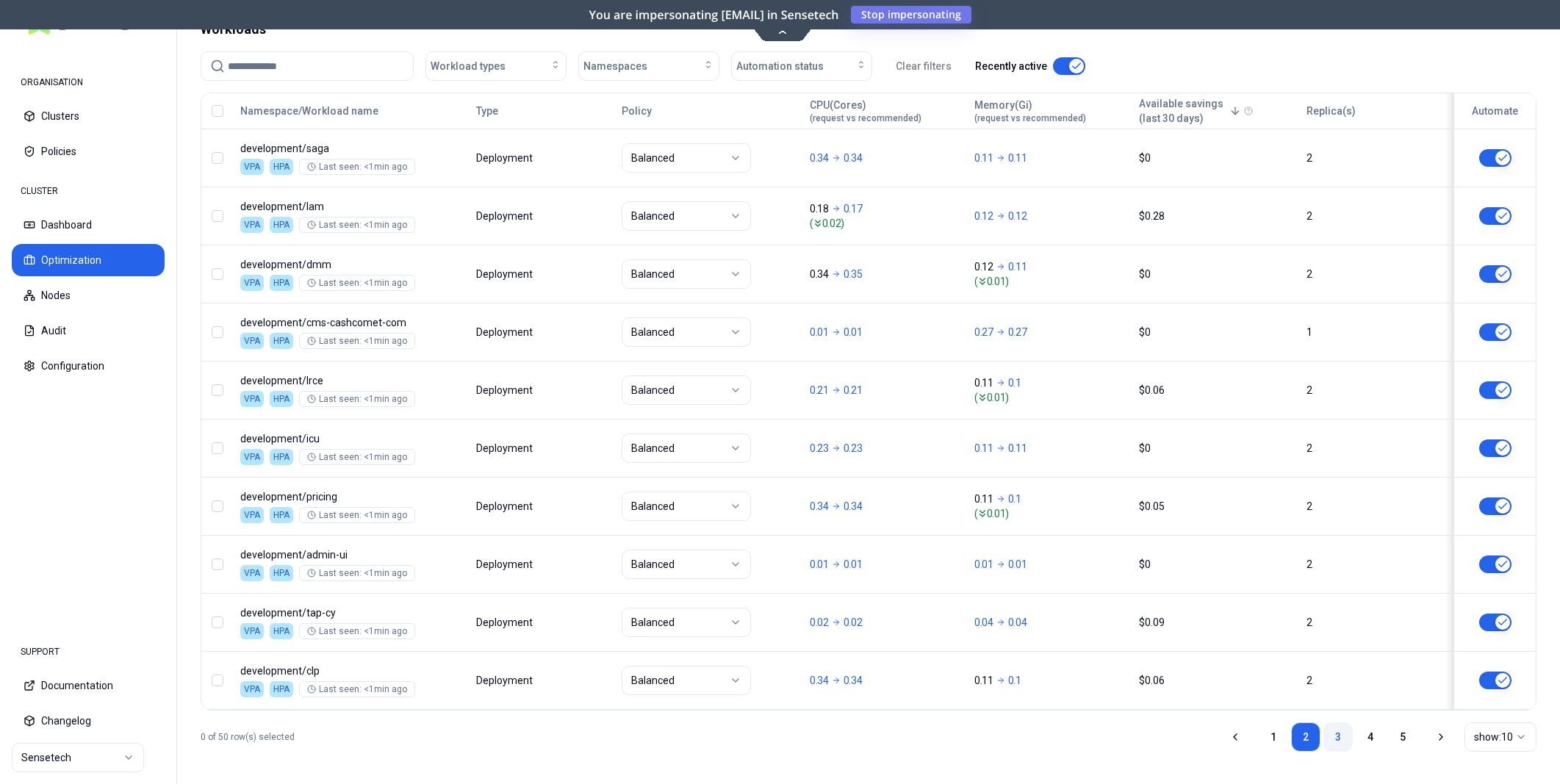 click on "3" at bounding box center (1338, 737) 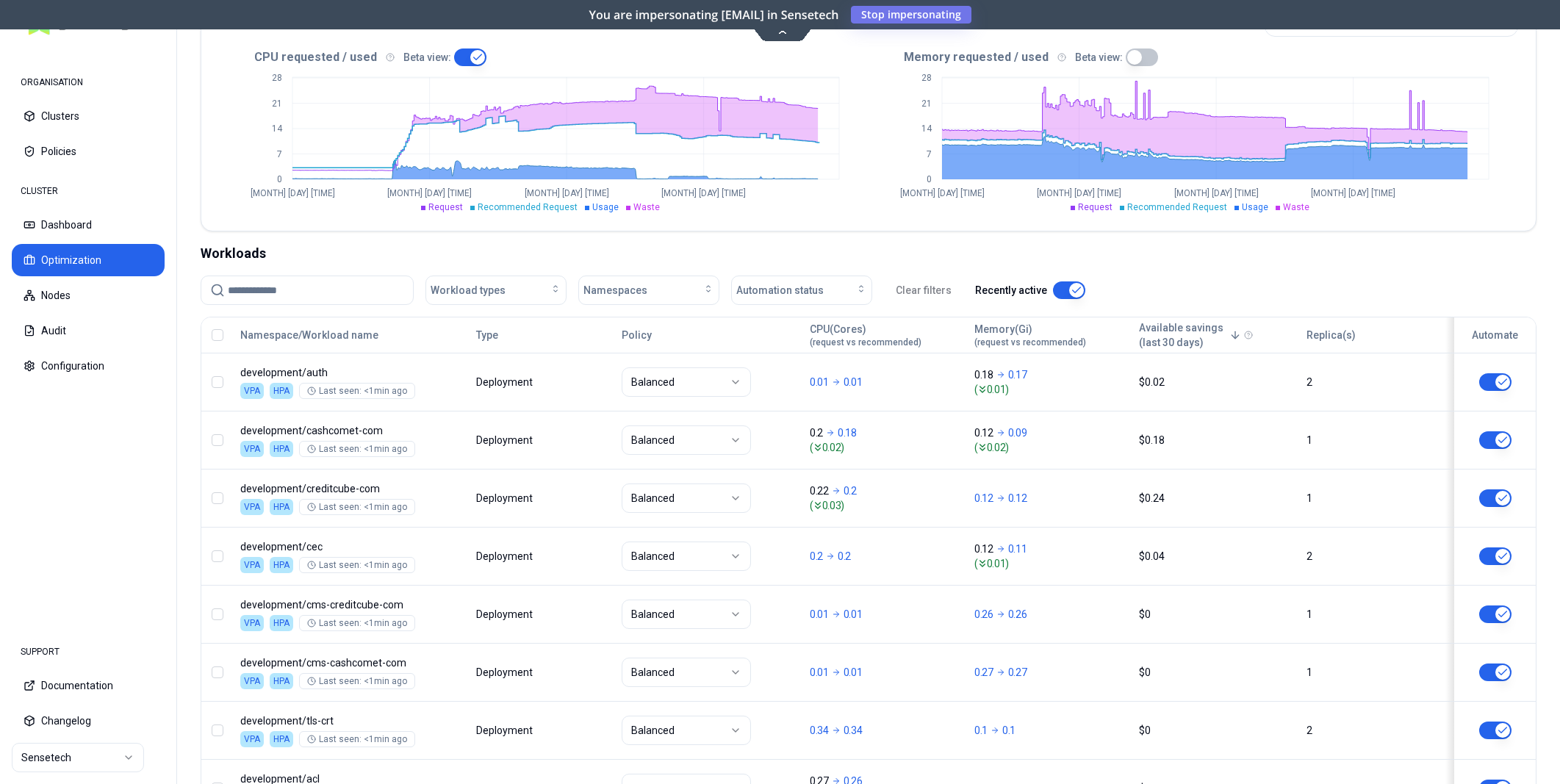 scroll, scrollTop: 0, scrollLeft: 0, axis: both 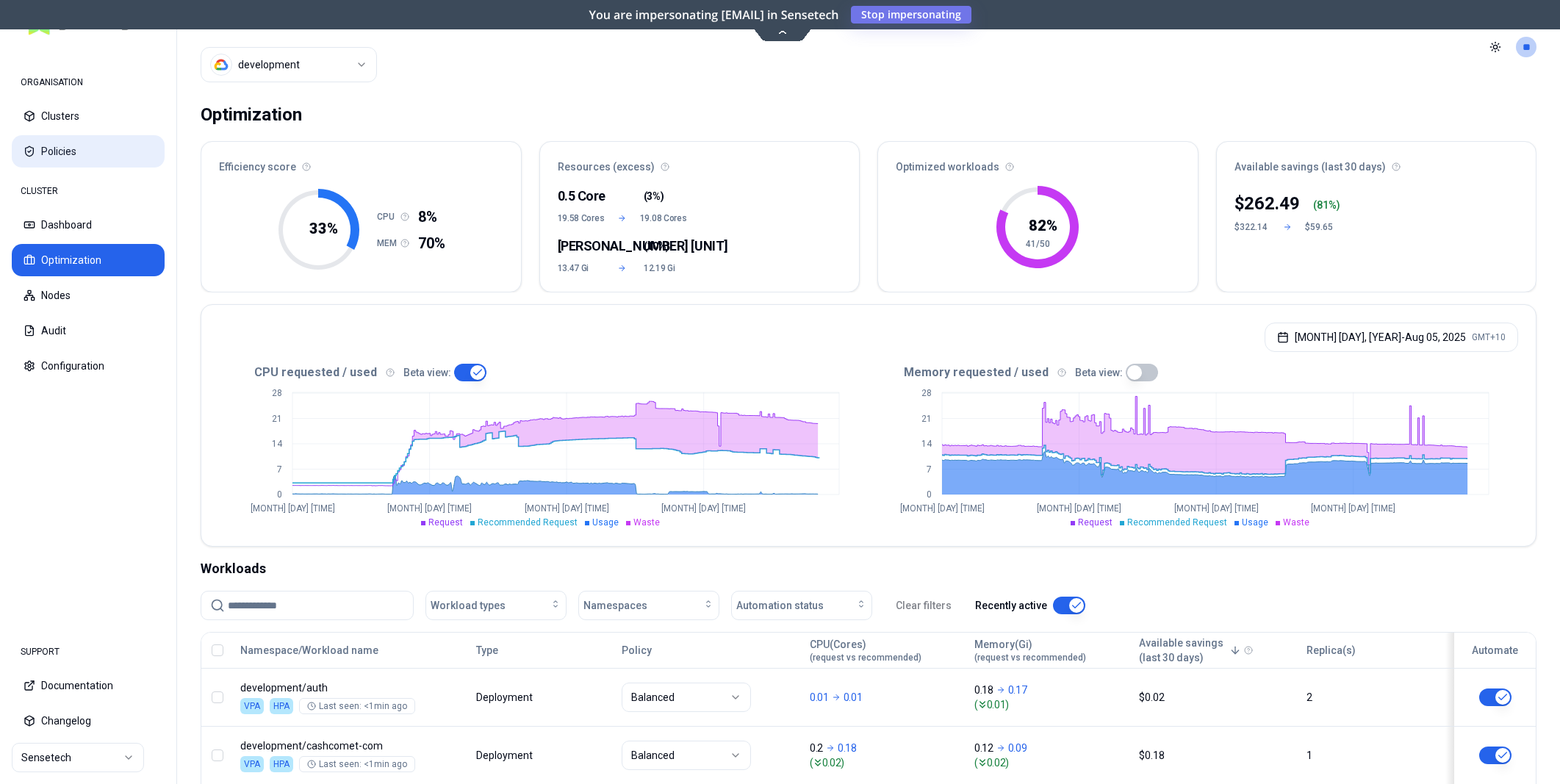 click on "Policies" at bounding box center [88, 151] 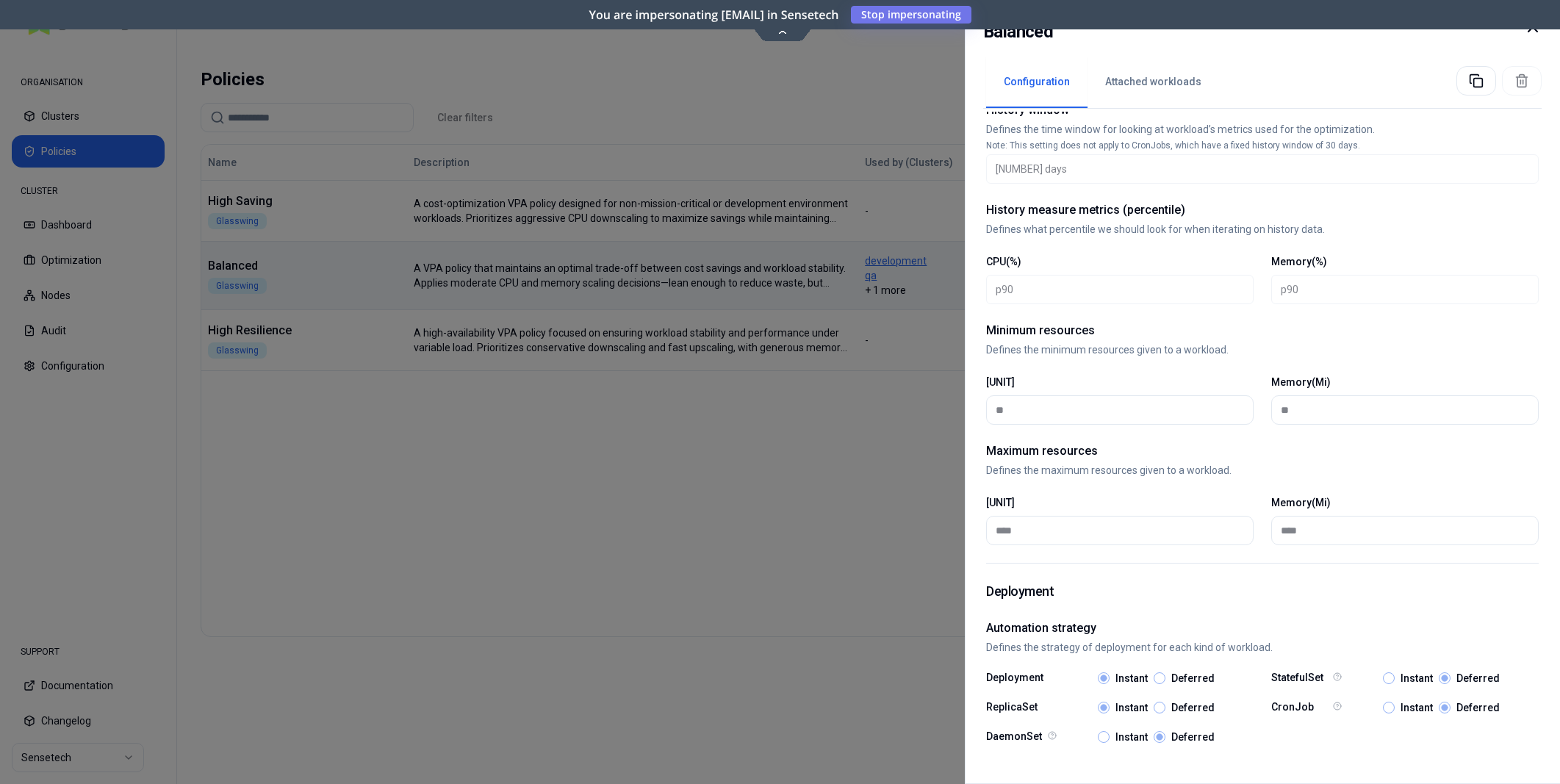 scroll, scrollTop: 518, scrollLeft: 0, axis: vertical 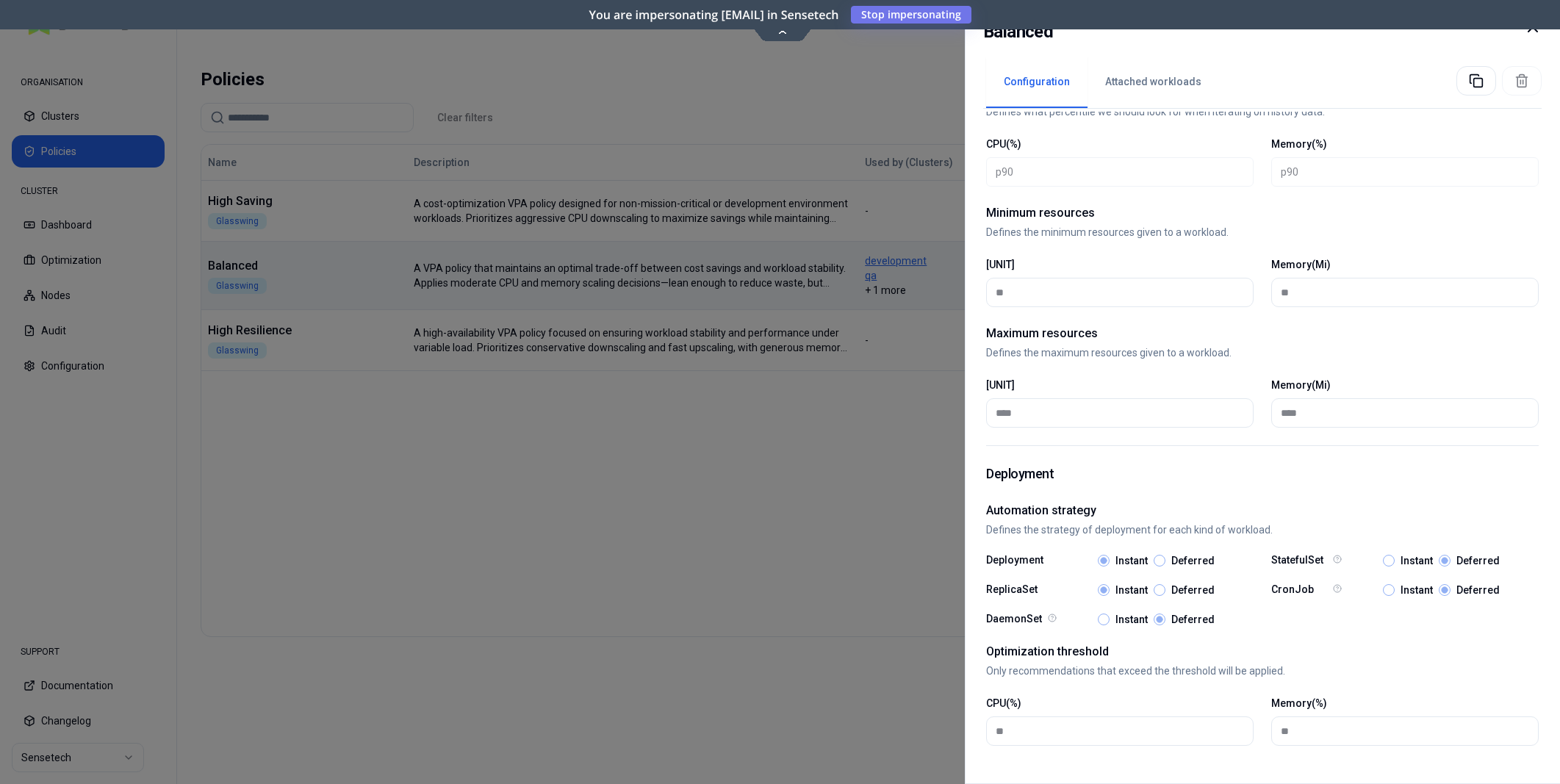 click at bounding box center [780, 392] 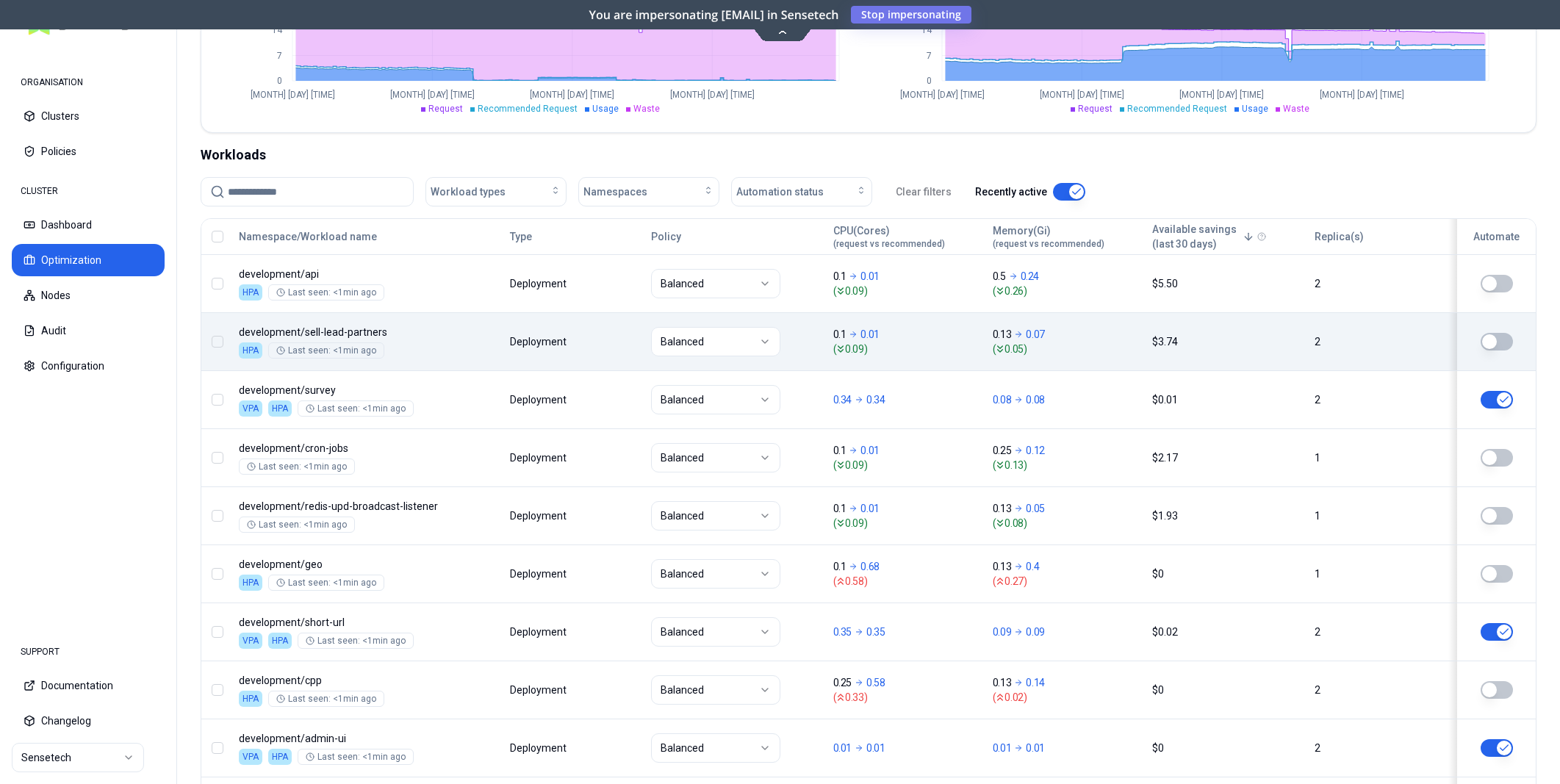 scroll, scrollTop: 408, scrollLeft: 0, axis: vertical 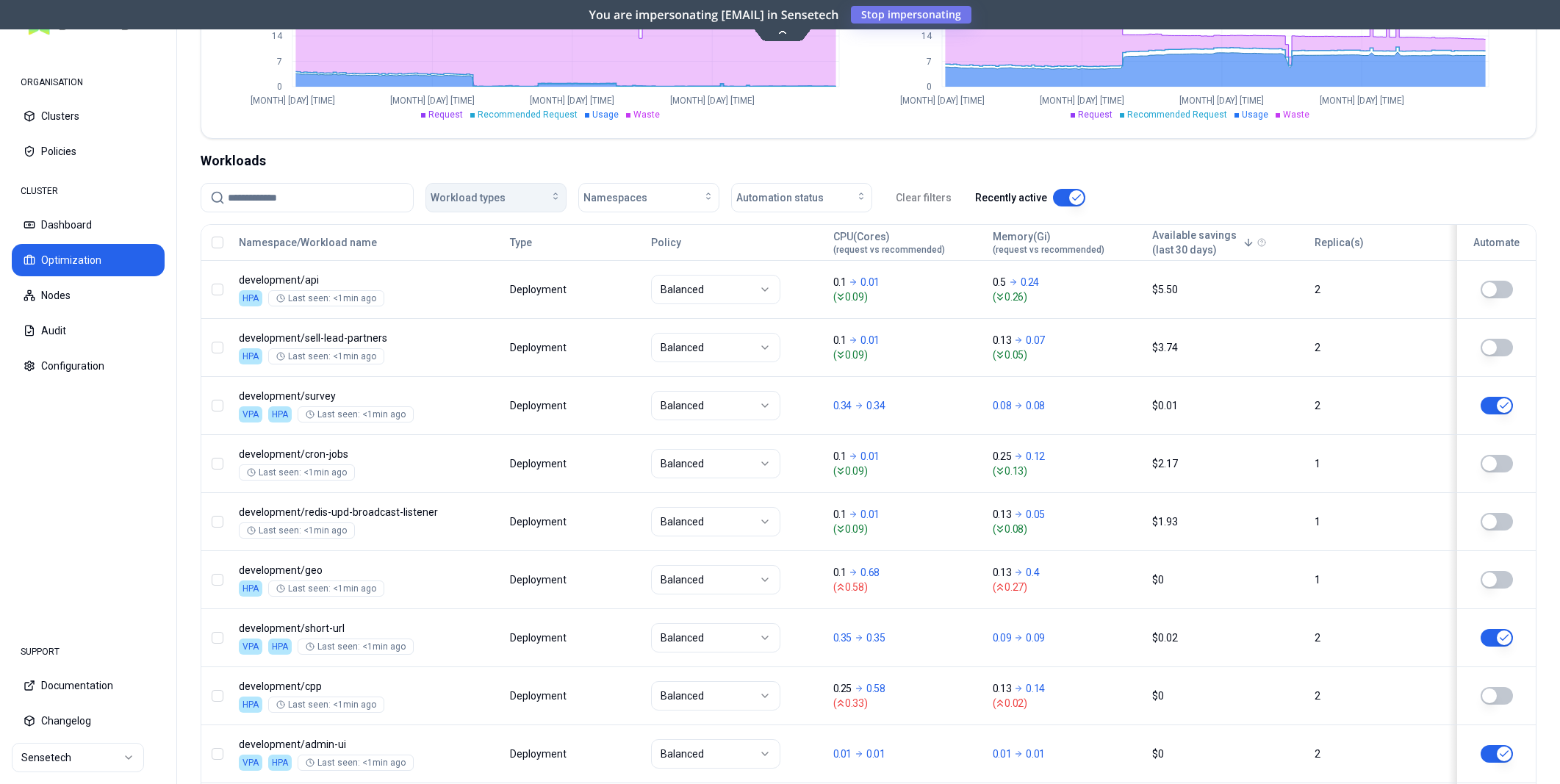 click on "Workload types" at bounding box center (496, 198) 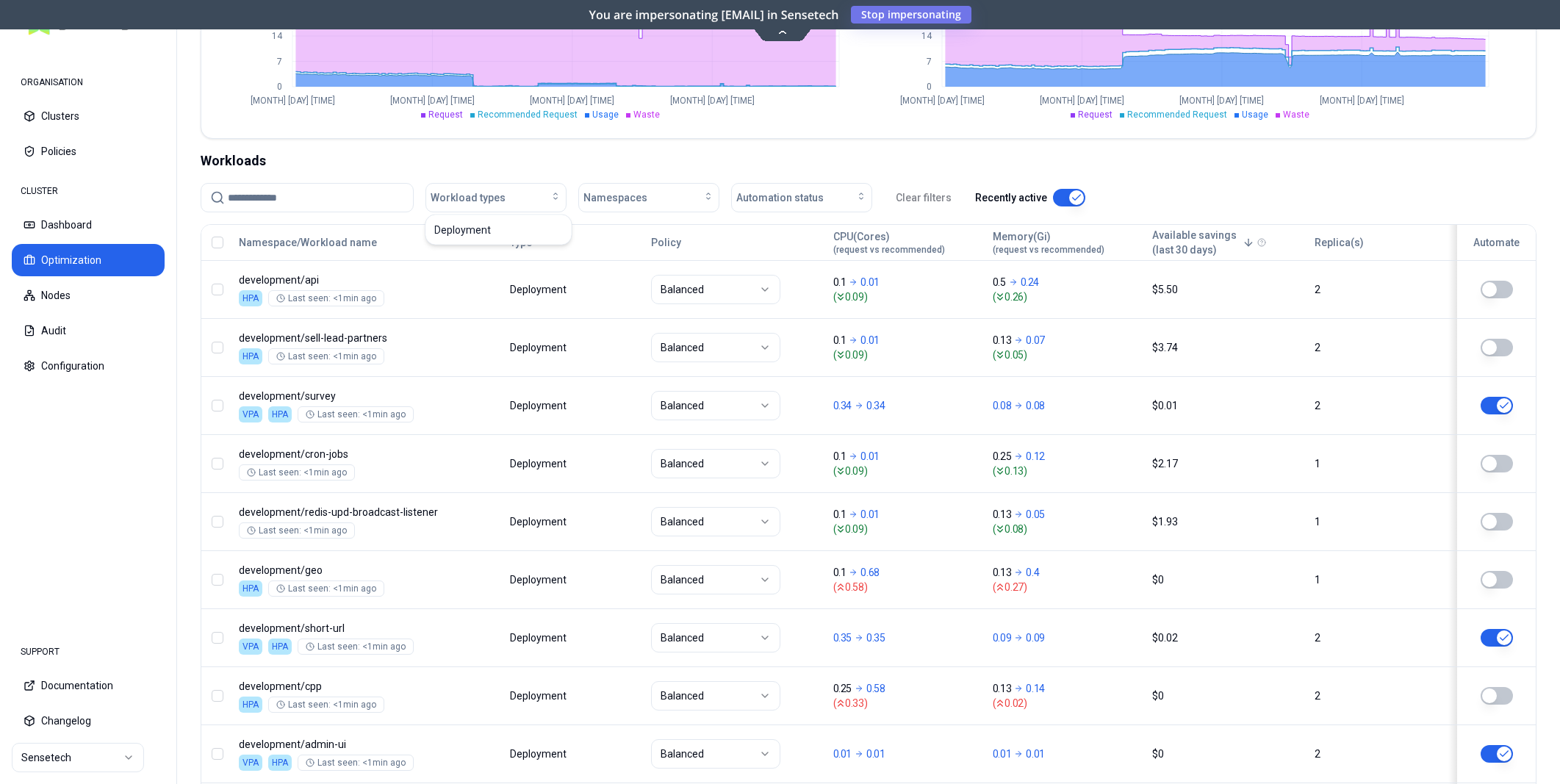 click on "Workloads" at bounding box center (869, 161) 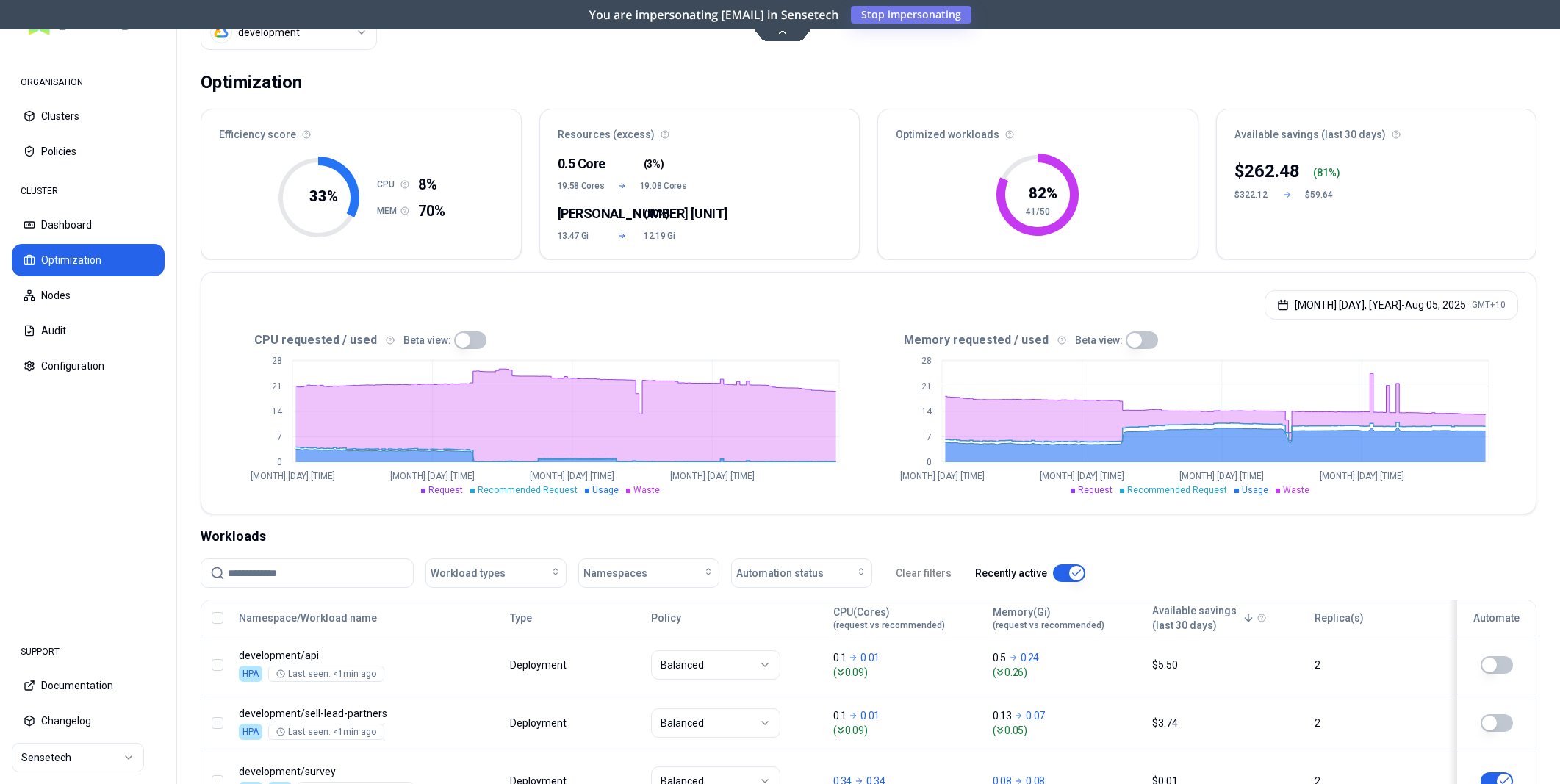 scroll, scrollTop: 0, scrollLeft: 0, axis: both 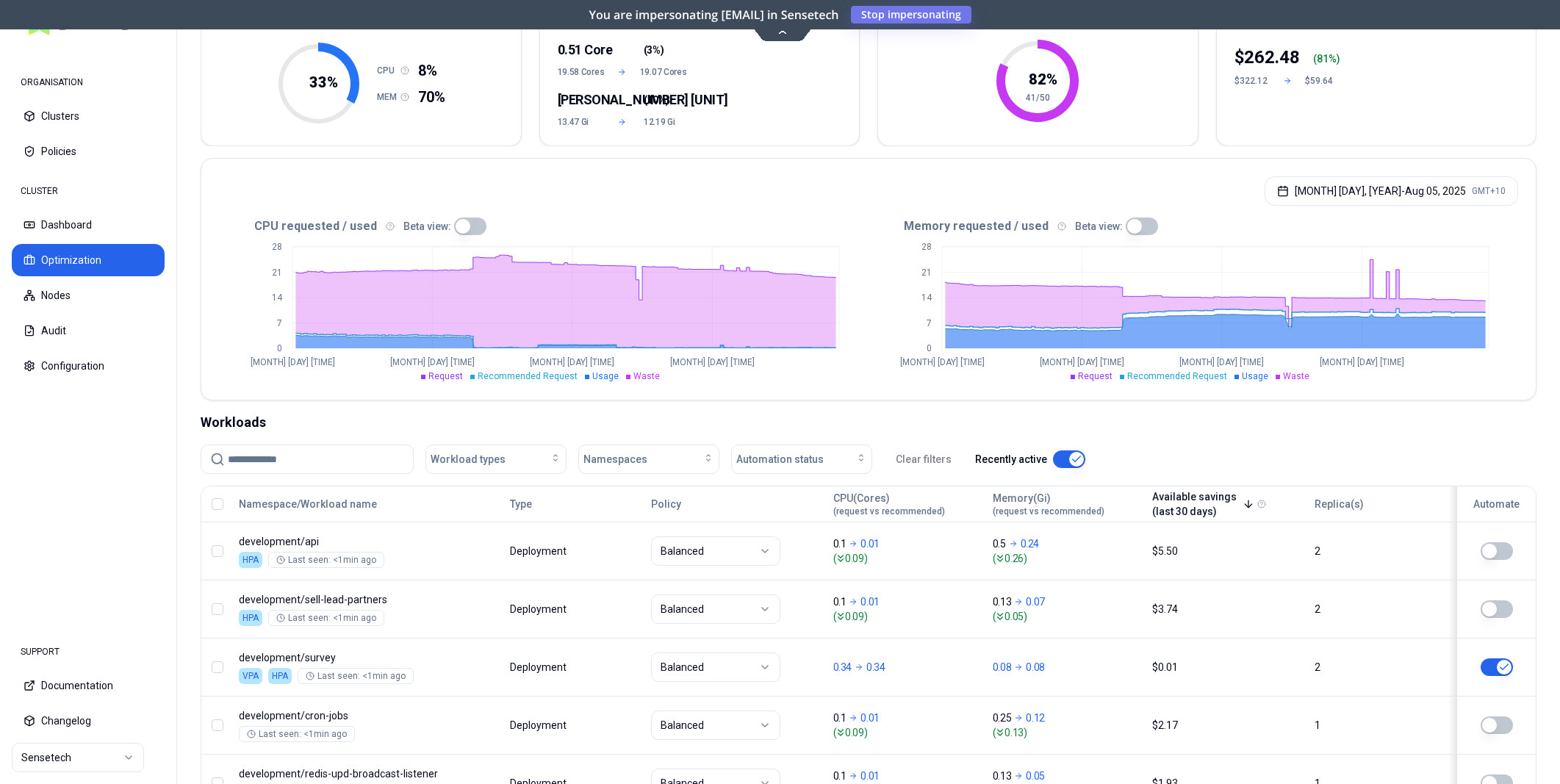 click on "Available savings (last 30 days)" at bounding box center [1203, 504] 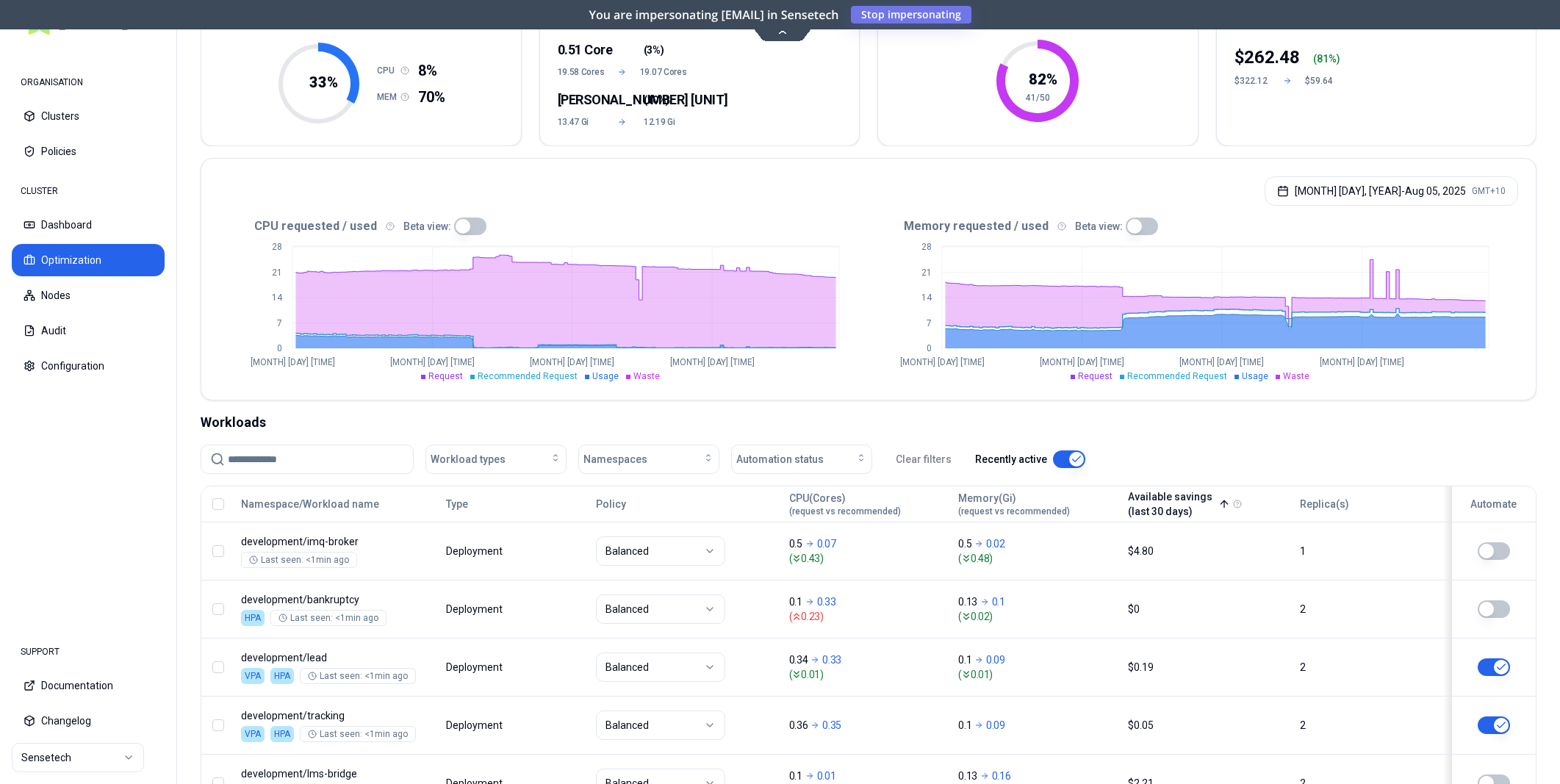 click on "Available savings (last 30 days)" at bounding box center (1179, 504) 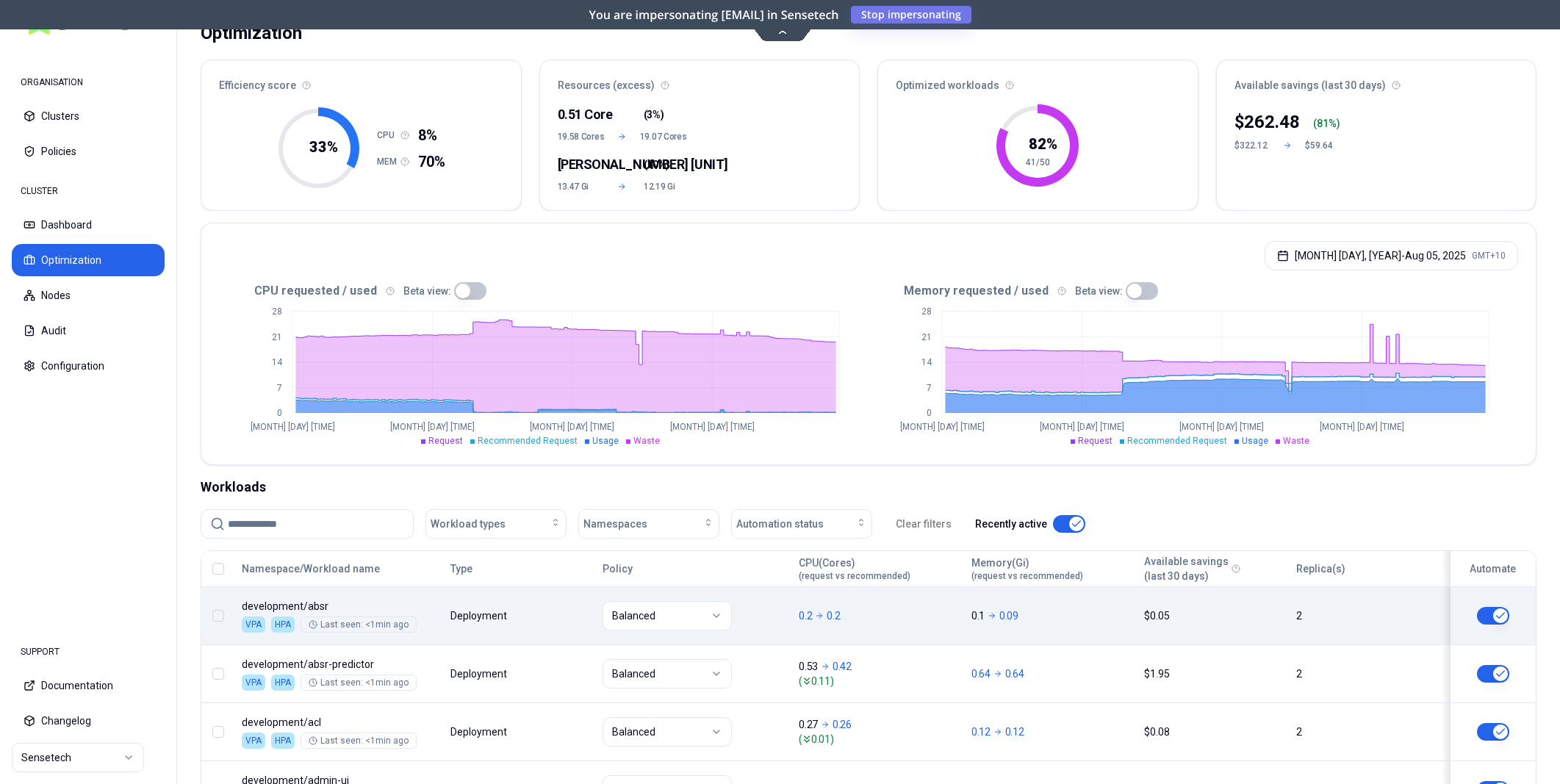 scroll, scrollTop: 84, scrollLeft: 0, axis: vertical 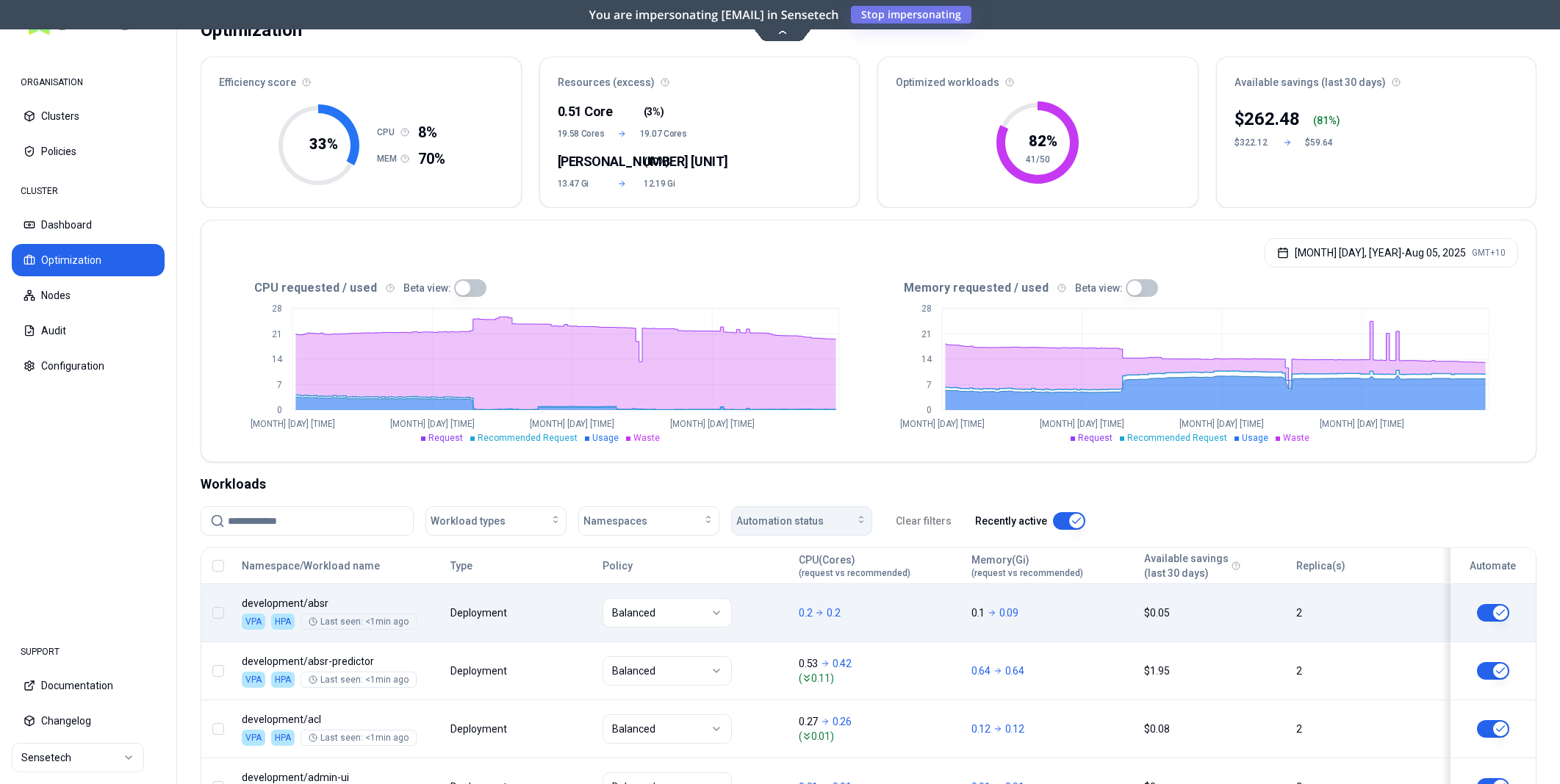 click on "Automation status" at bounding box center [802, 521] 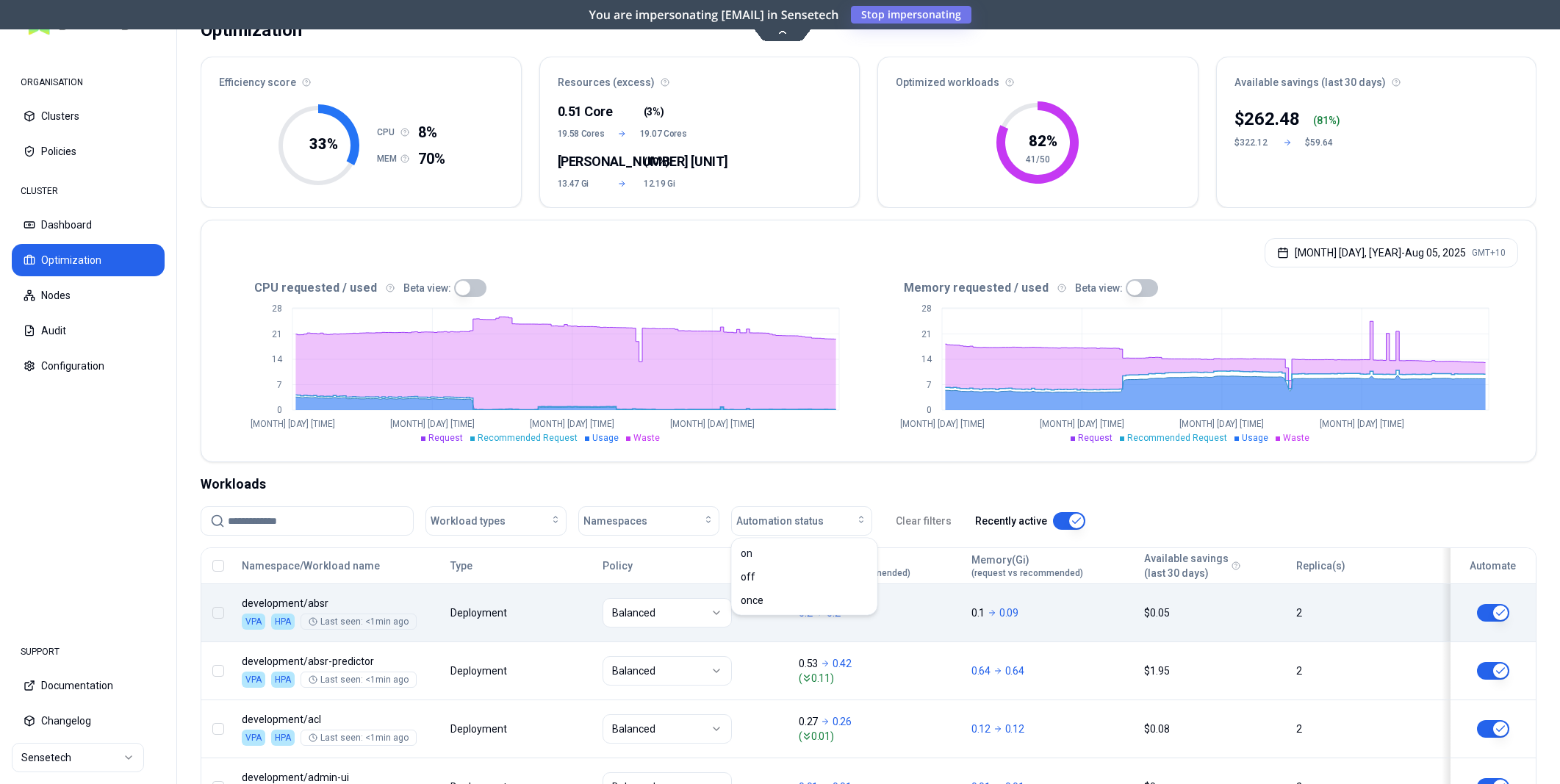 click on "Workloads" at bounding box center [869, 484] 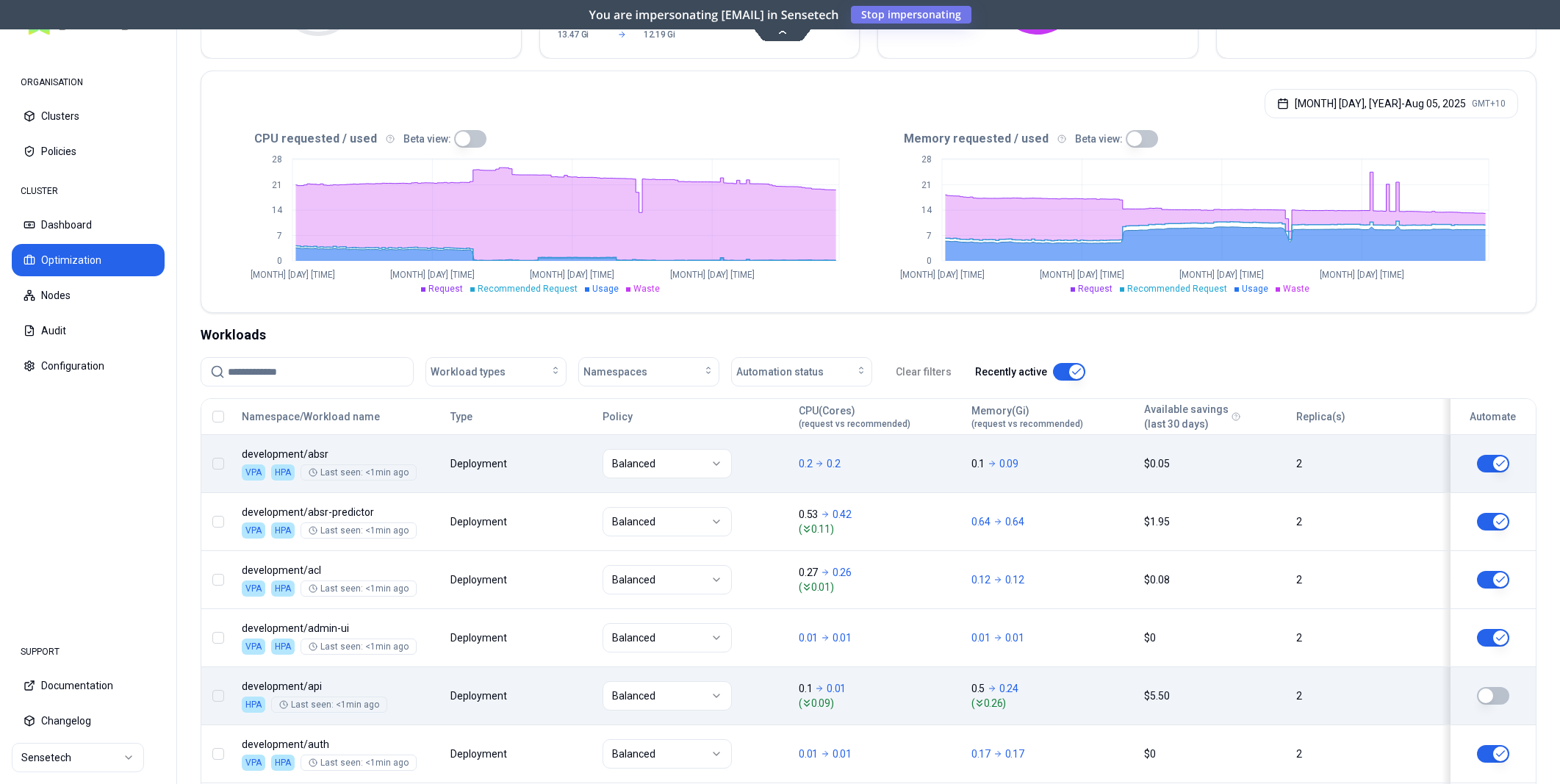 scroll, scrollTop: 265, scrollLeft: 0, axis: vertical 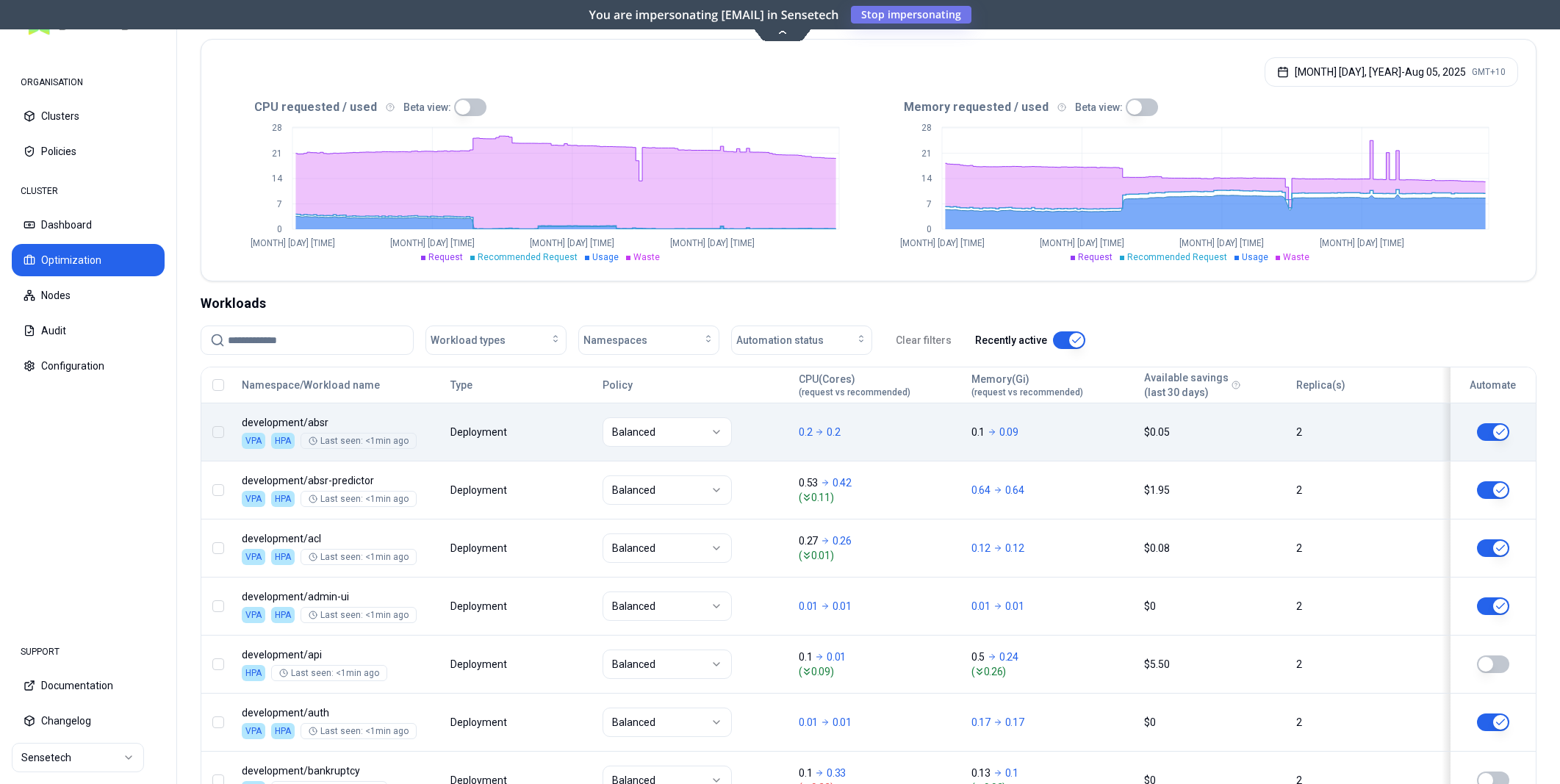 click on "Balanced" at bounding box center (694, 432) 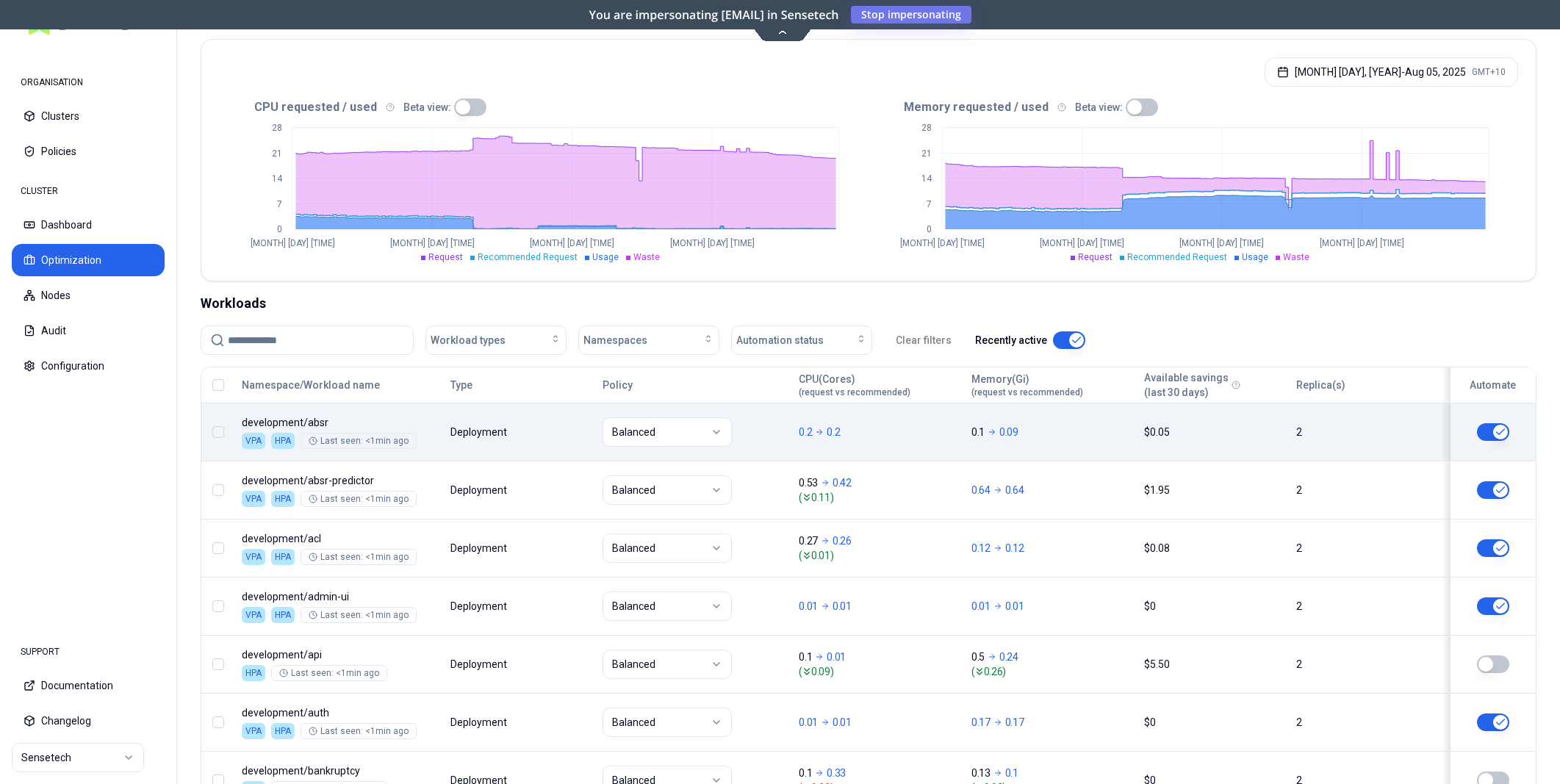 click on "Balanced" at bounding box center (694, 432) 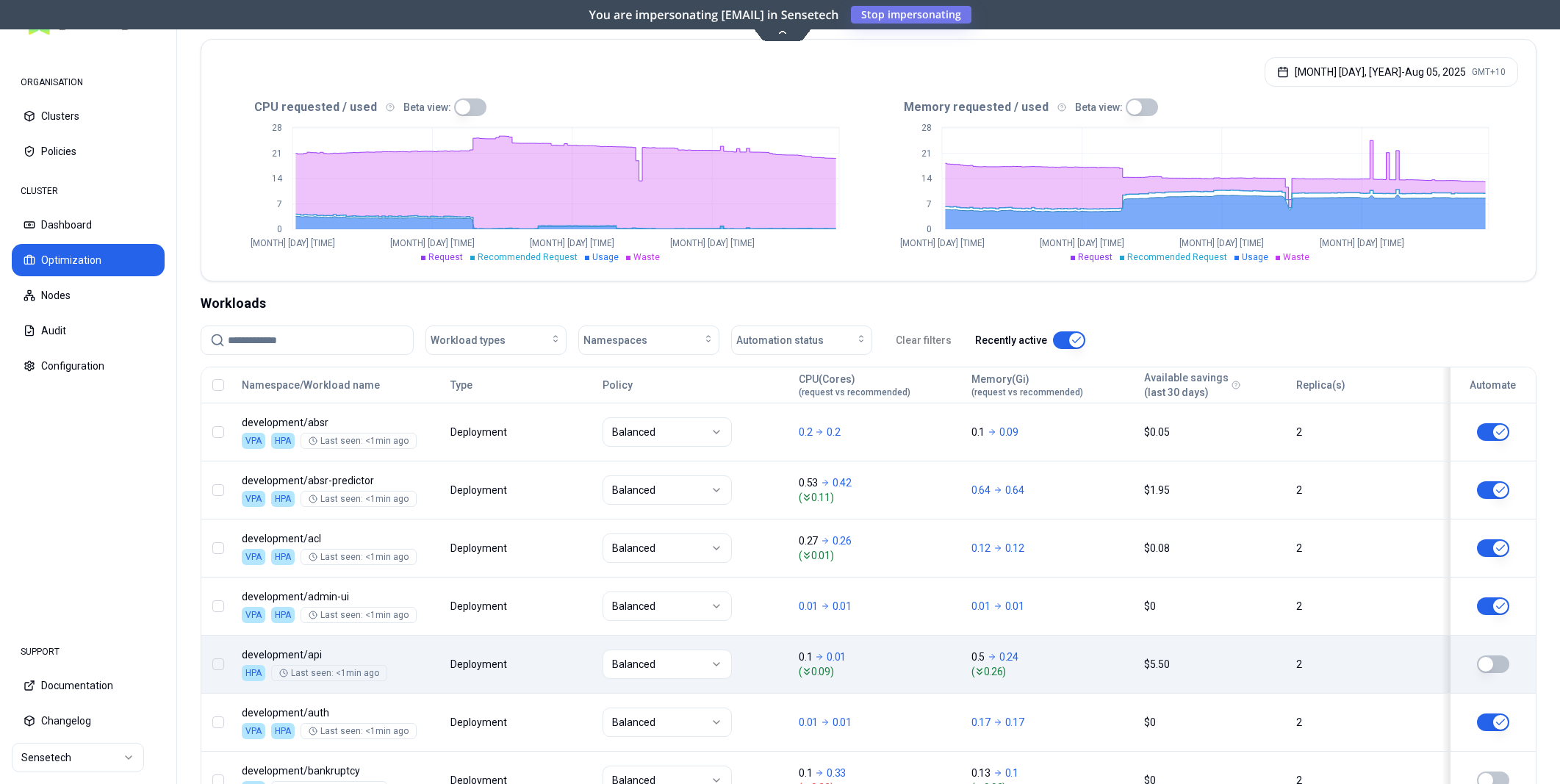 click at bounding box center (1489, 663) 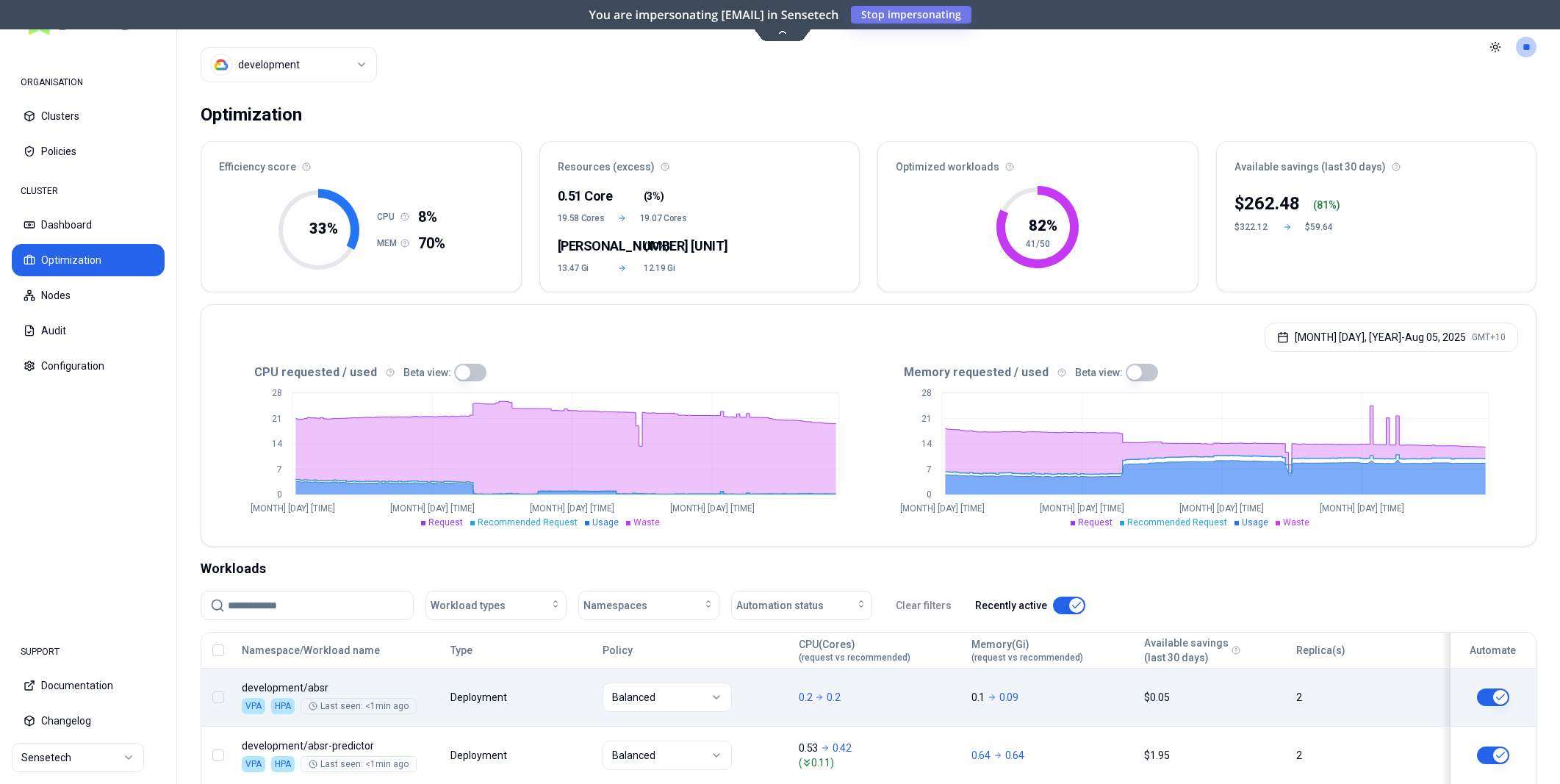 scroll, scrollTop: 539, scrollLeft: 0, axis: vertical 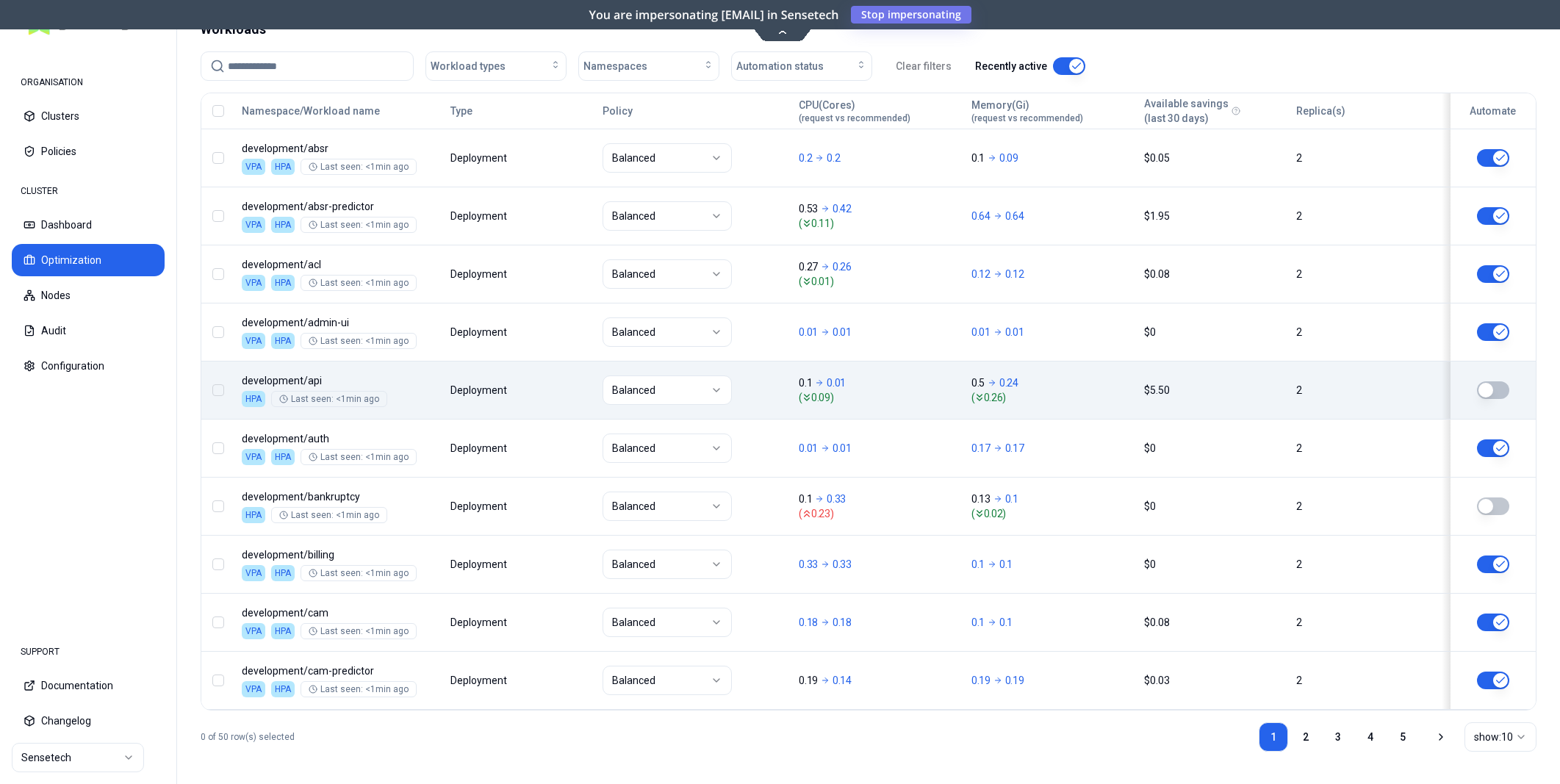 click at bounding box center (1493, 390) 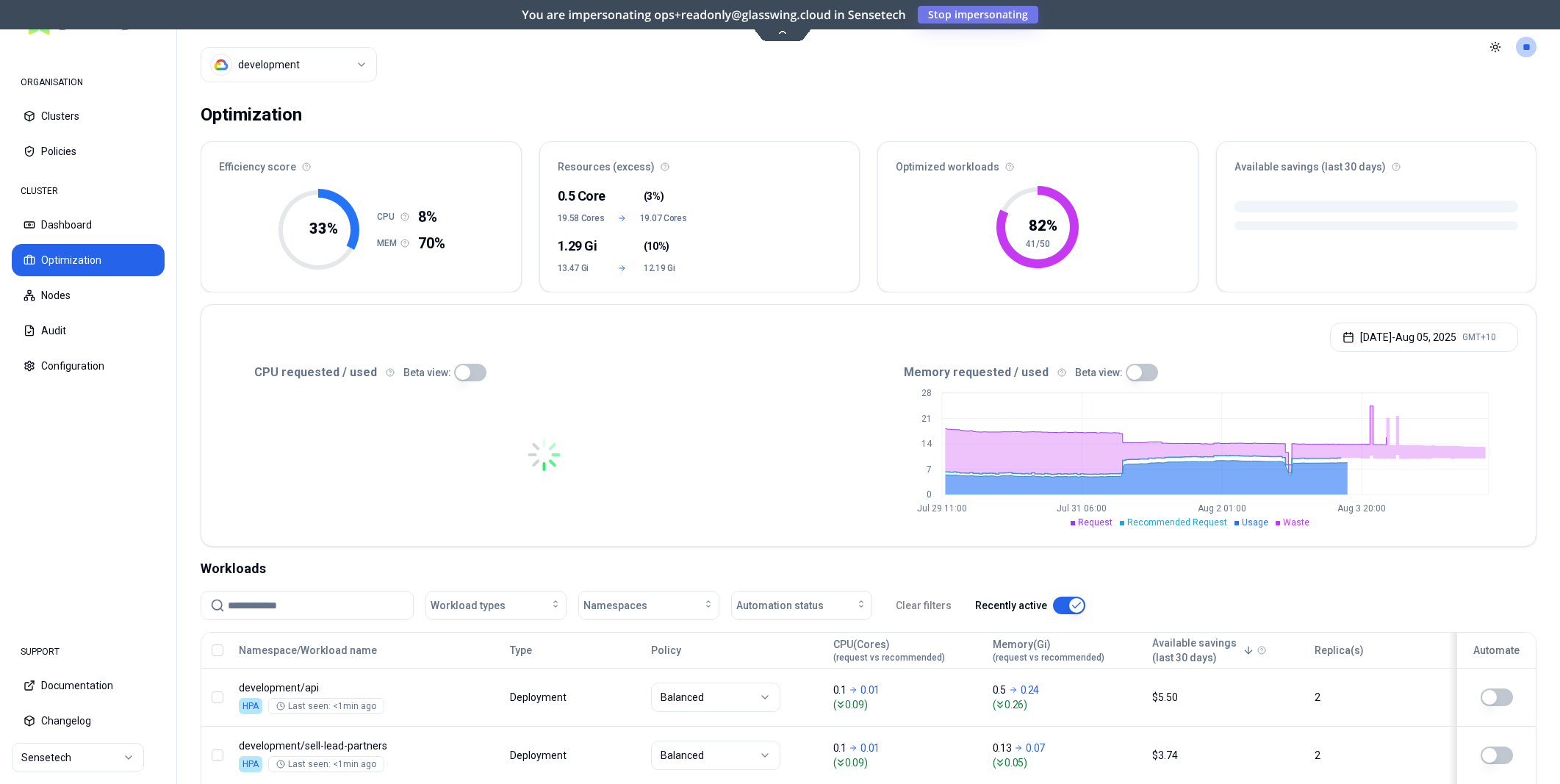 scroll, scrollTop: 0, scrollLeft: 0, axis: both 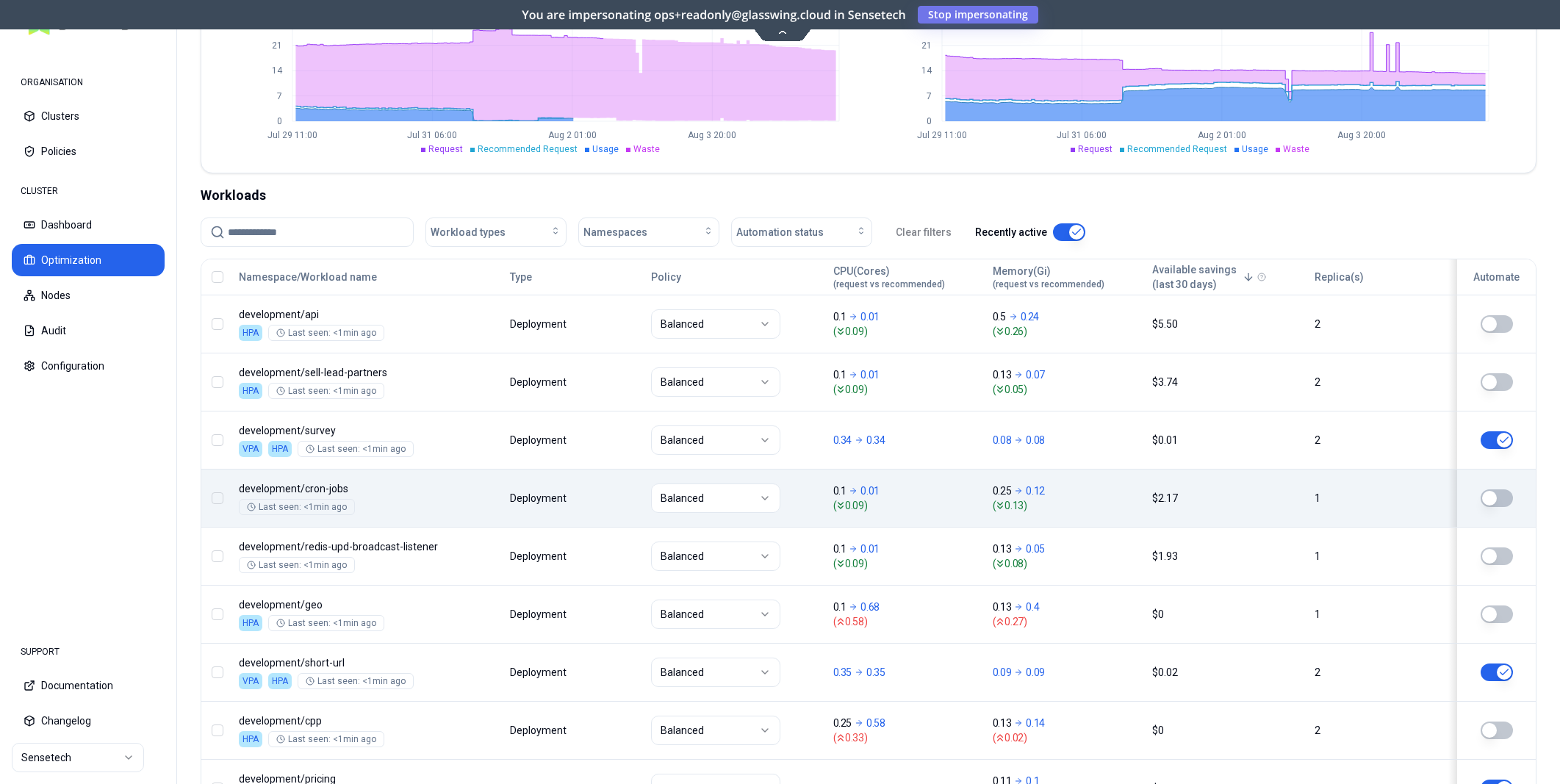click at bounding box center [1492, 497] 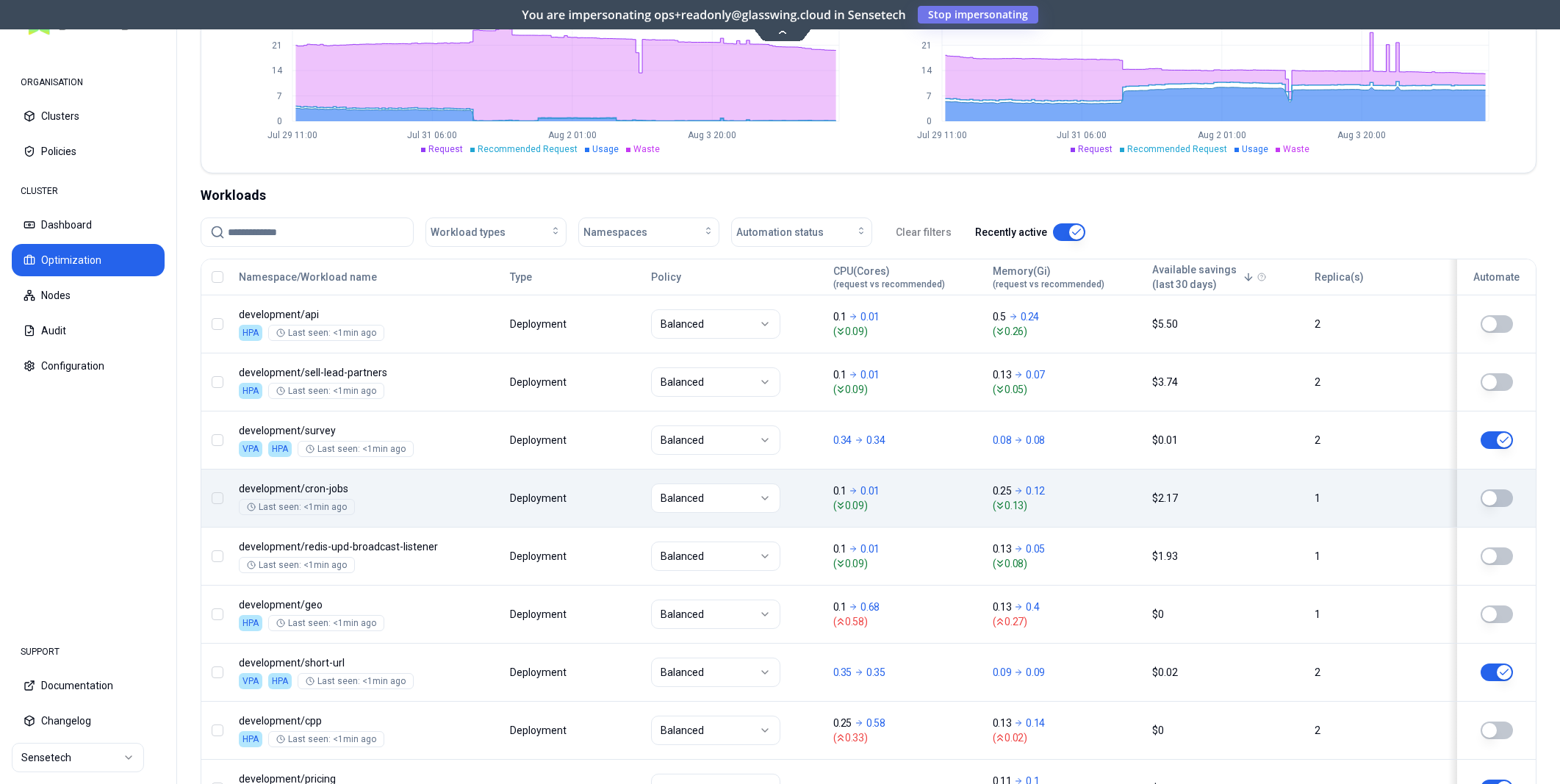 click at bounding box center [1497, 498] 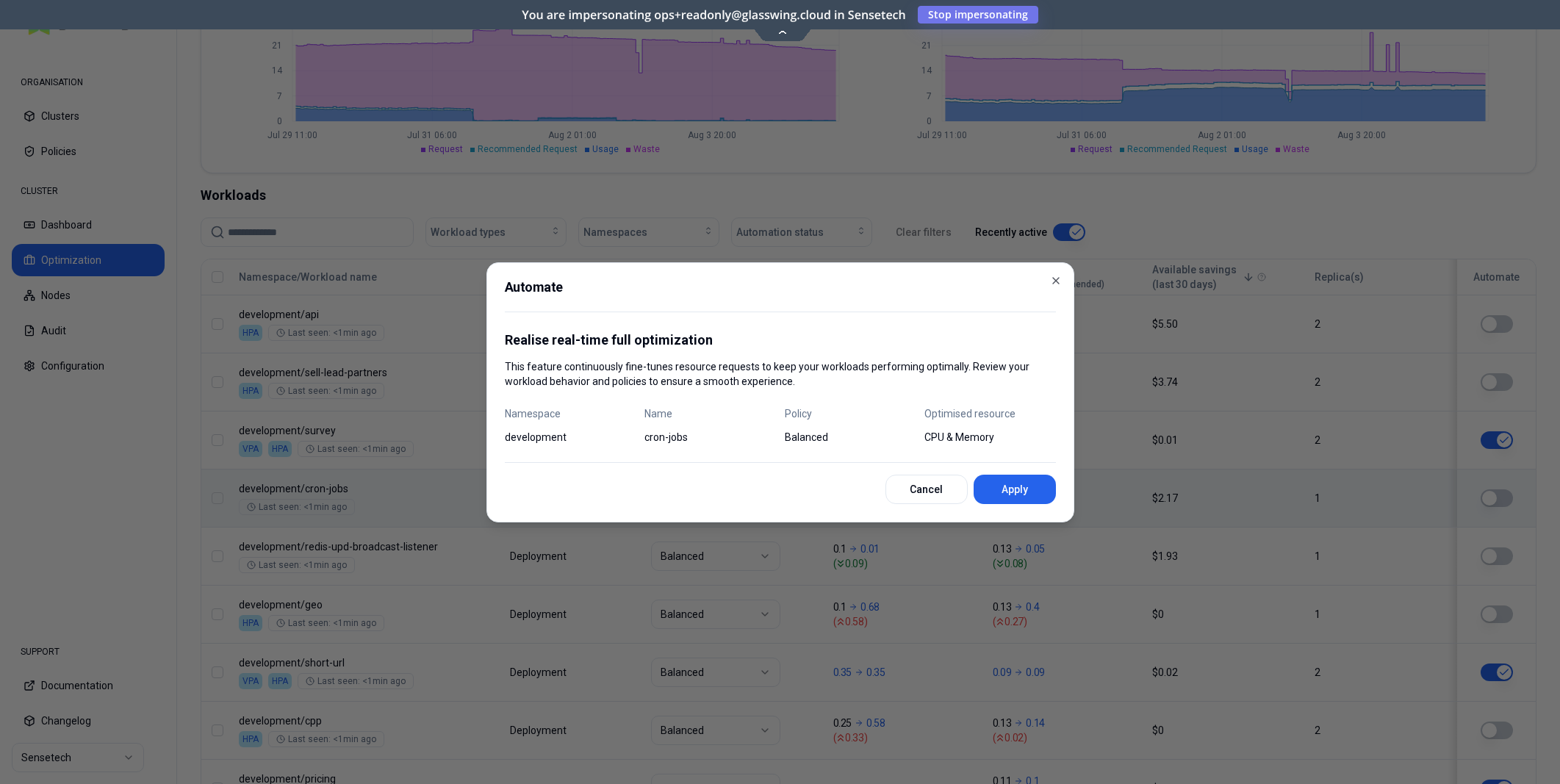 scroll, scrollTop: 373, scrollLeft: 0, axis: vertical 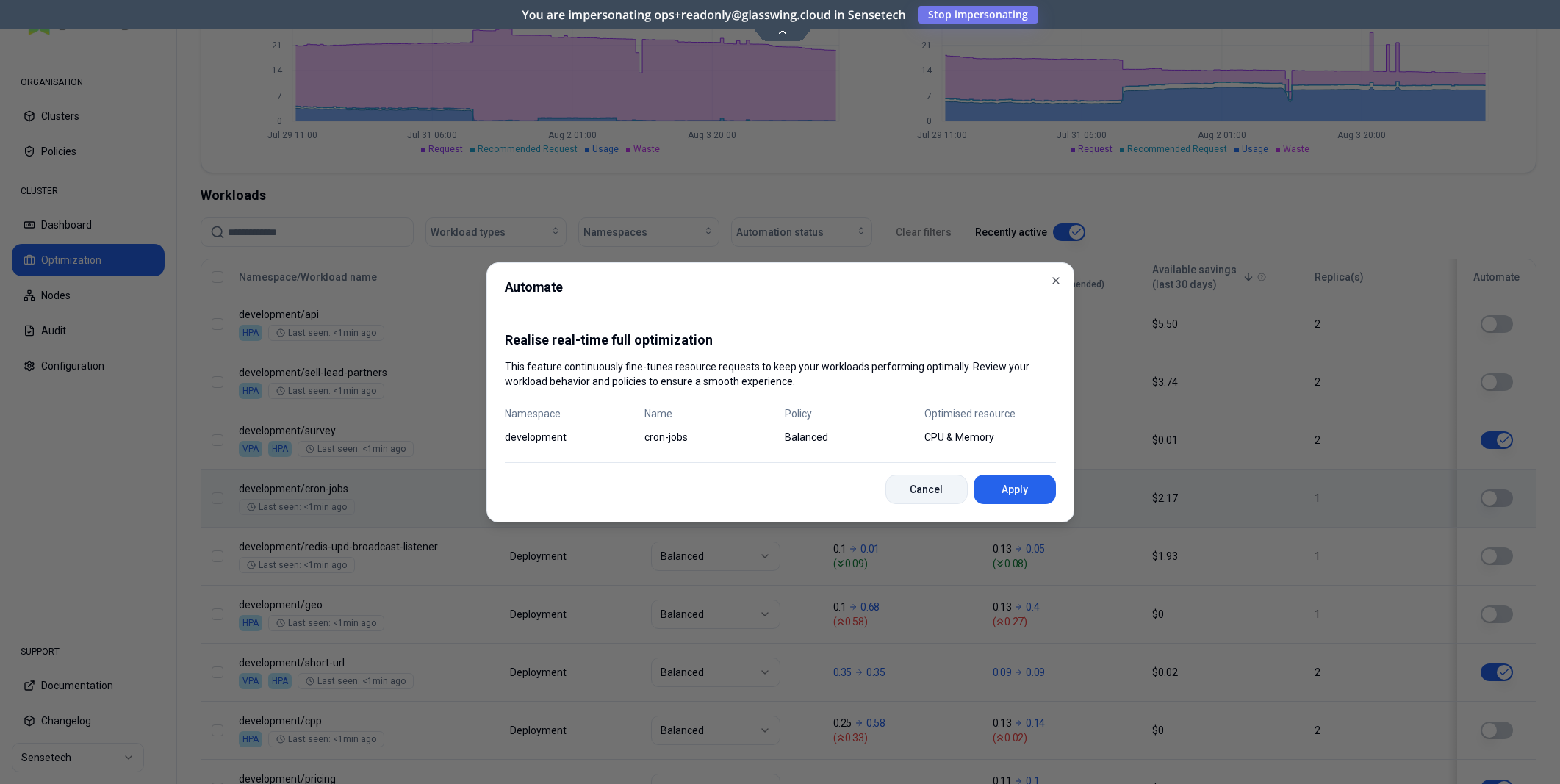 drag, startPoint x: 913, startPoint y: 488, endPoint x: 804, endPoint y: 456, distance: 113.60018 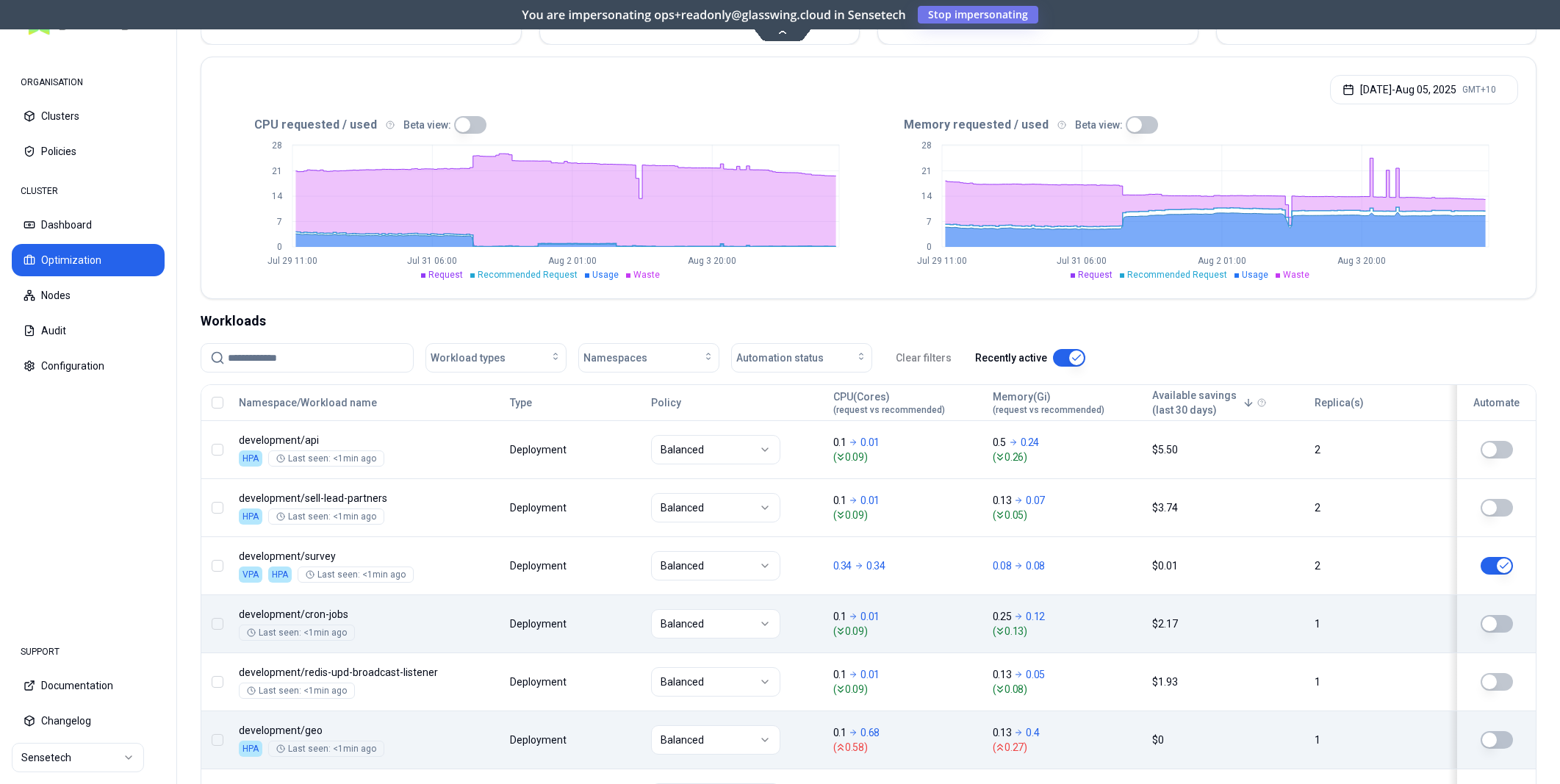 scroll, scrollTop: 204, scrollLeft: 0, axis: vertical 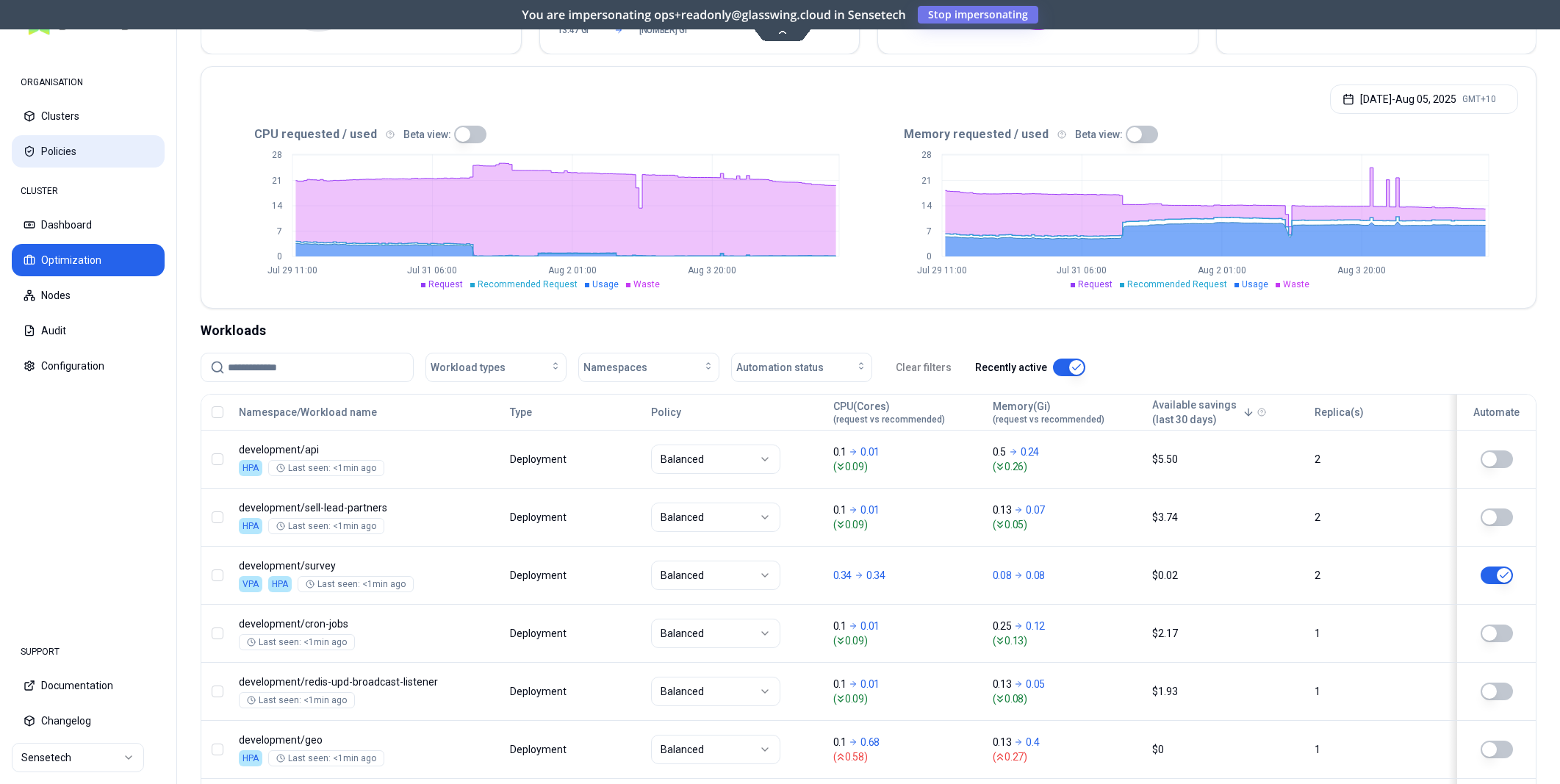 click on "Policies" at bounding box center (88, 151) 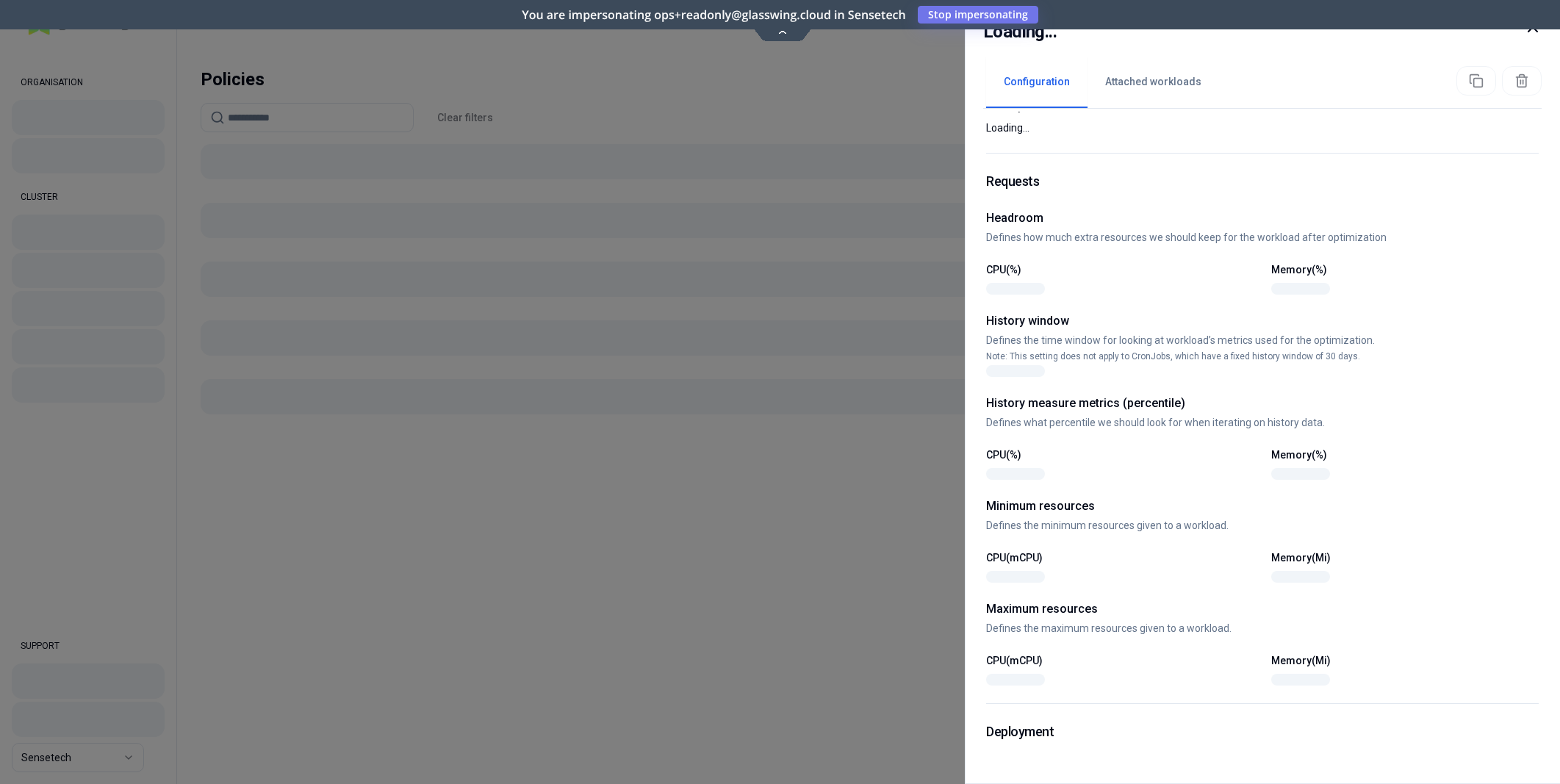 scroll, scrollTop: 107, scrollLeft: 0, axis: vertical 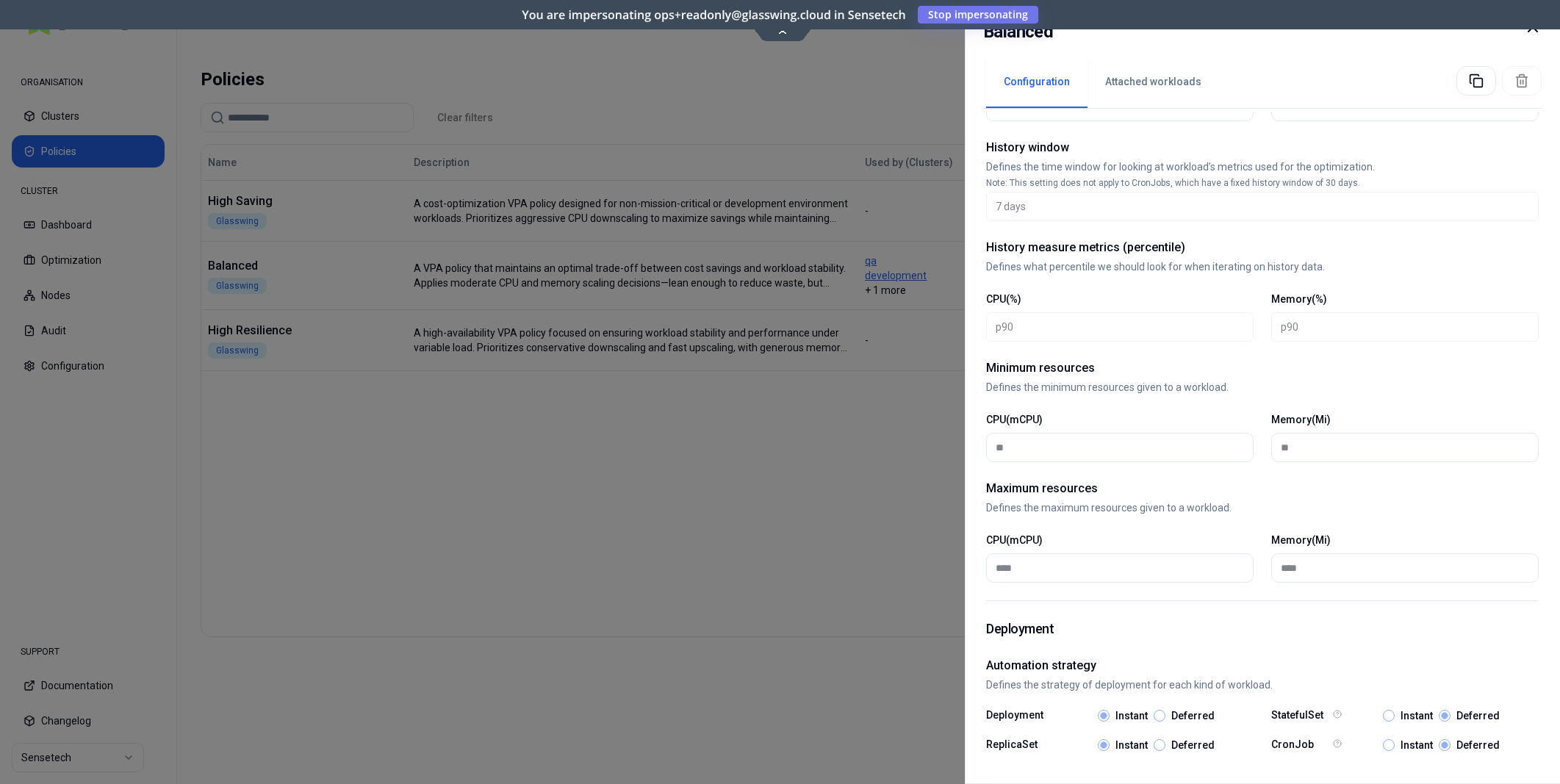 click at bounding box center (780, 392) 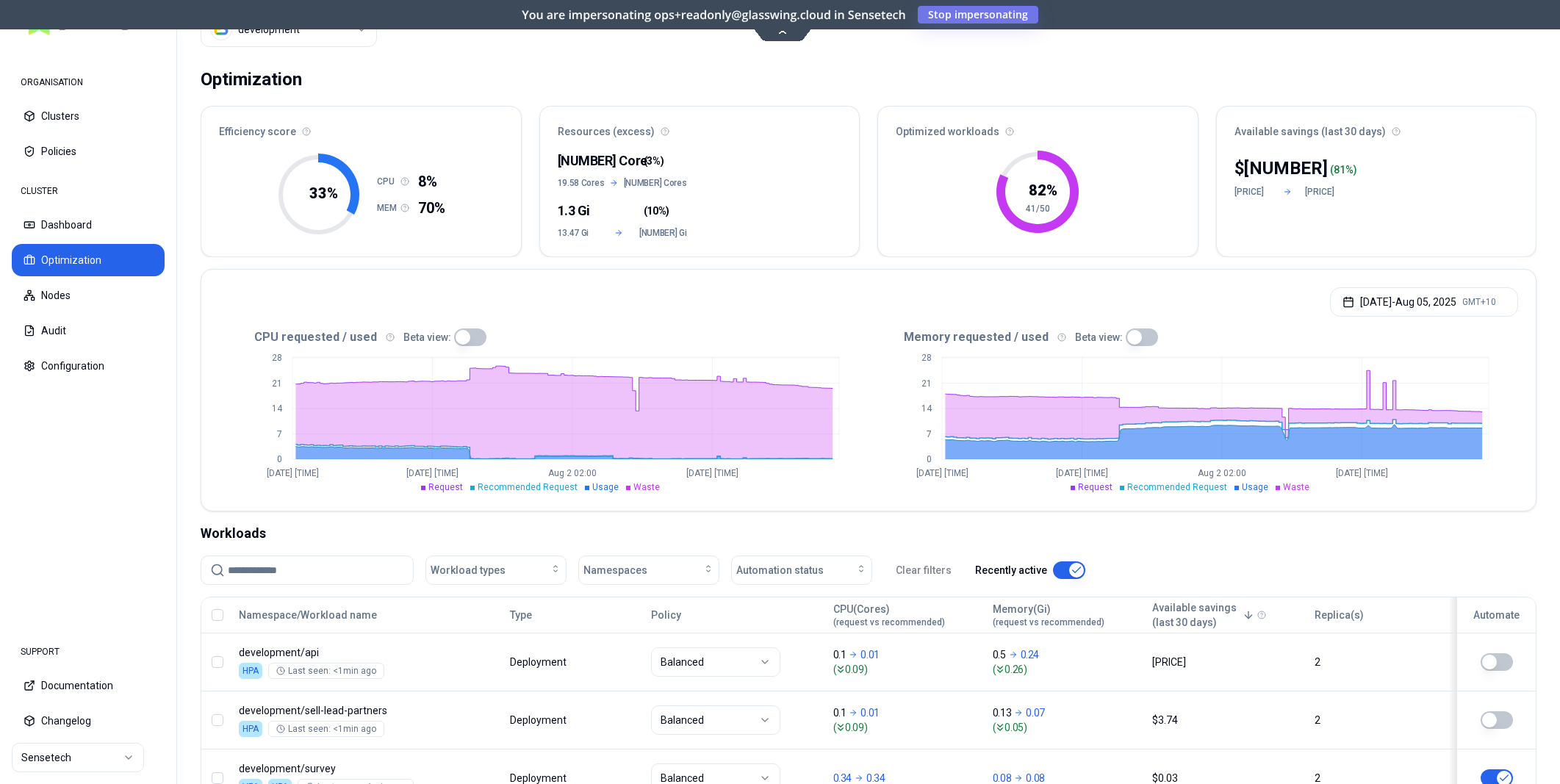 scroll, scrollTop: 0, scrollLeft: 0, axis: both 